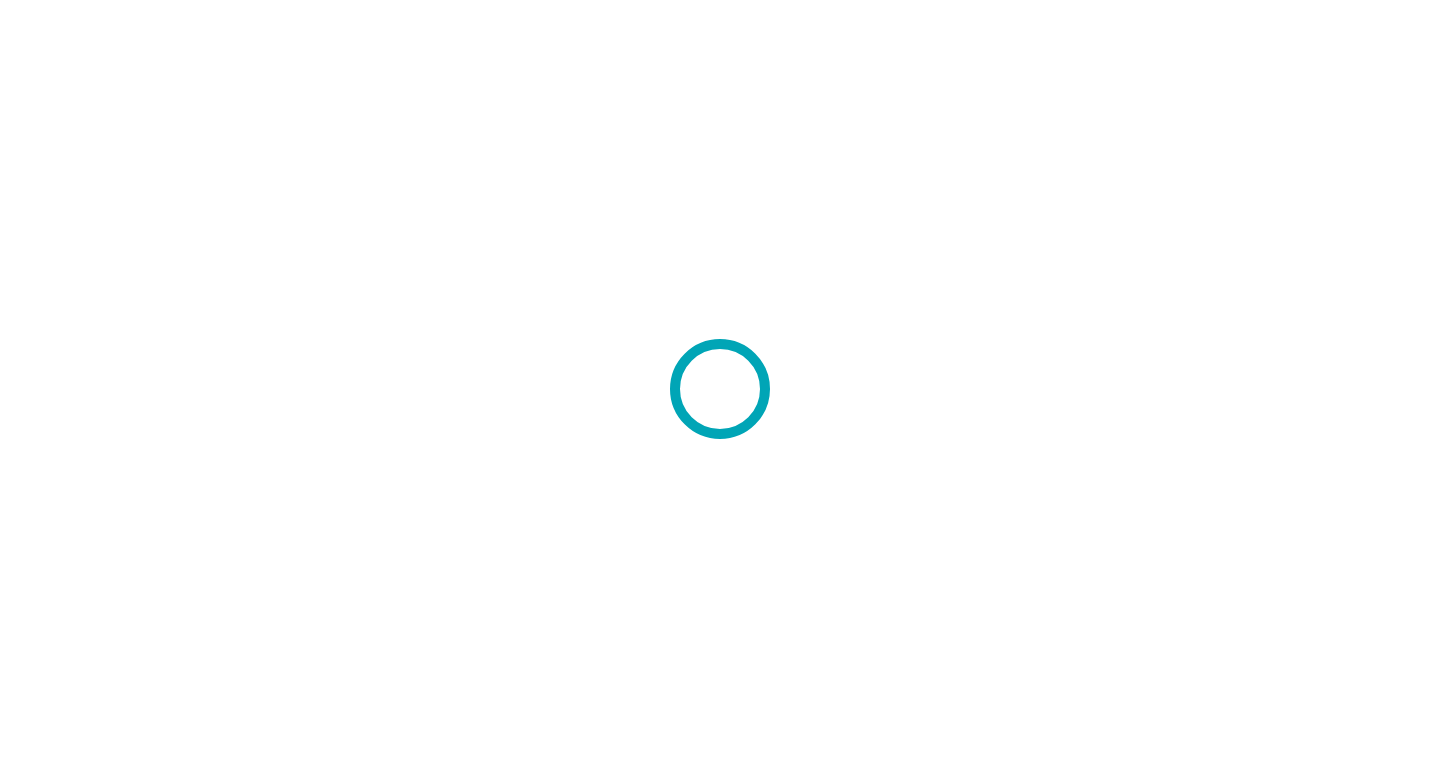 scroll, scrollTop: 0, scrollLeft: 0, axis: both 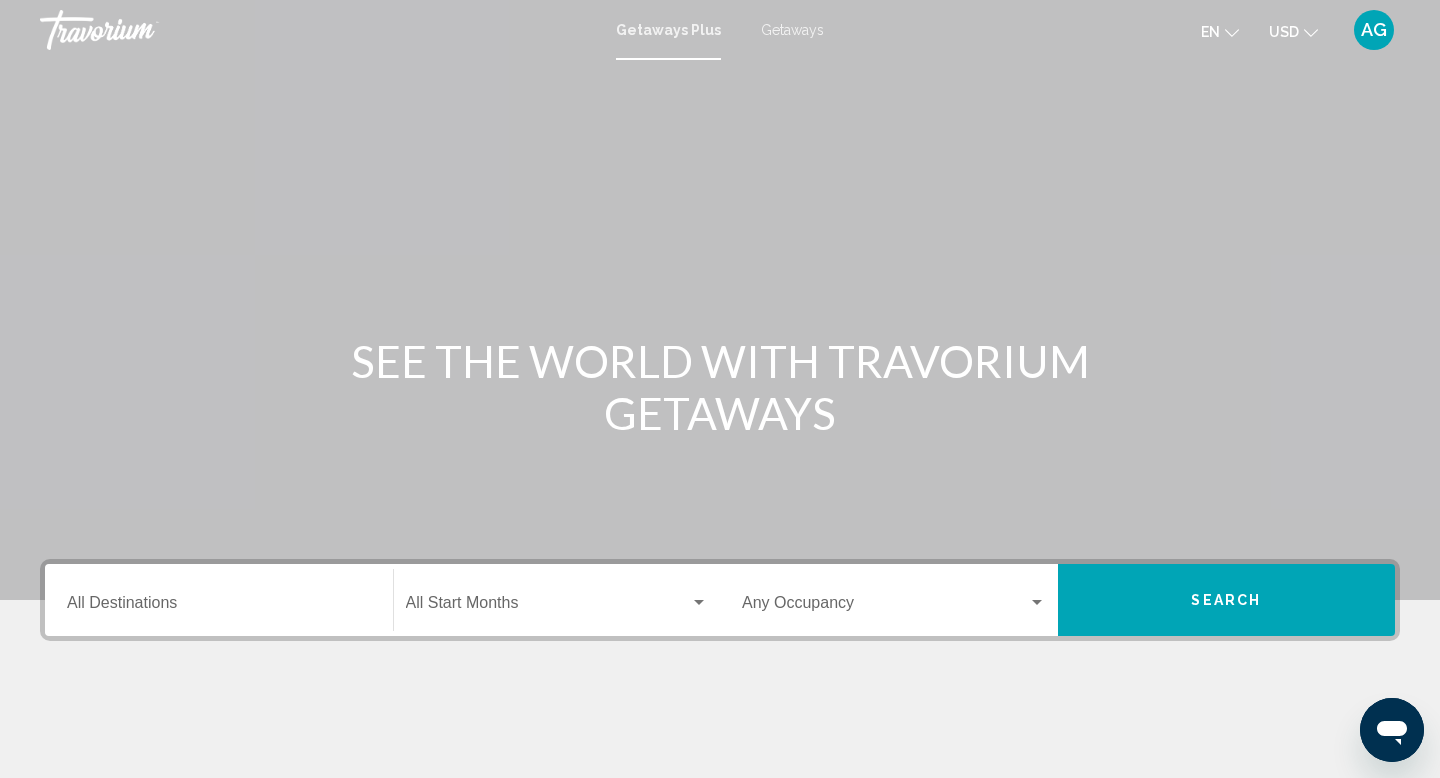 click on "Destination All Destinations" at bounding box center (219, 600) 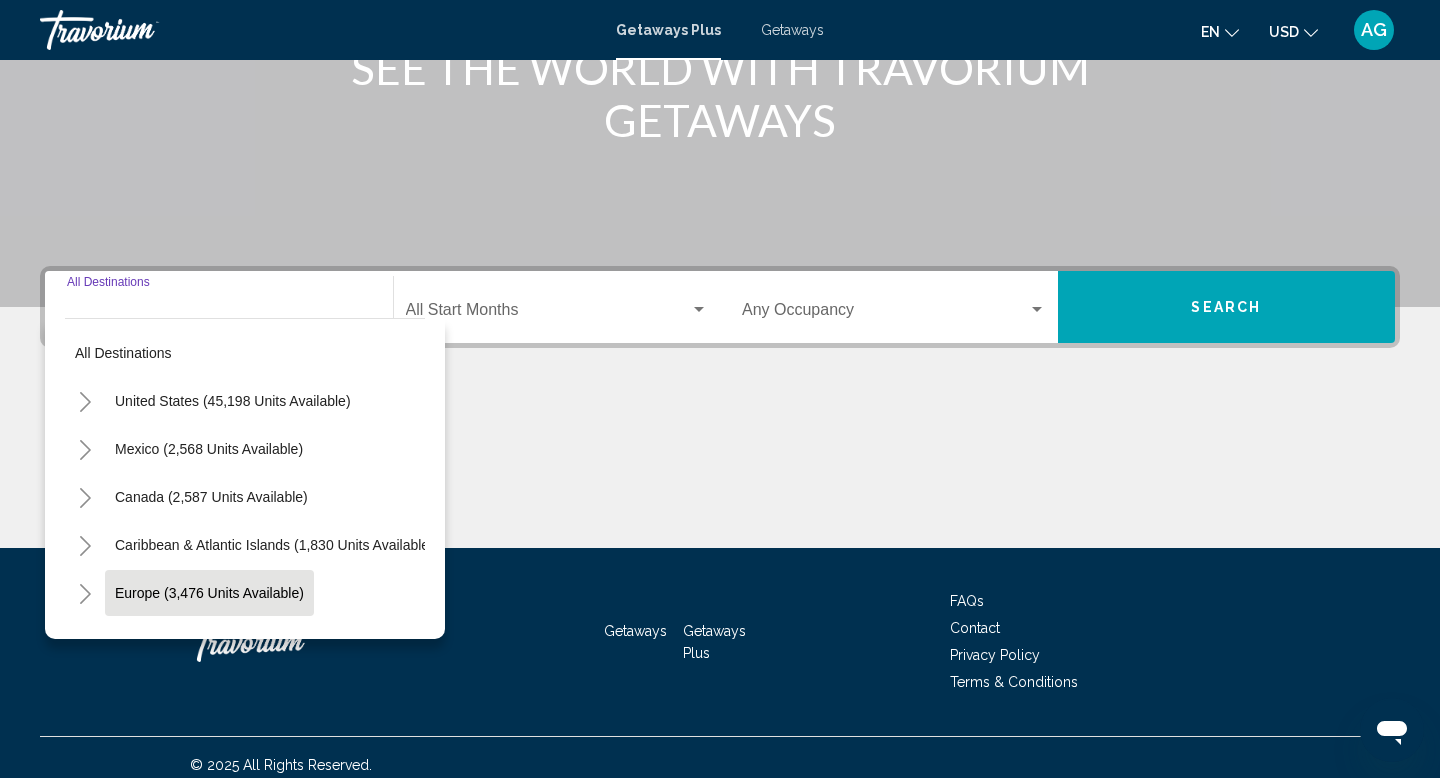 scroll, scrollTop: 308, scrollLeft: 0, axis: vertical 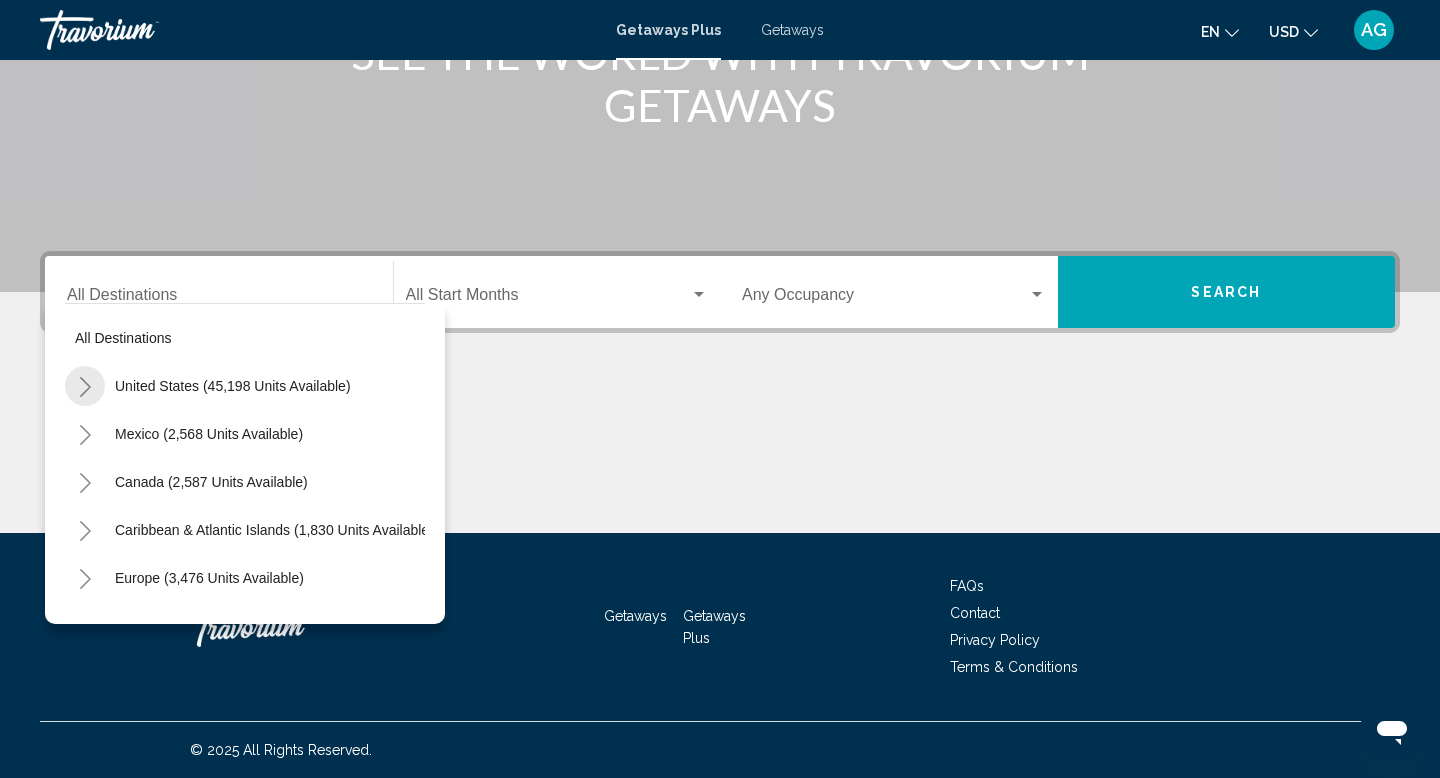 click 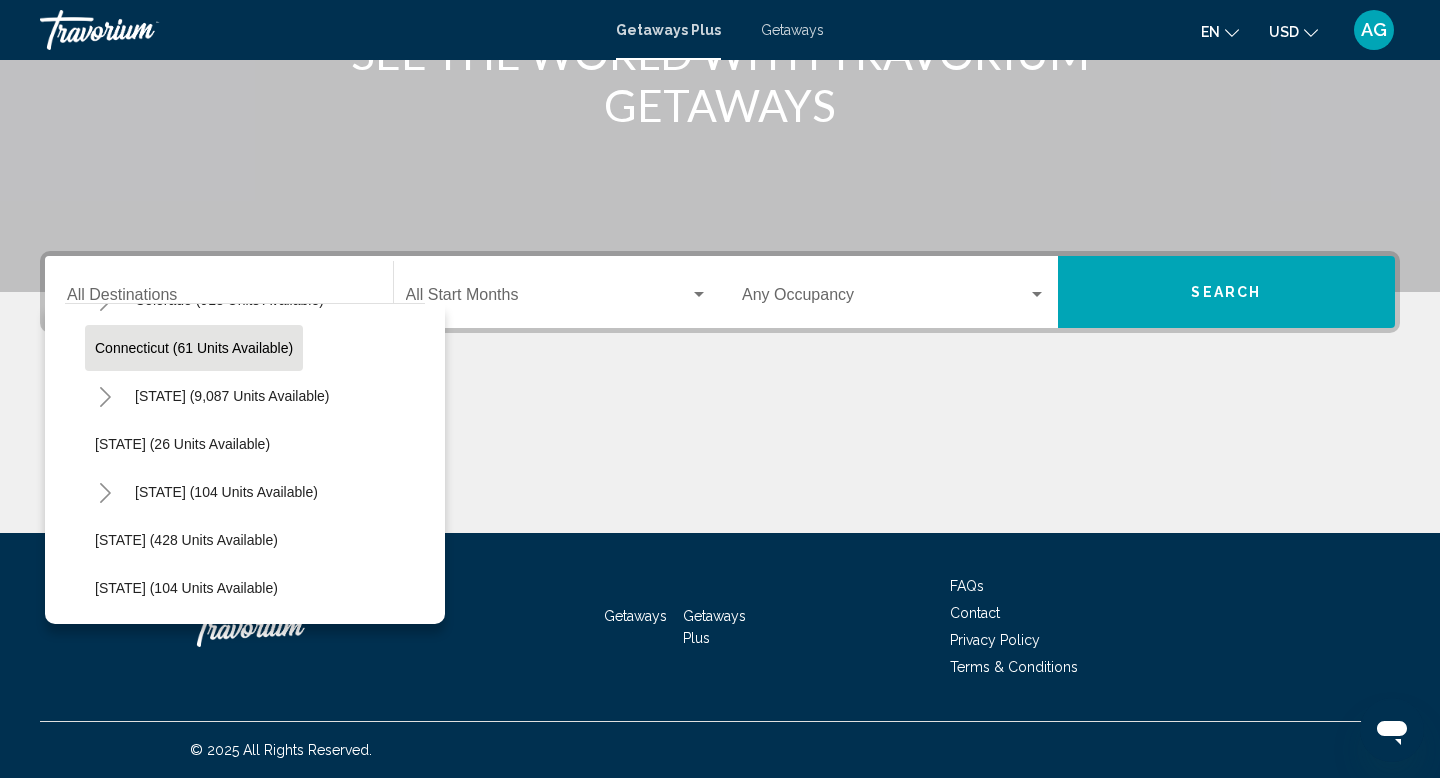 scroll, scrollTop: 260, scrollLeft: 0, axis: vertical 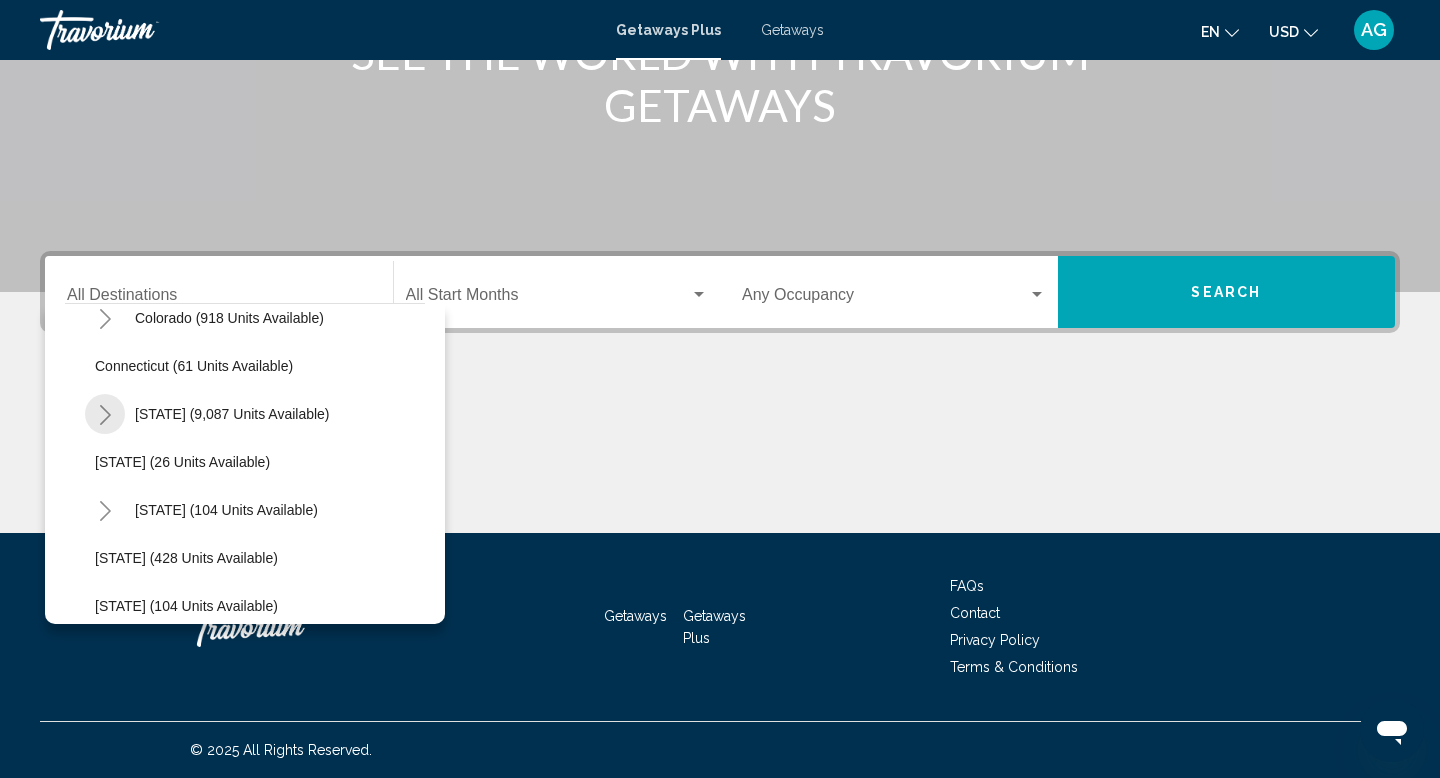 click 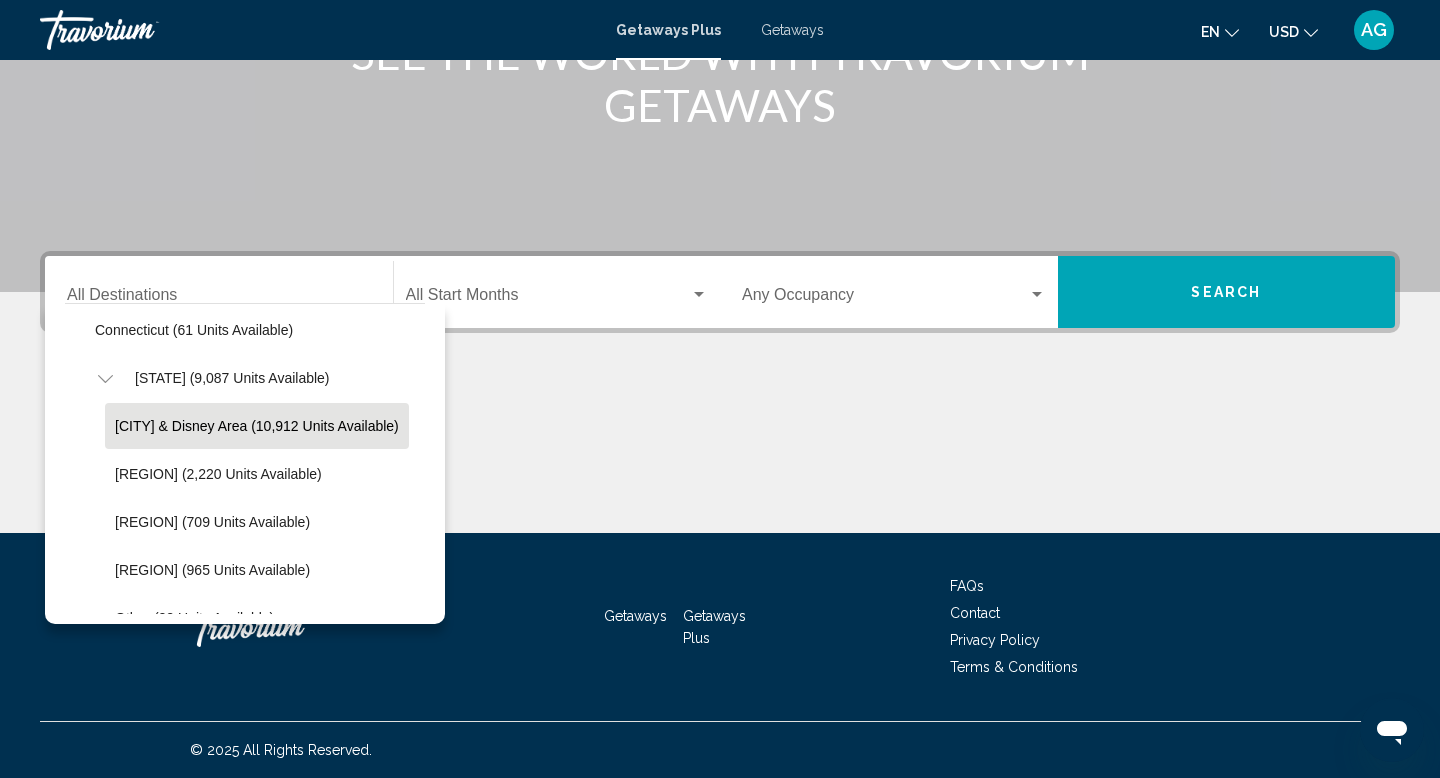 scroll, scrollTop: 300, scrollLeft: 0, axis: vertical 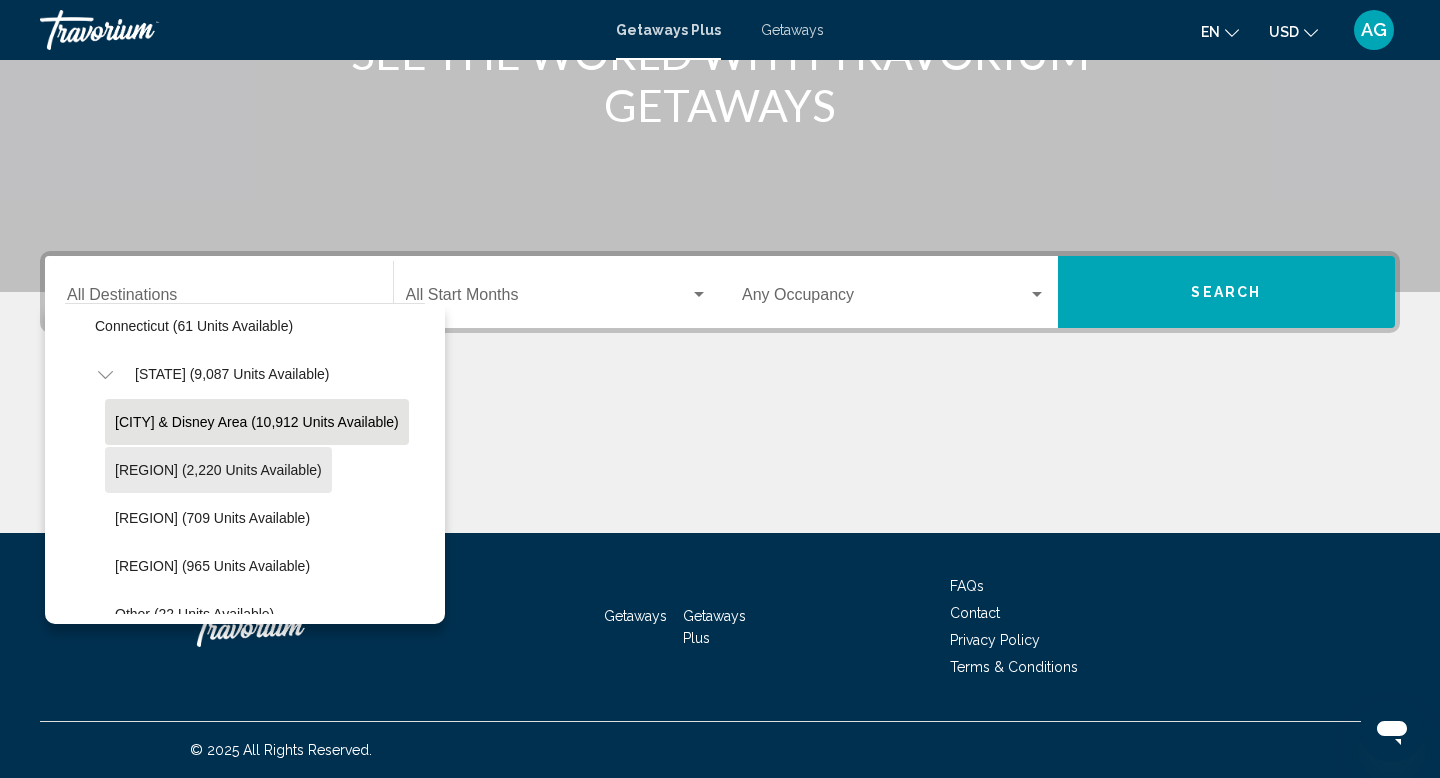 click on "[REGION] (2,220 units available)" 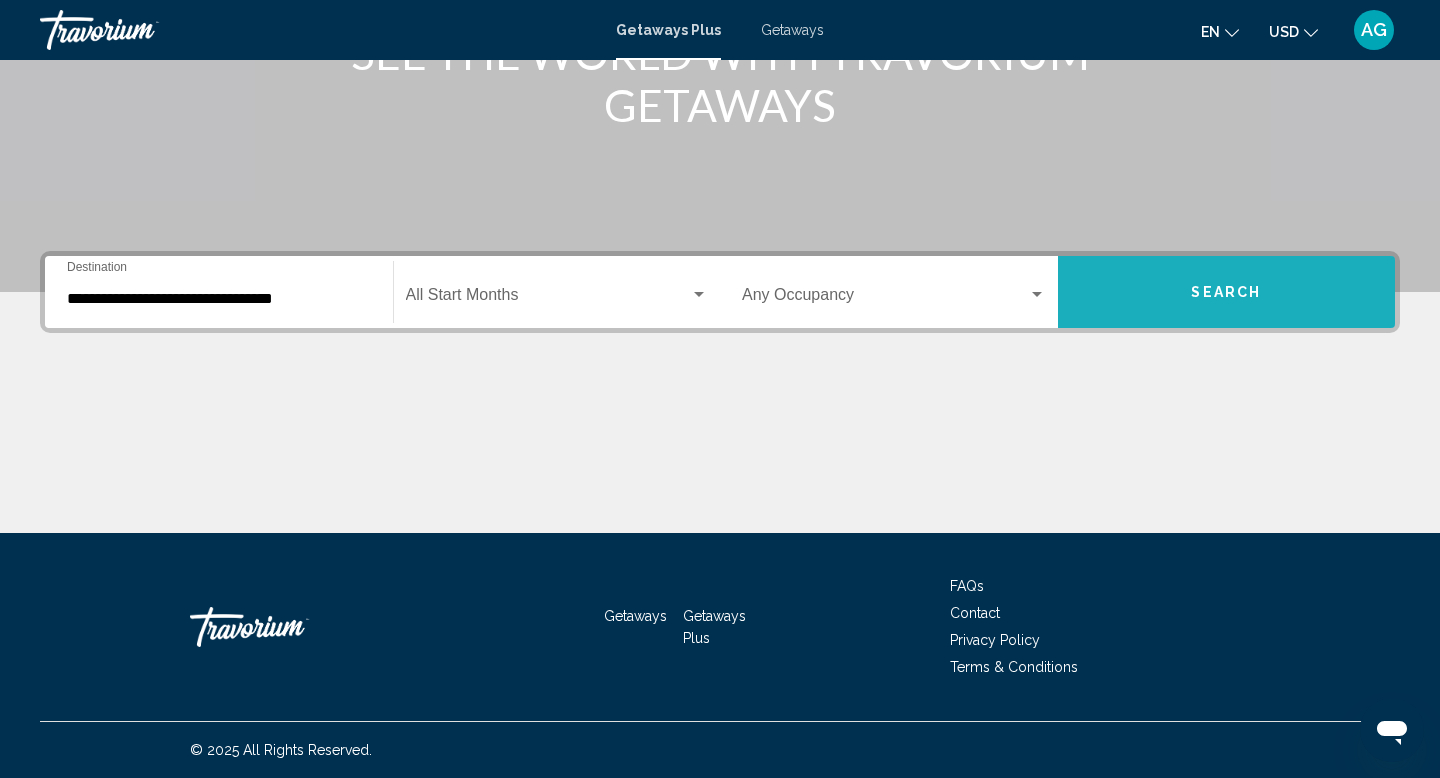 click on "Search" at bounding box center (1227, 292) 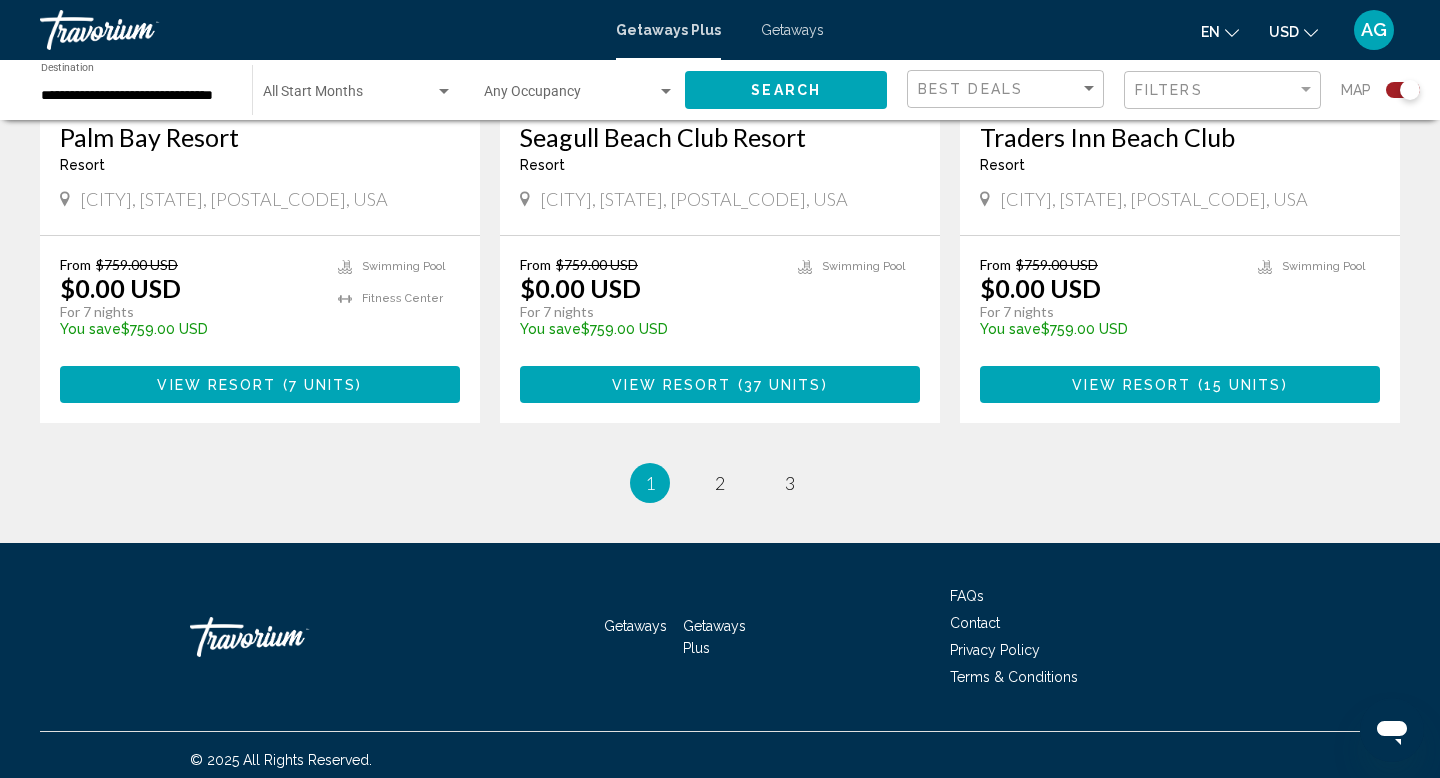 scroll, scrollTop: 3160, scrollLeft: 0, axis: vertical 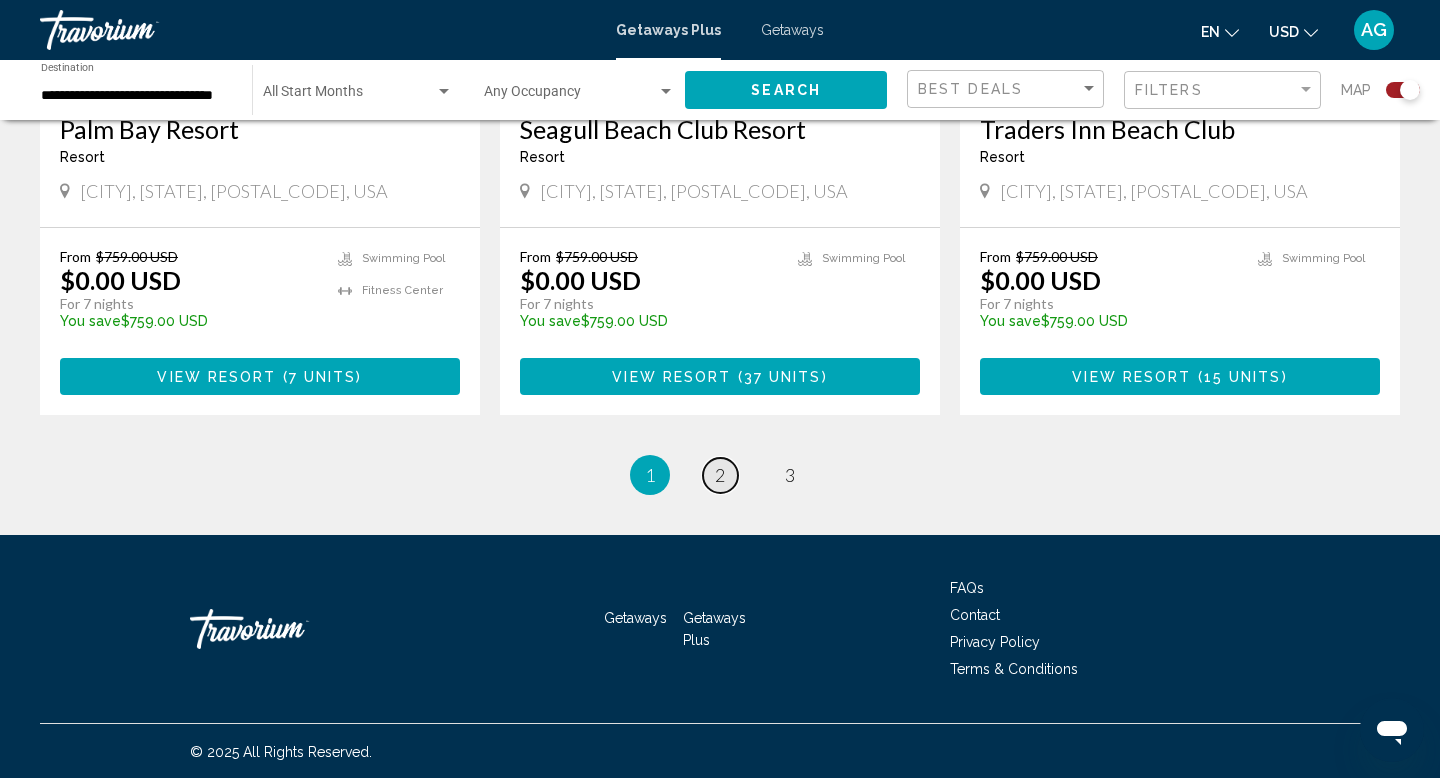 click on "2" at bounding box center [720, 475] 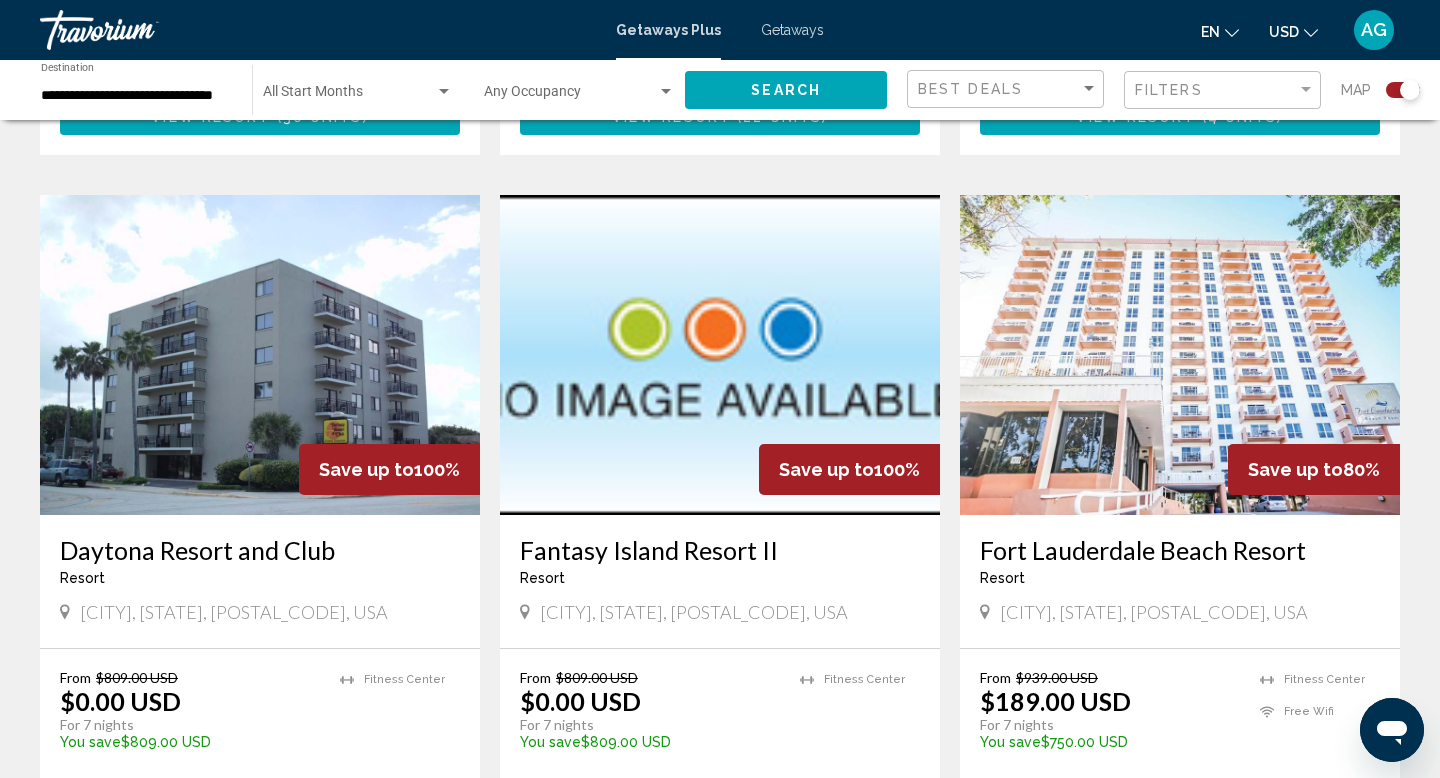 scroll, scrollTop: 2741, scrollLeft: 0, axis: vertical 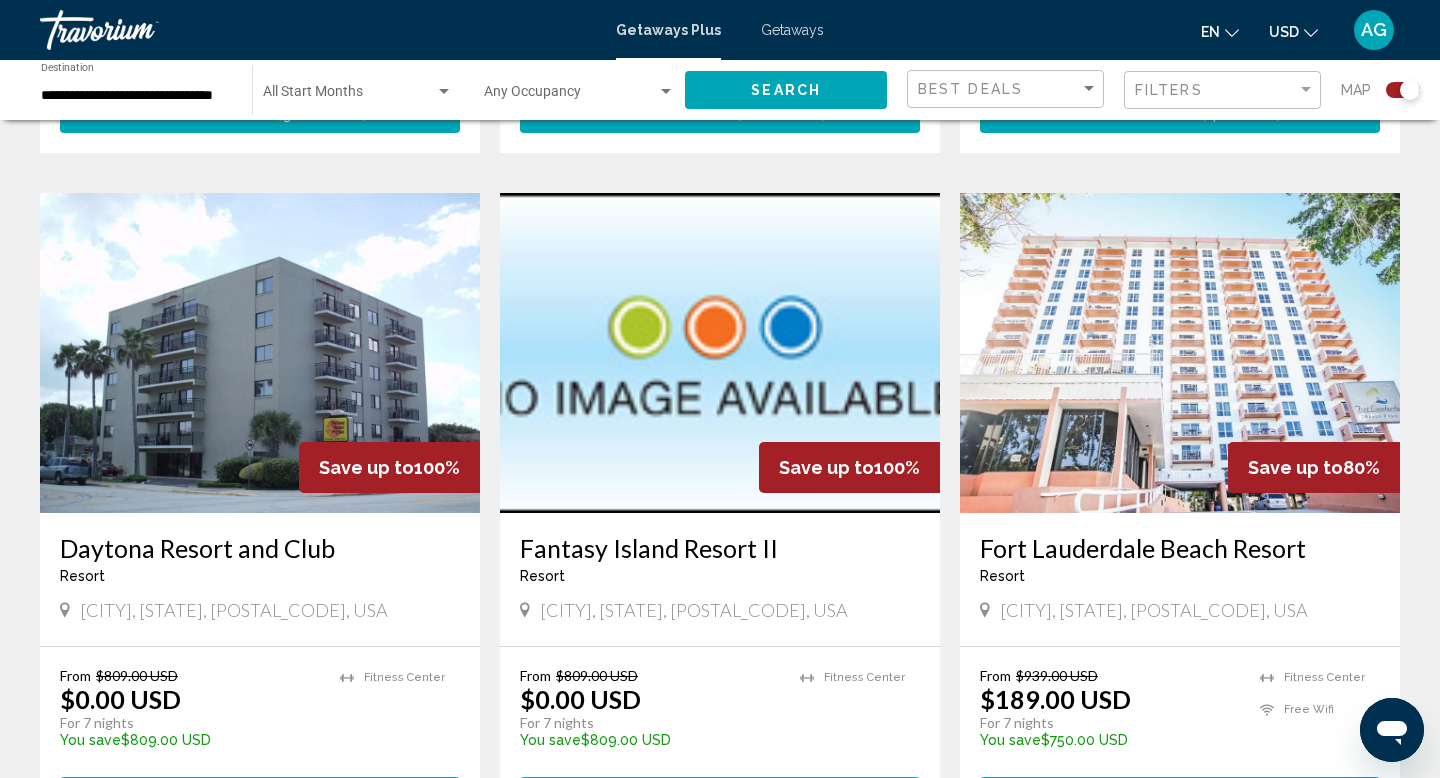 click at bounding box center (1180, 353) 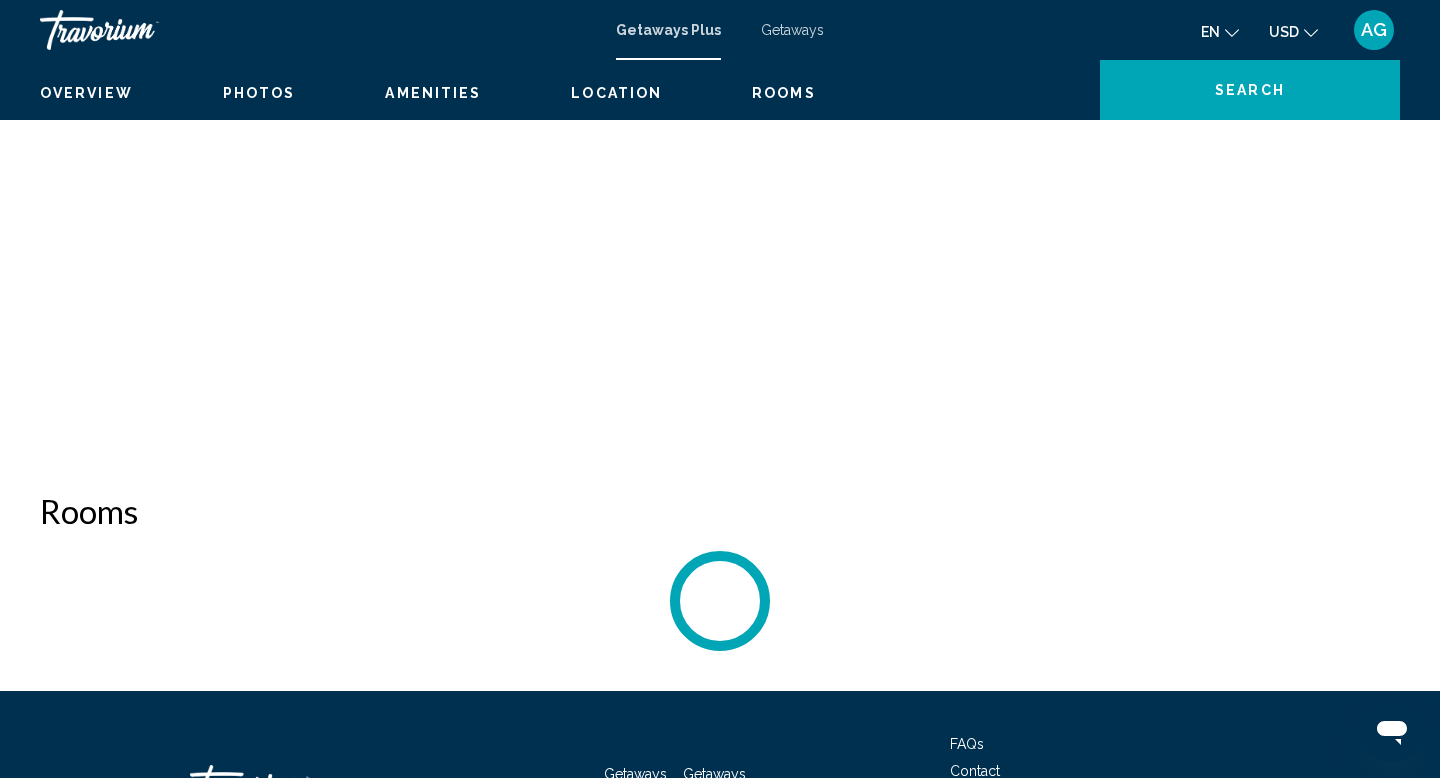 scroll, scrollTop: 0, scrollLeft: 0, axis: both 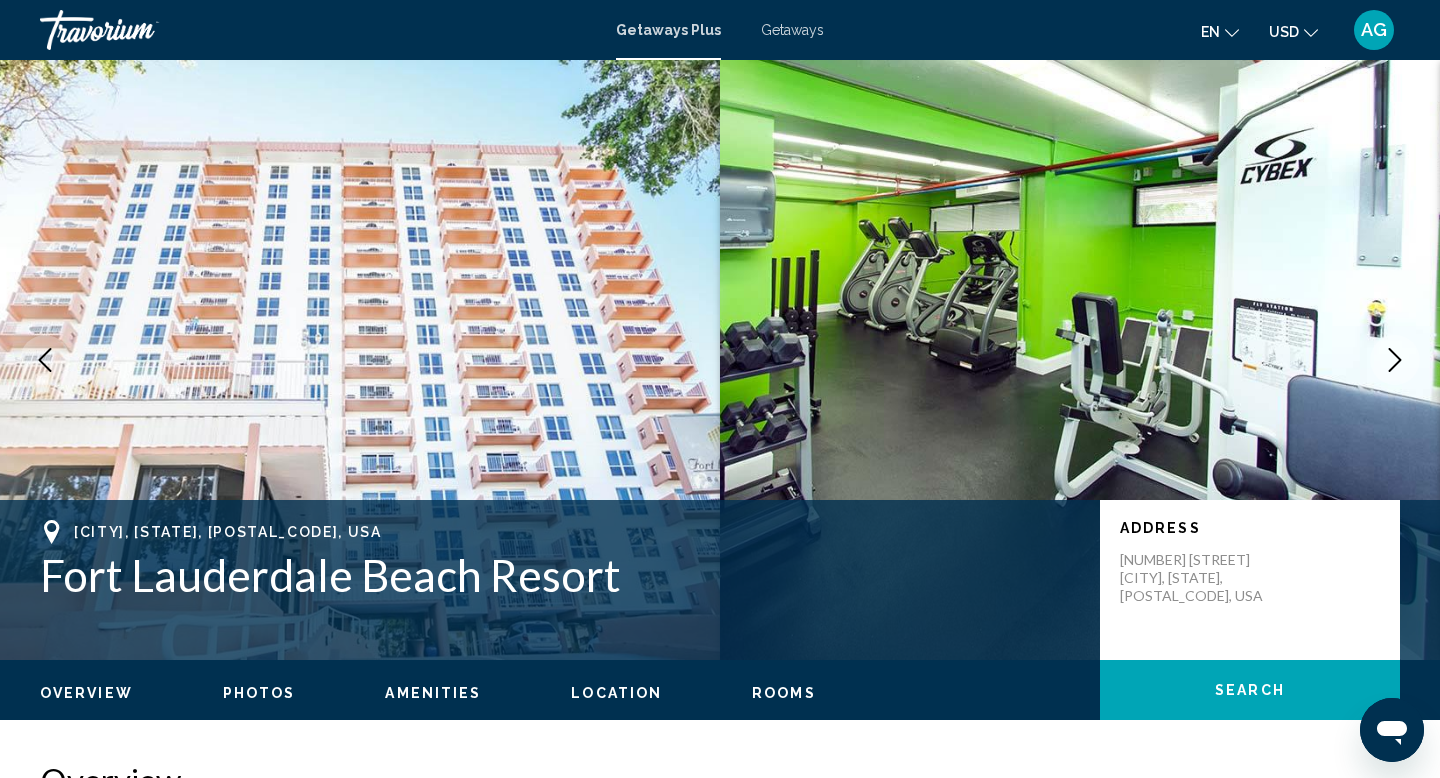 click 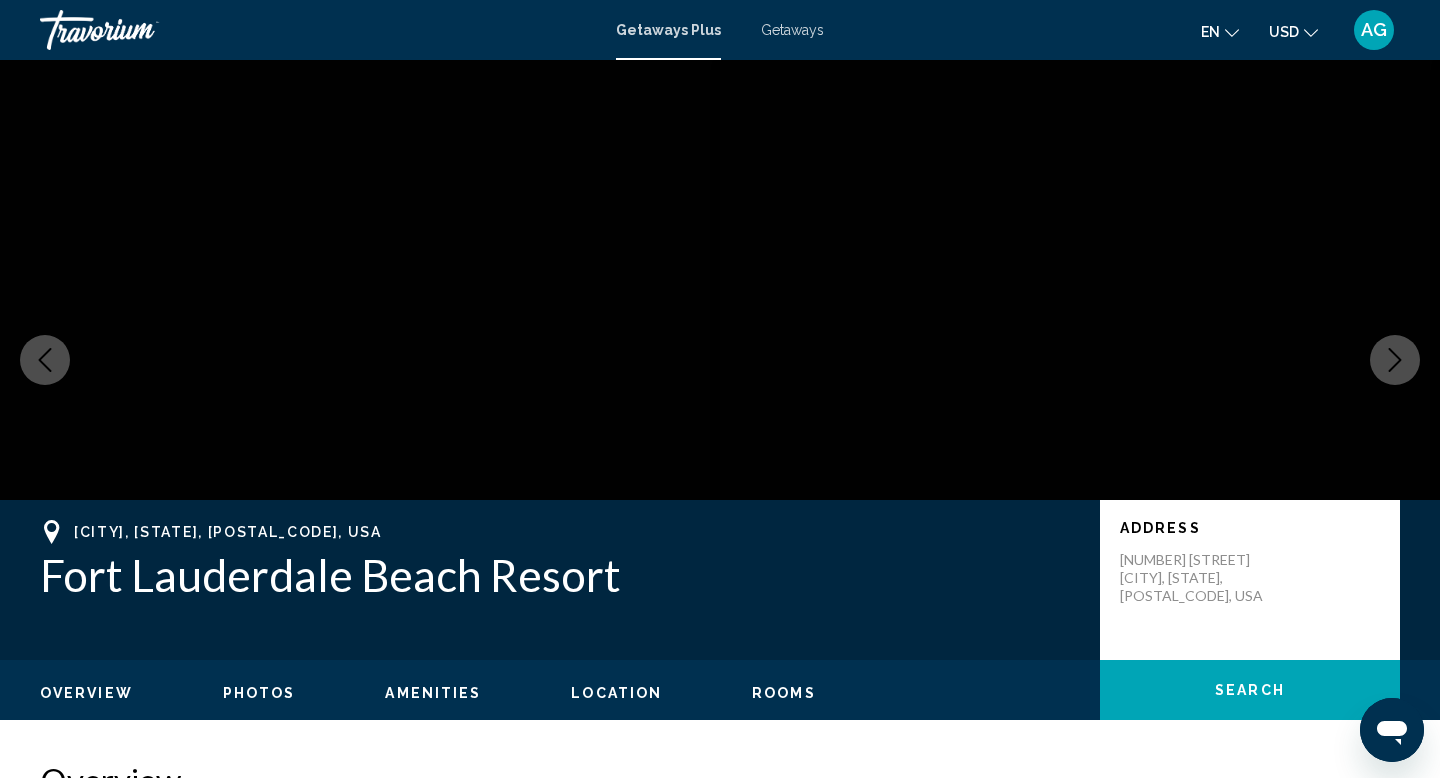 click 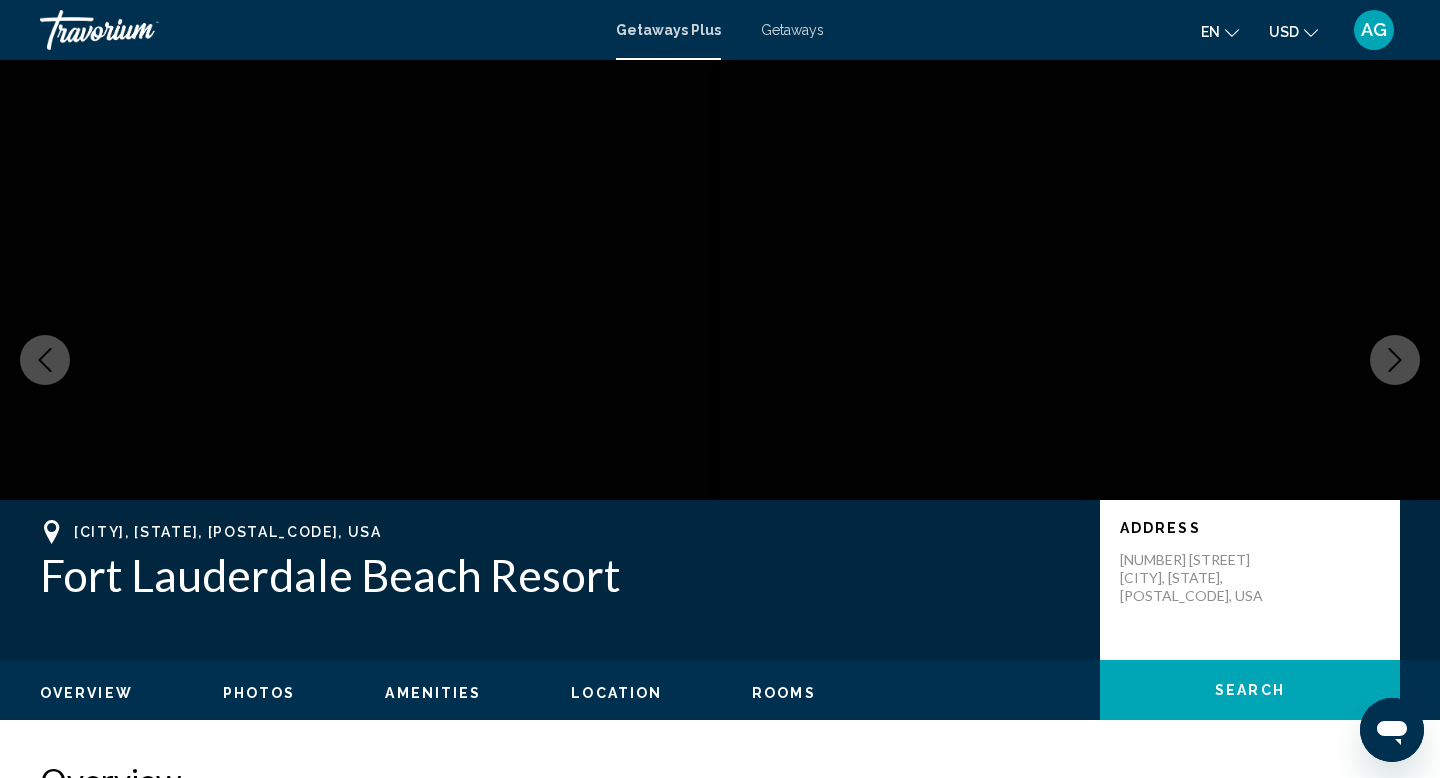 click 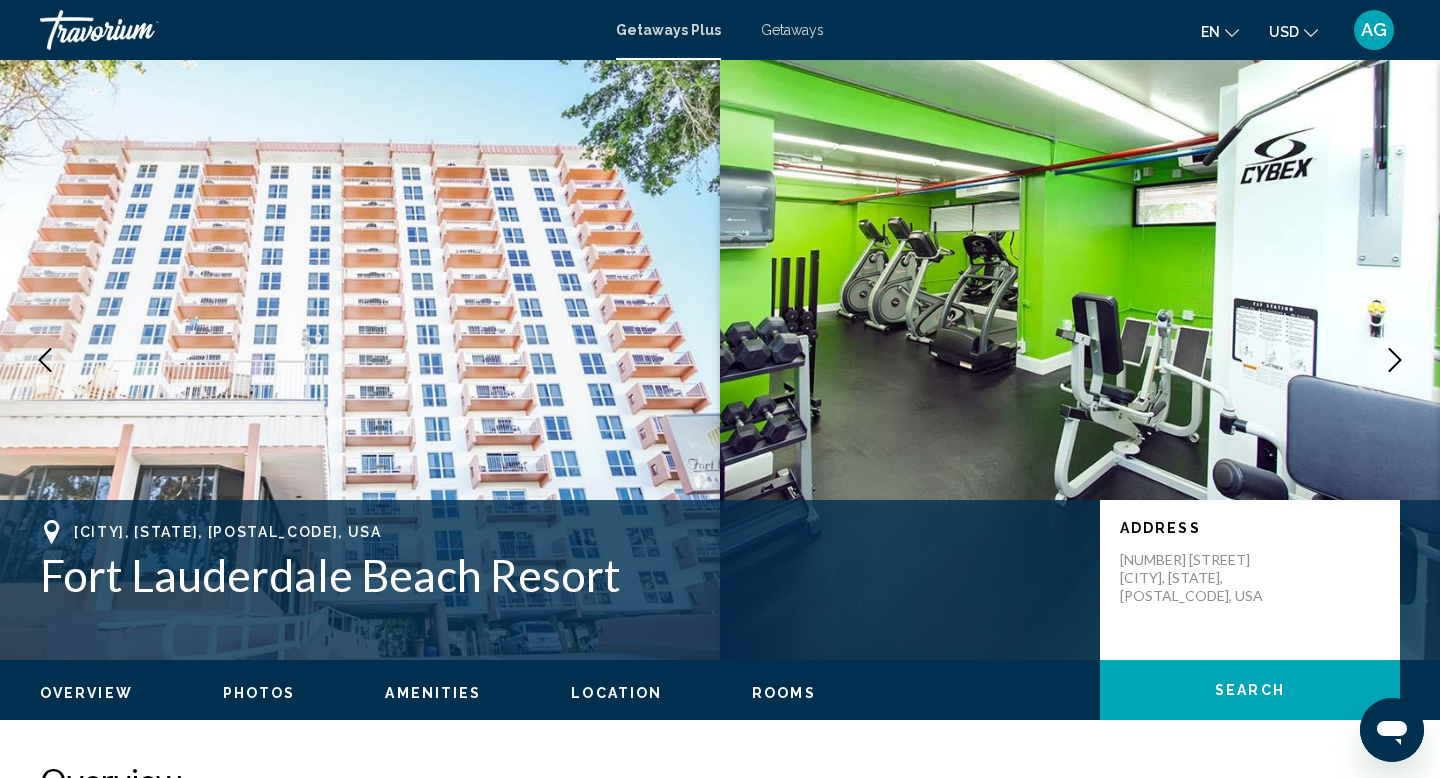 click 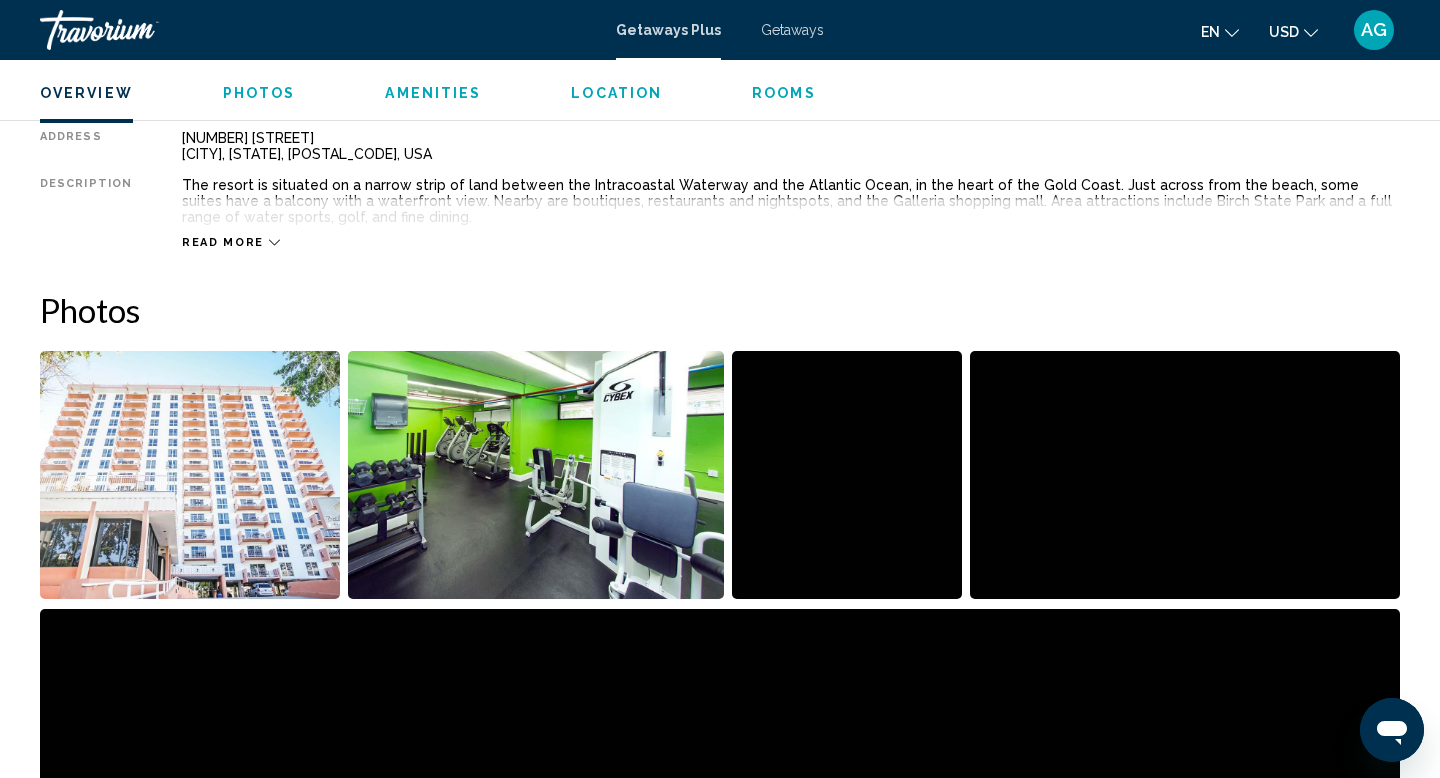 scroll, scrollTop: 721, scrollLeft: 0, axis: vertical 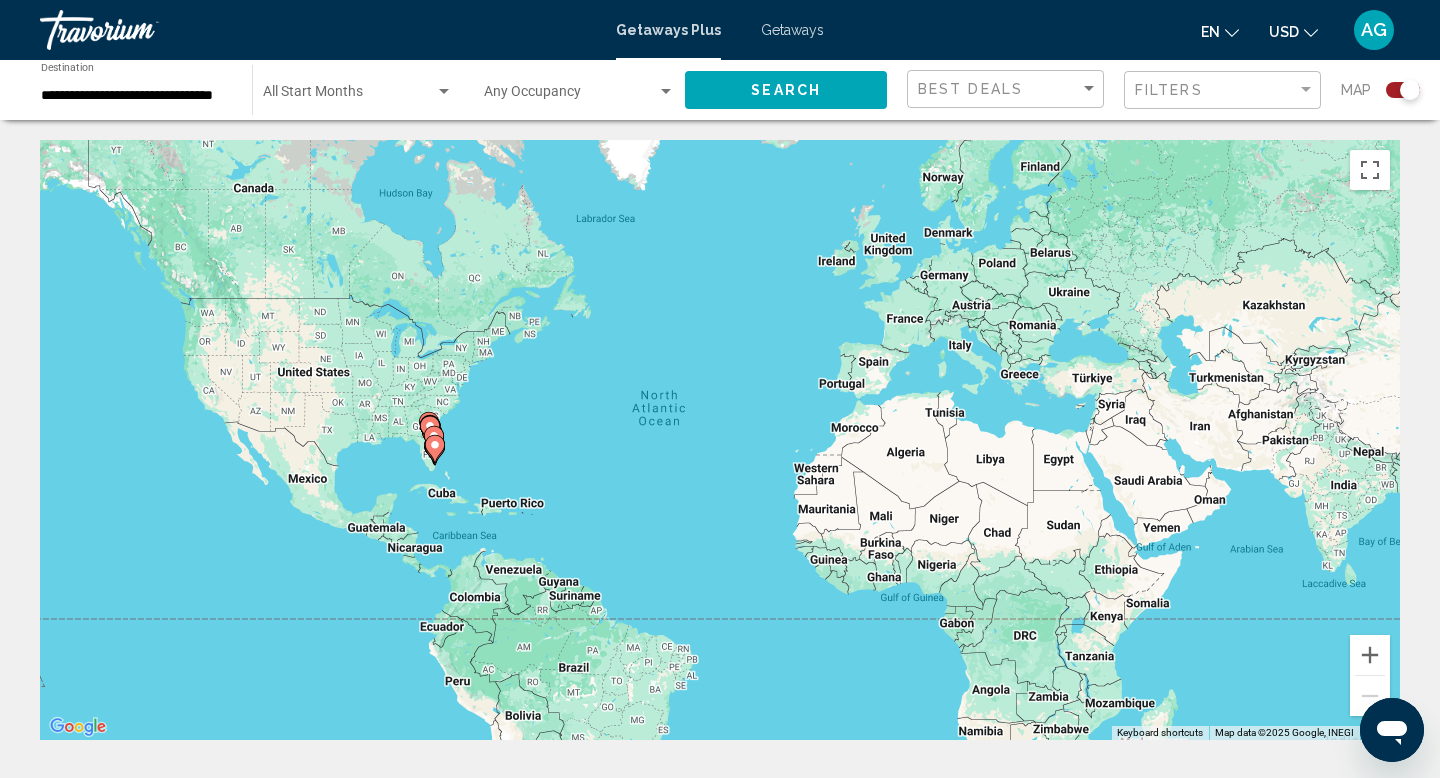 click on "Getaways" at bounding box center (792, 30) 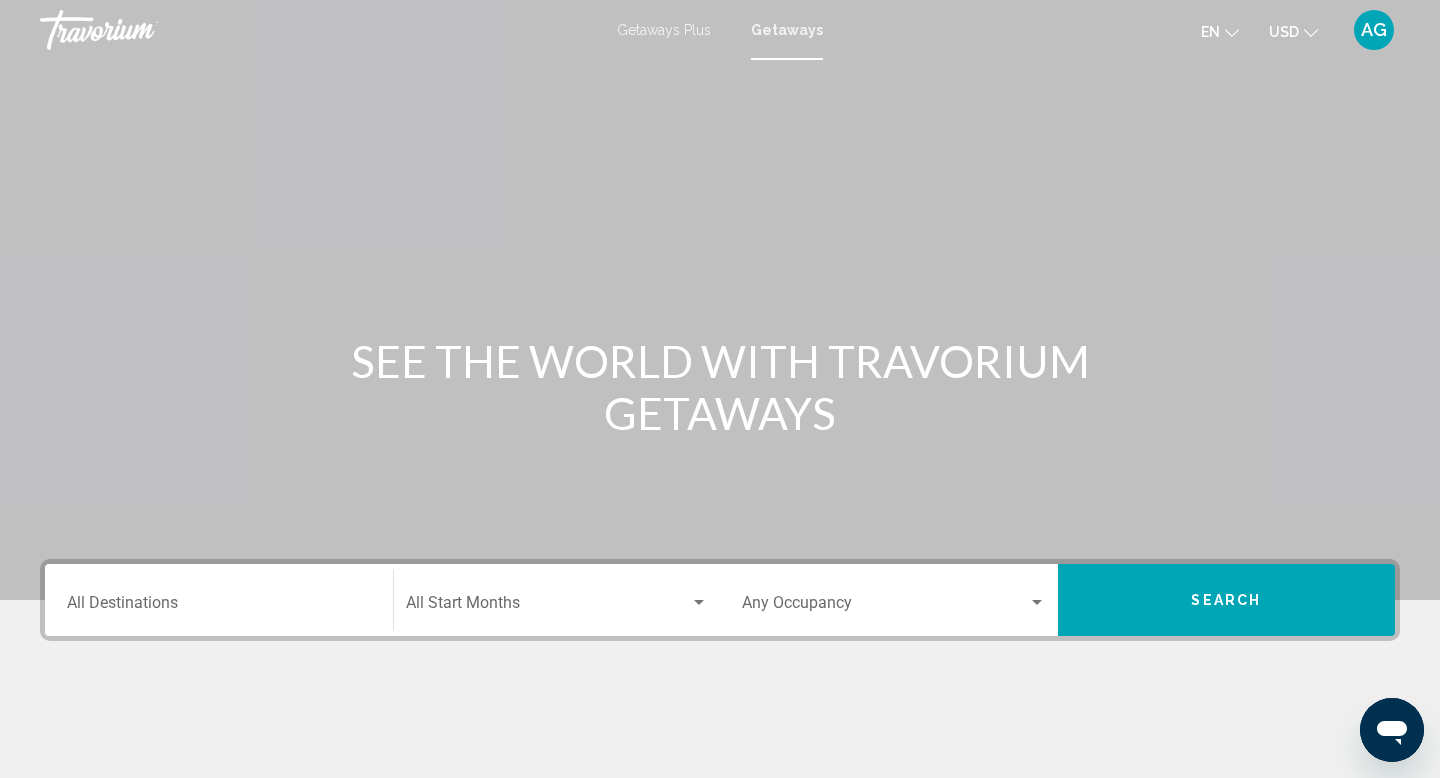 click on "Destination All Destinations" at bounding box center [219, 607] 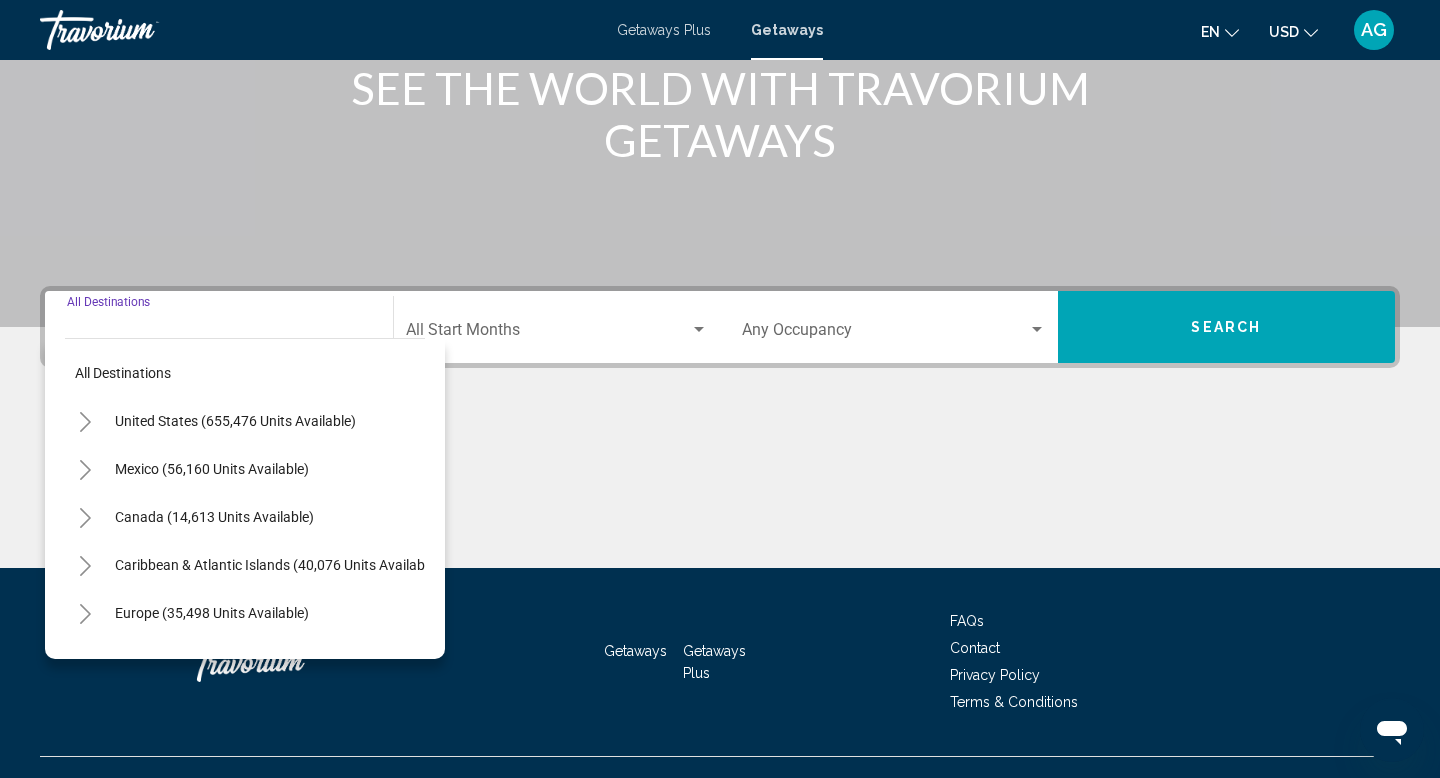scroll, scrollTop: 308, scrollLeft: 0, axis: vertical 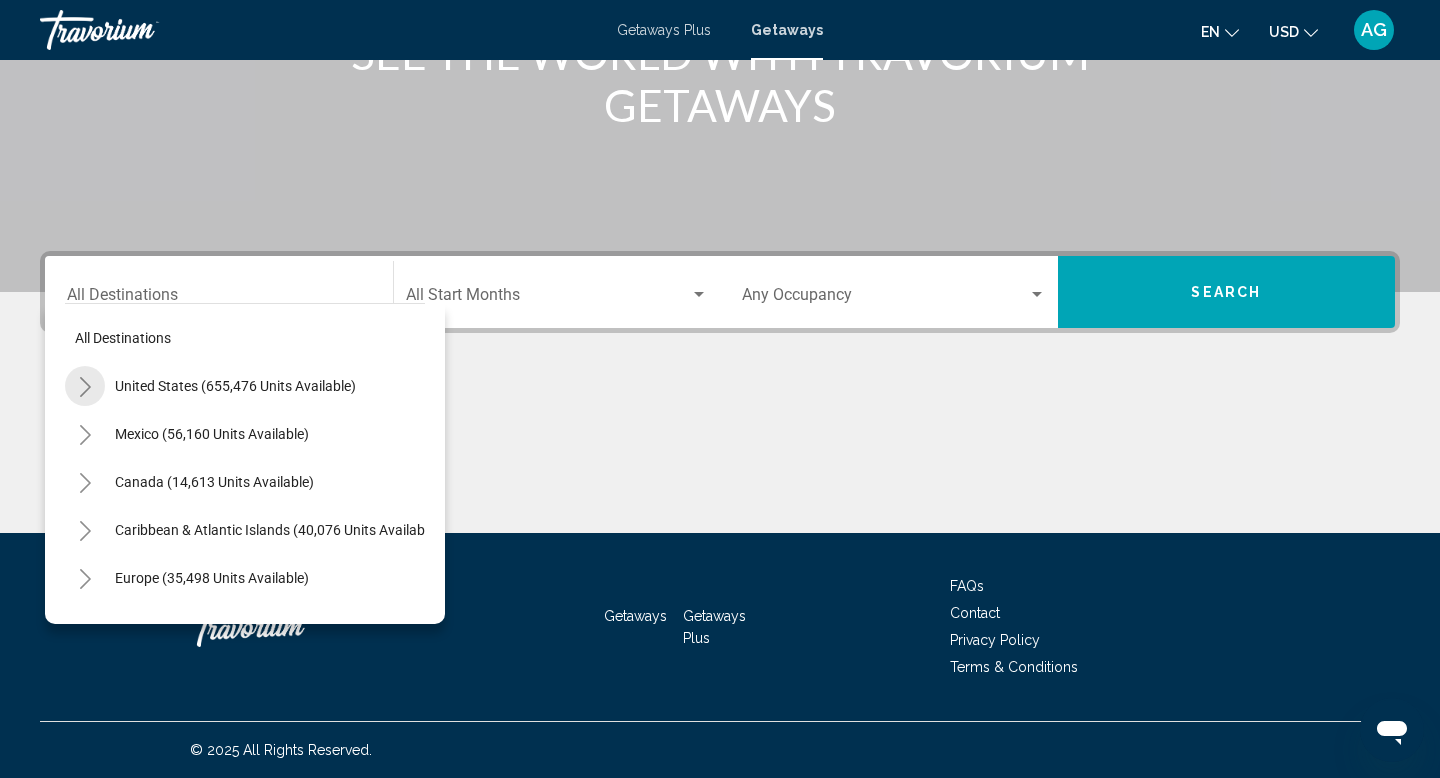 click 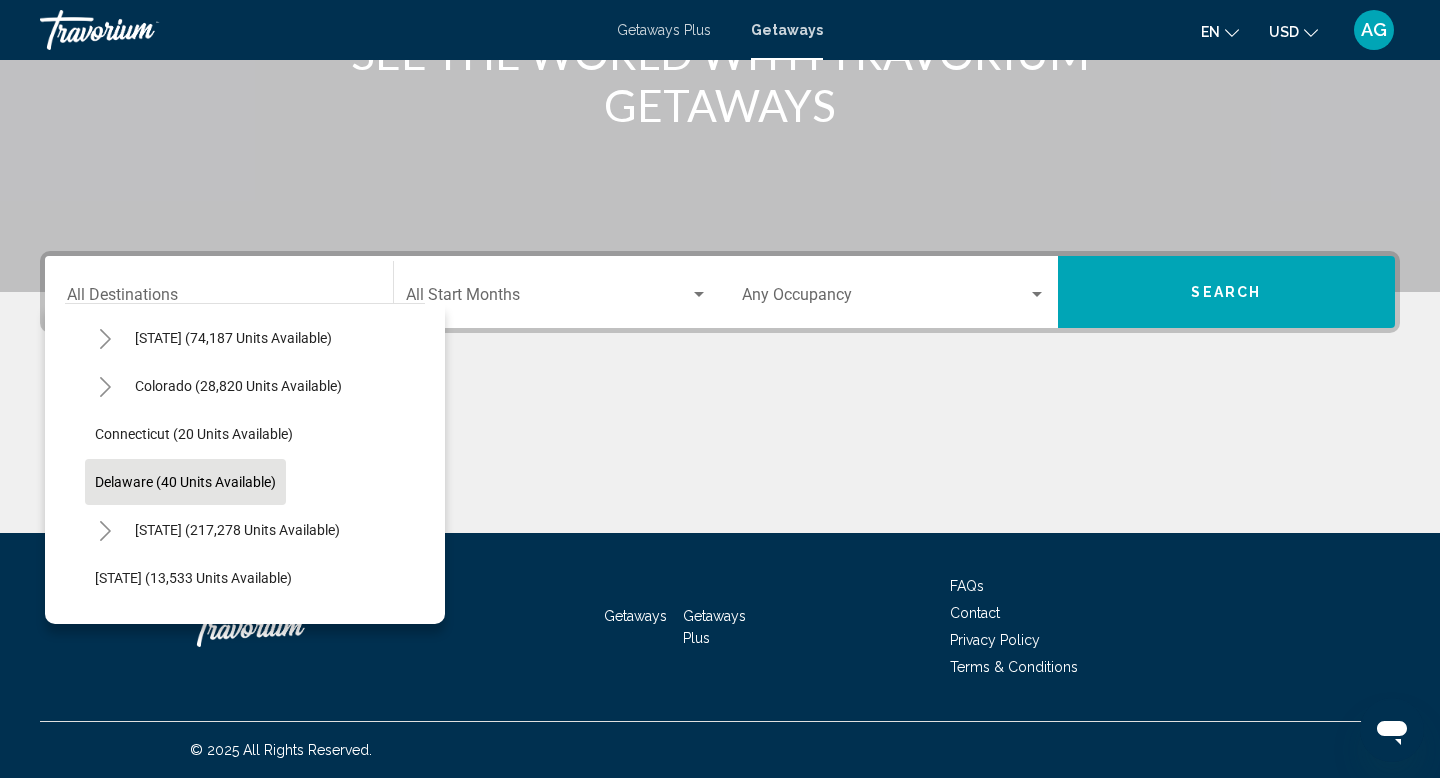 scroll, scrollTop: 208, scrollLeft: 0, axis: vertical 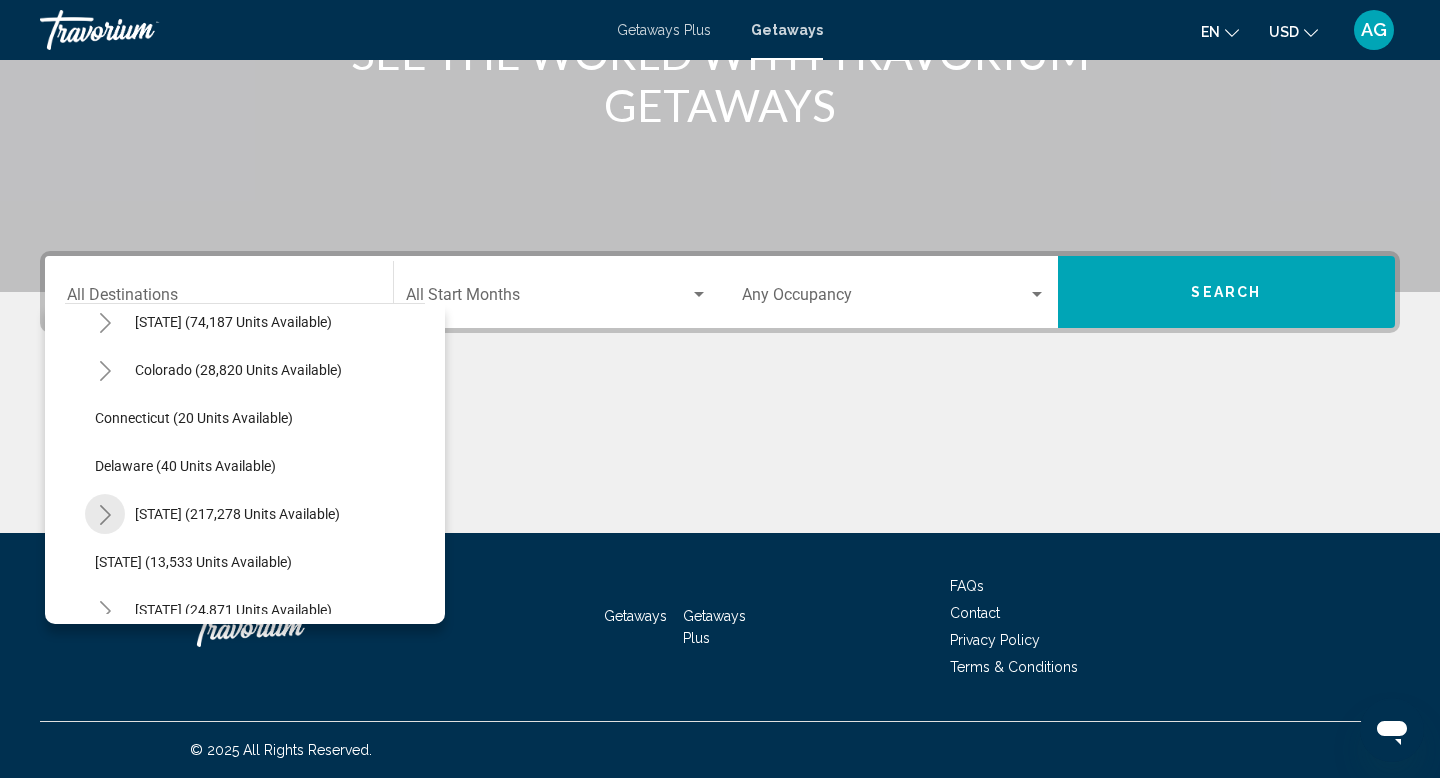 click 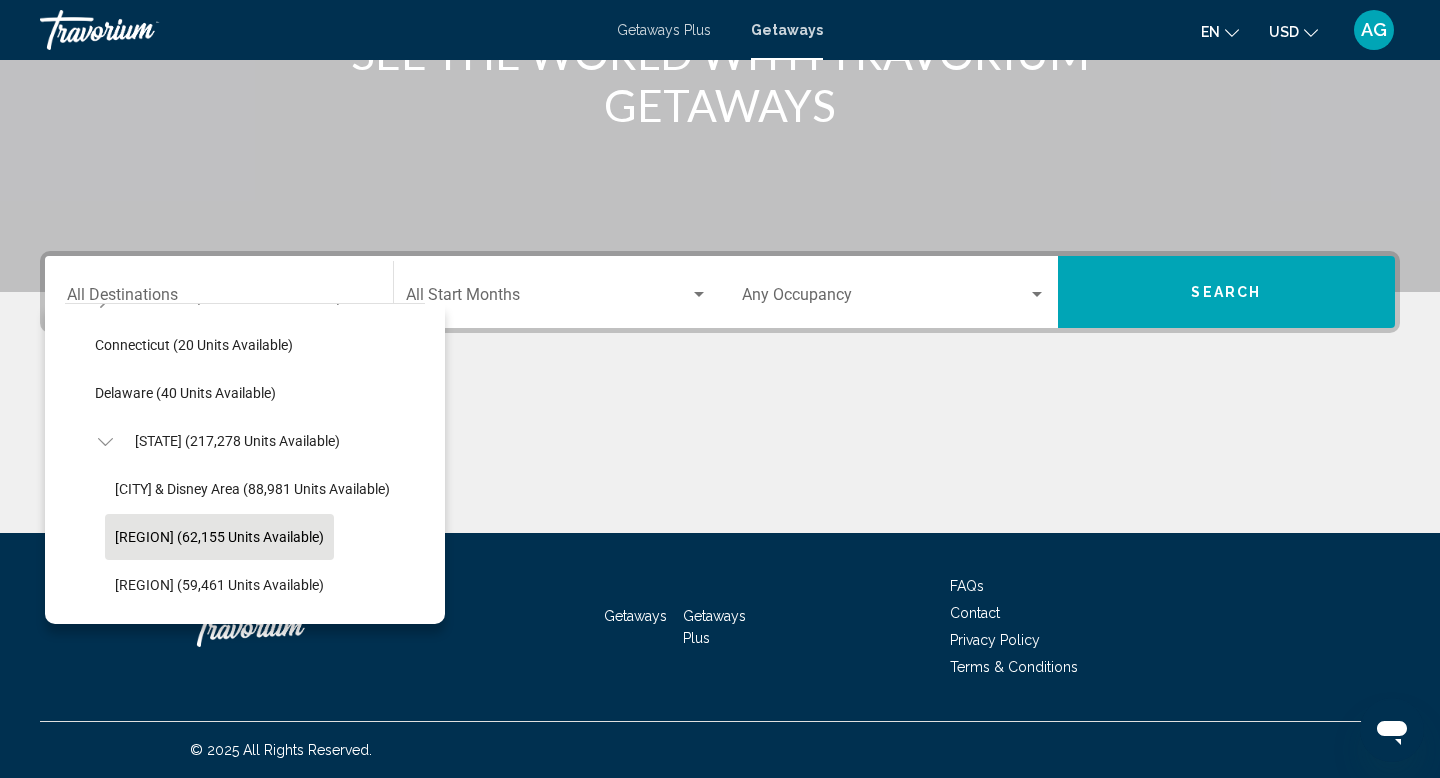 scroll, scrollTop: 282, scrollLeft: 0, axis: vertical 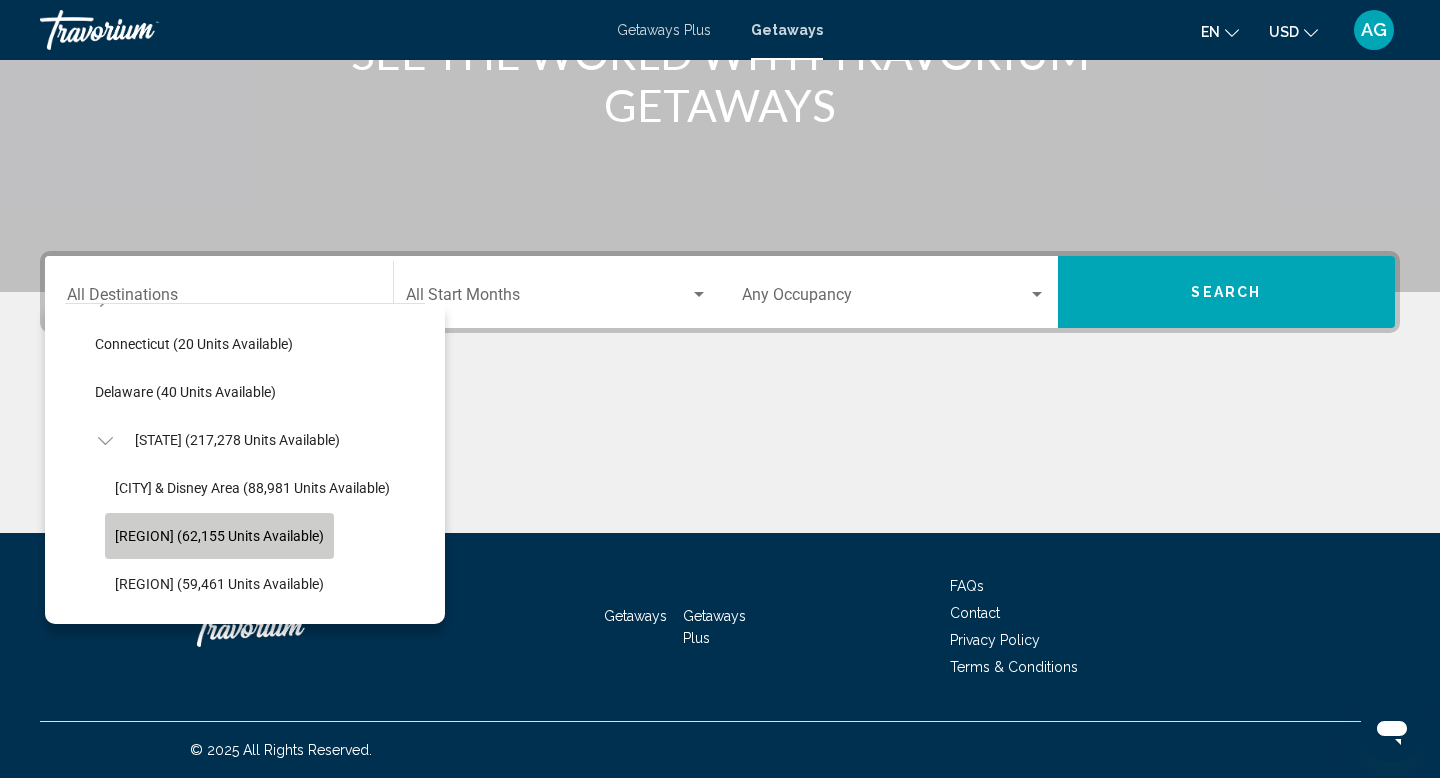 click on "[REGION] (62,155 units available)" 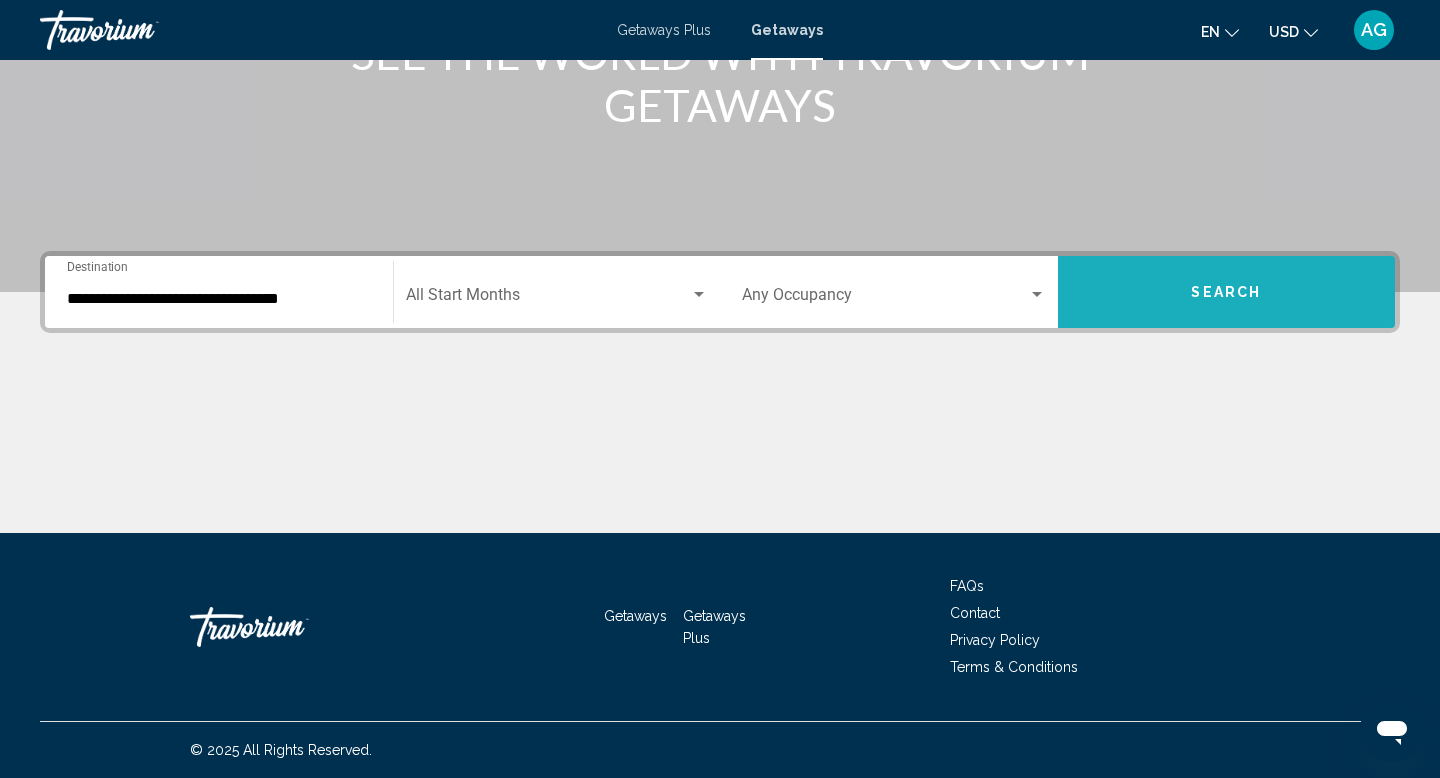 click on "Search" at bounding box center (1227, 292) 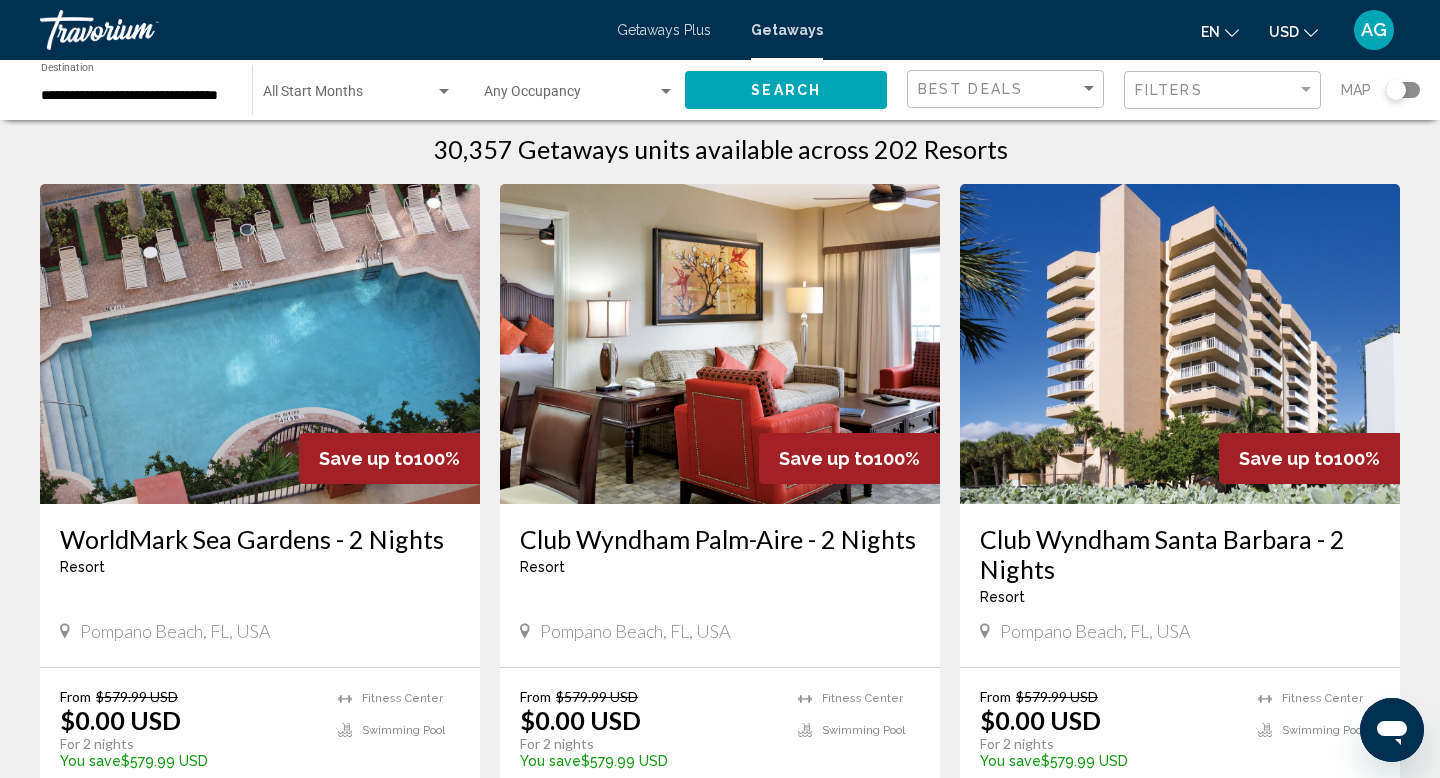 scroll, scrollTop: 0, scrollLeft: 0, axis: both 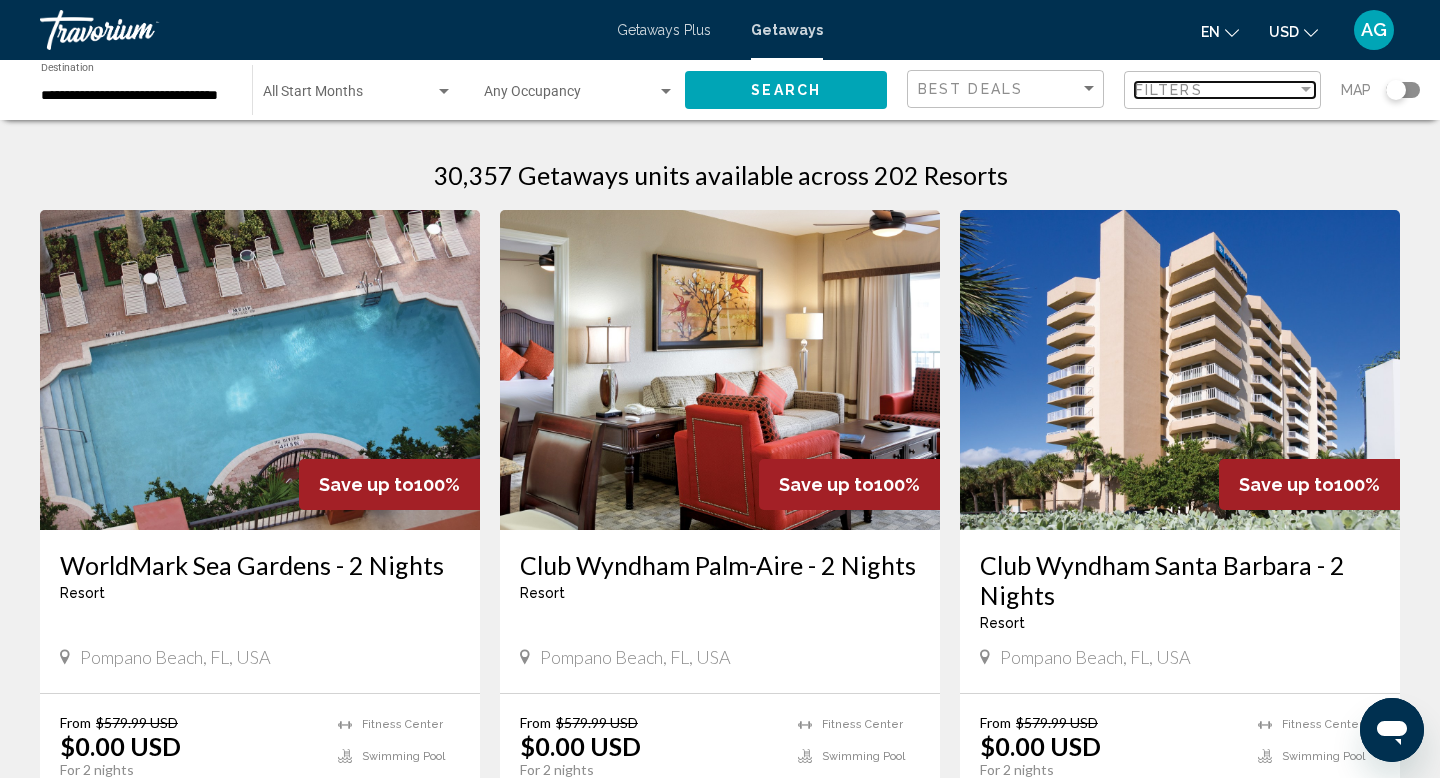 click at bounding box center [1306, 90] 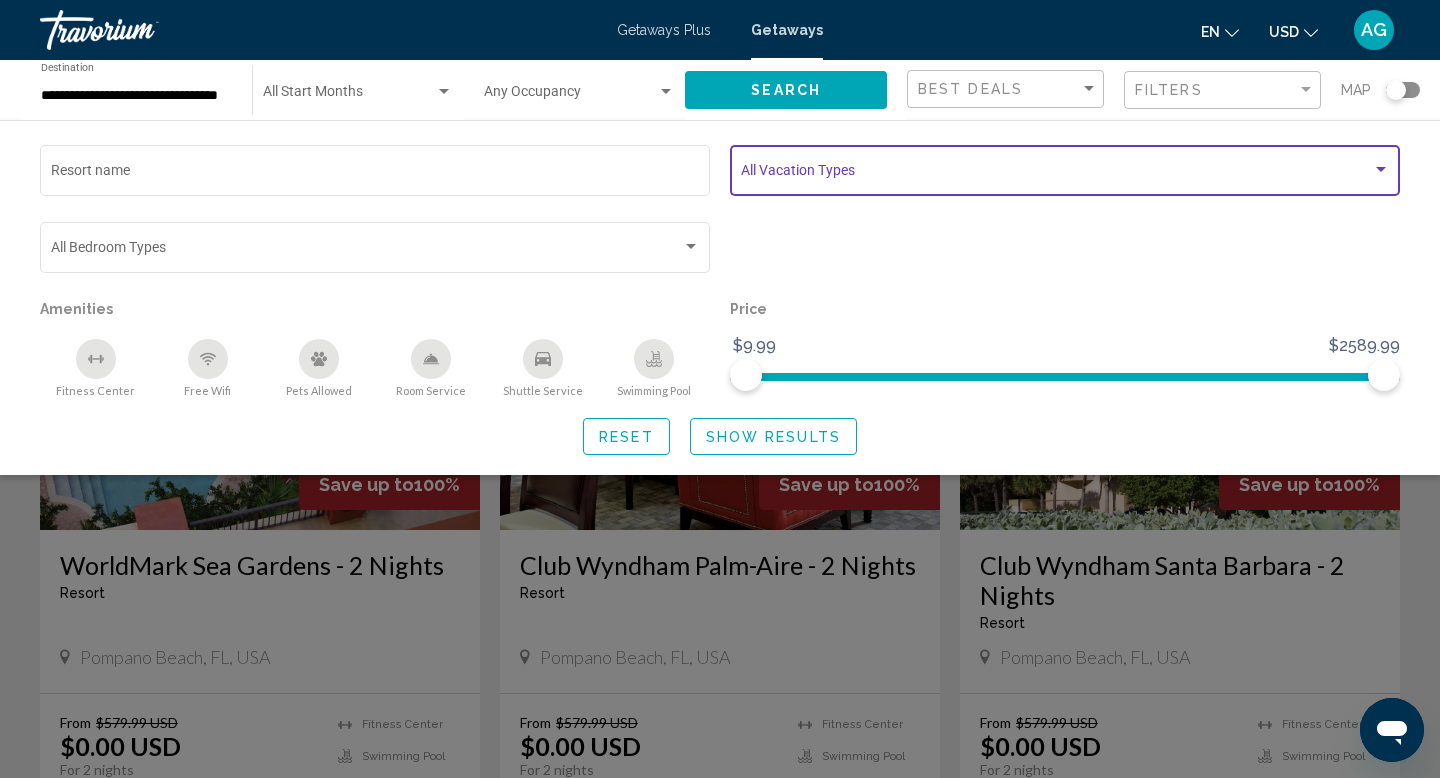 click at bounding box center (1381, 169) 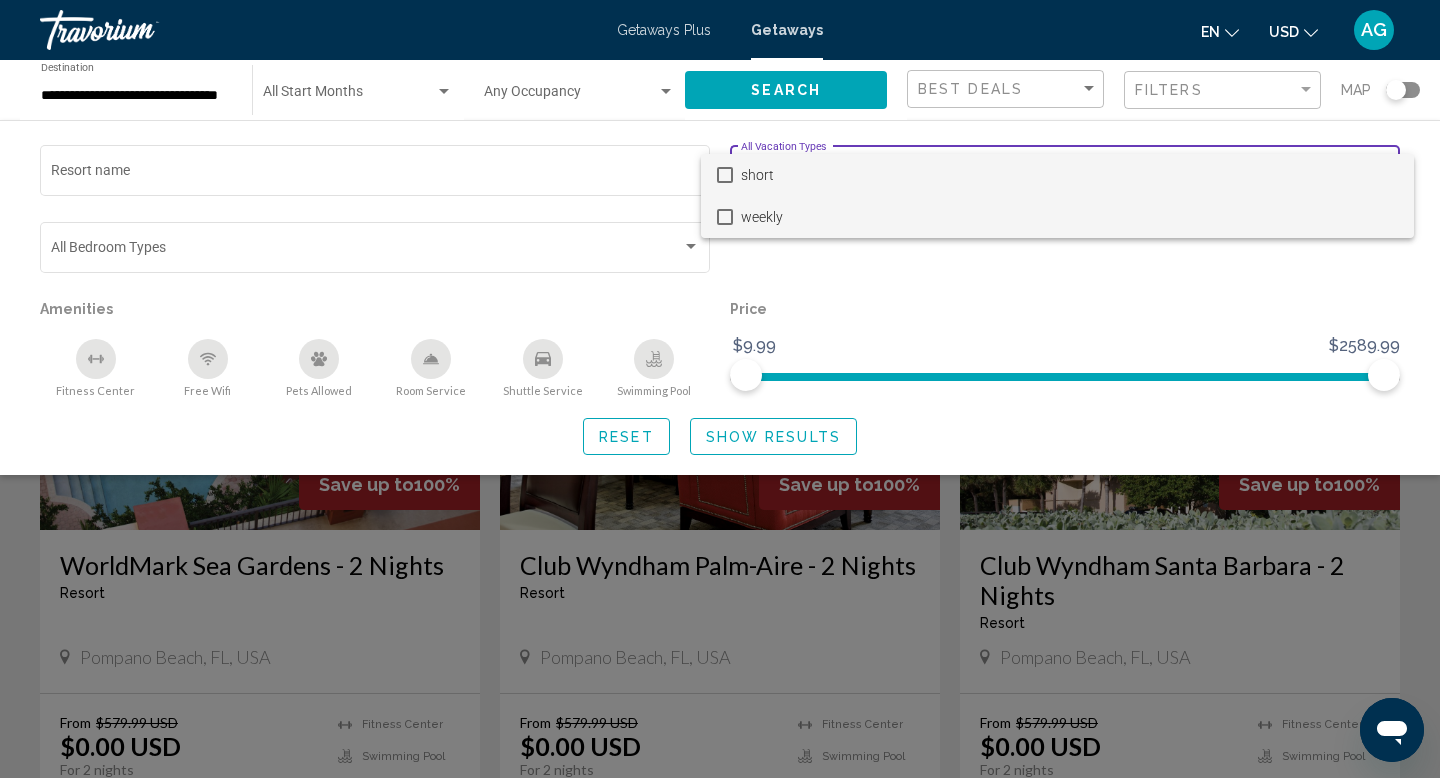 click at bounding box center [725, 217] 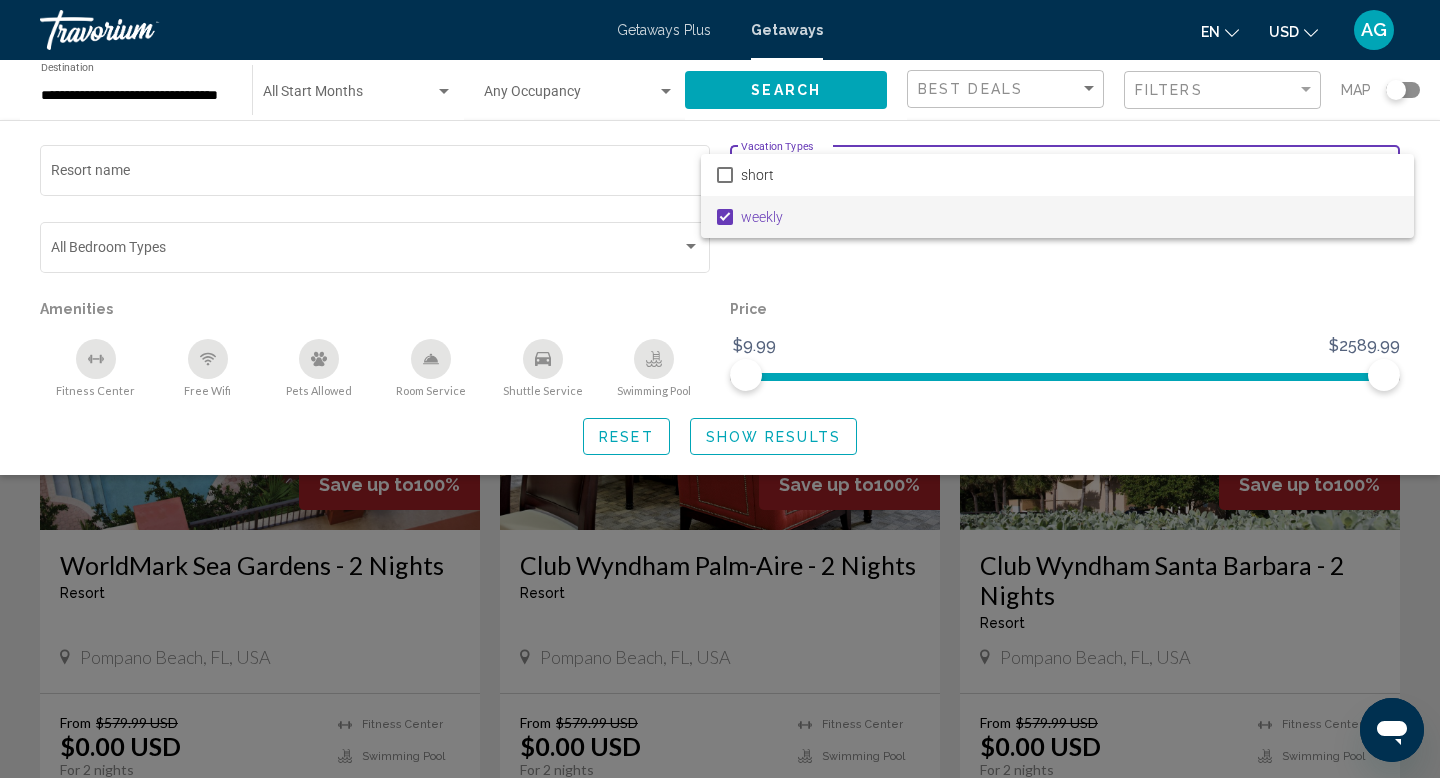 click at bounding box center [720, 389] 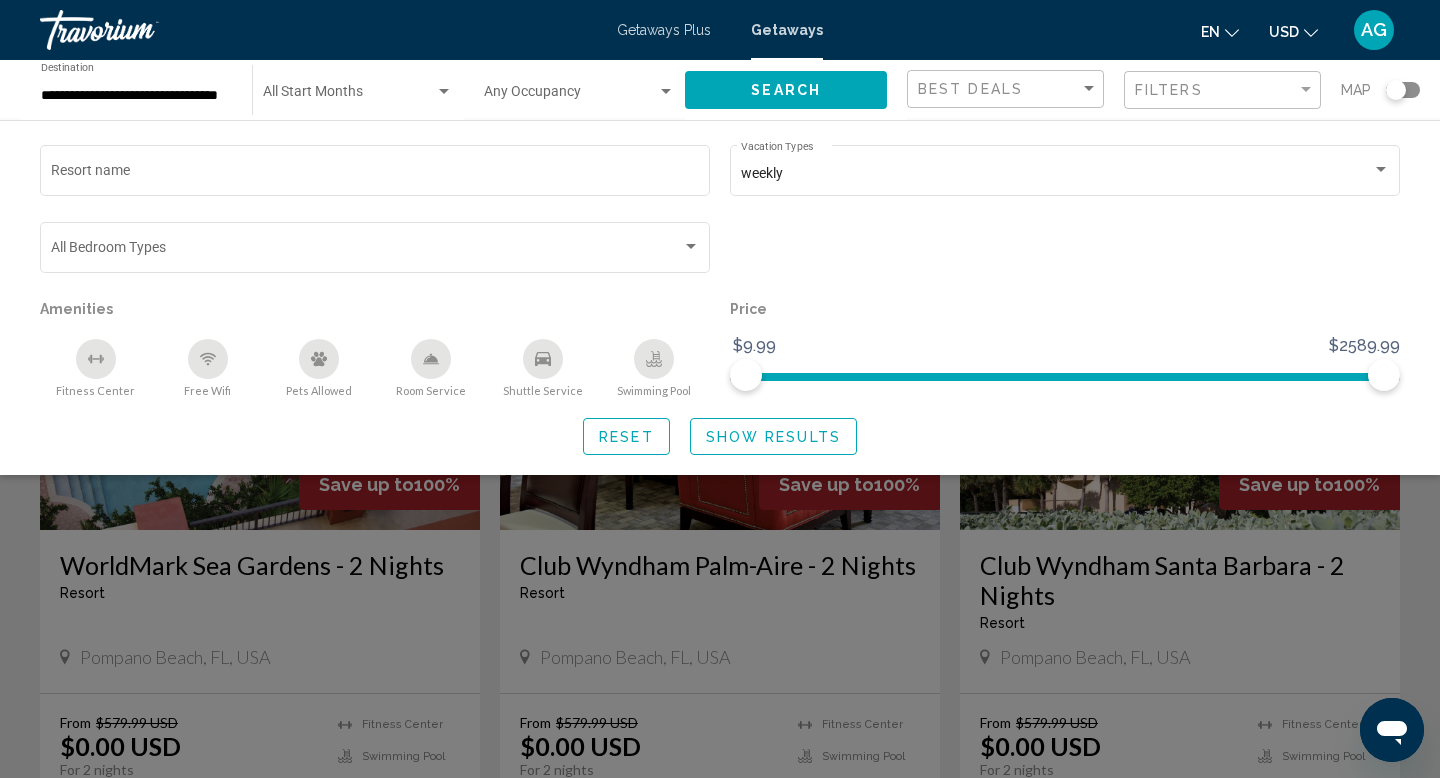click on "Show Results" 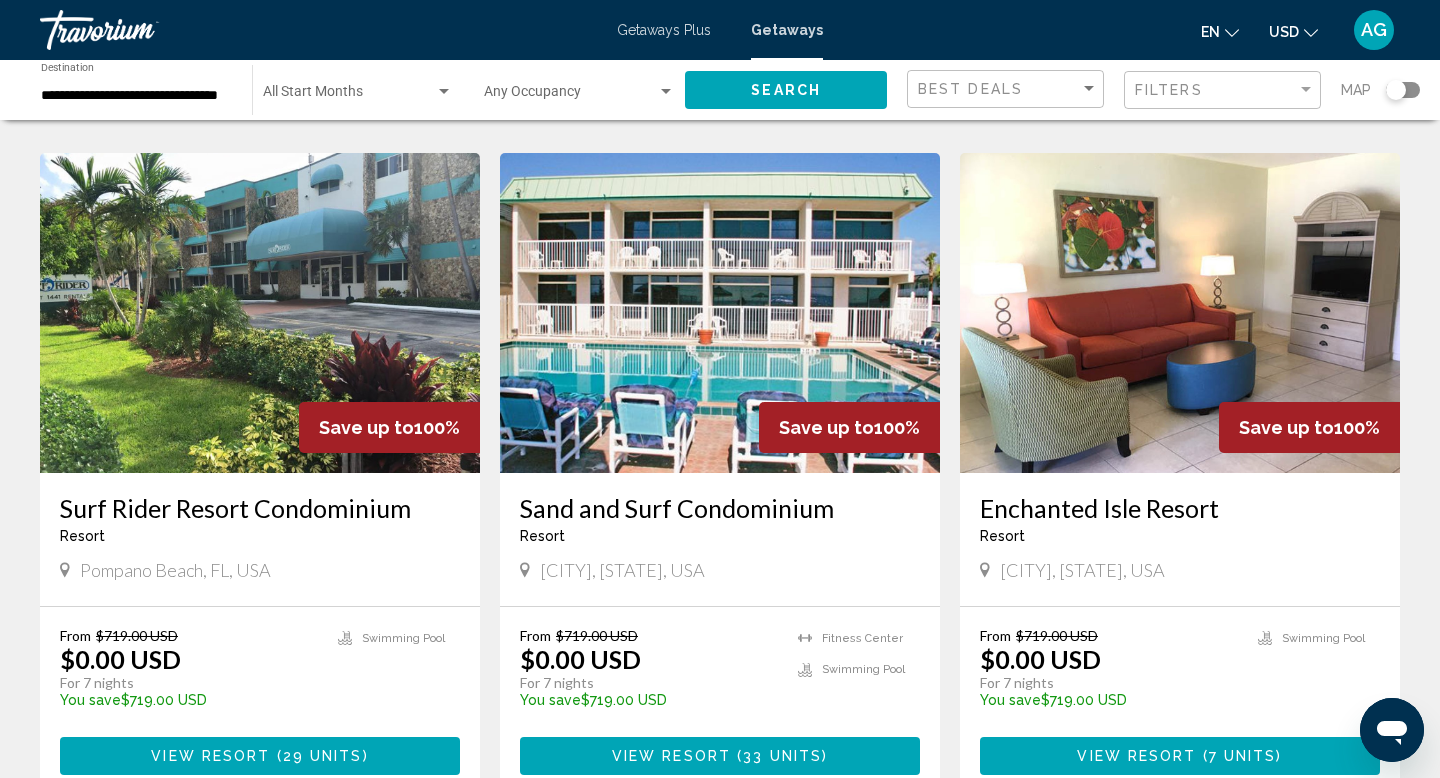 scroll, scrollTop: 739, scrollLeft: 0, axis: vertical 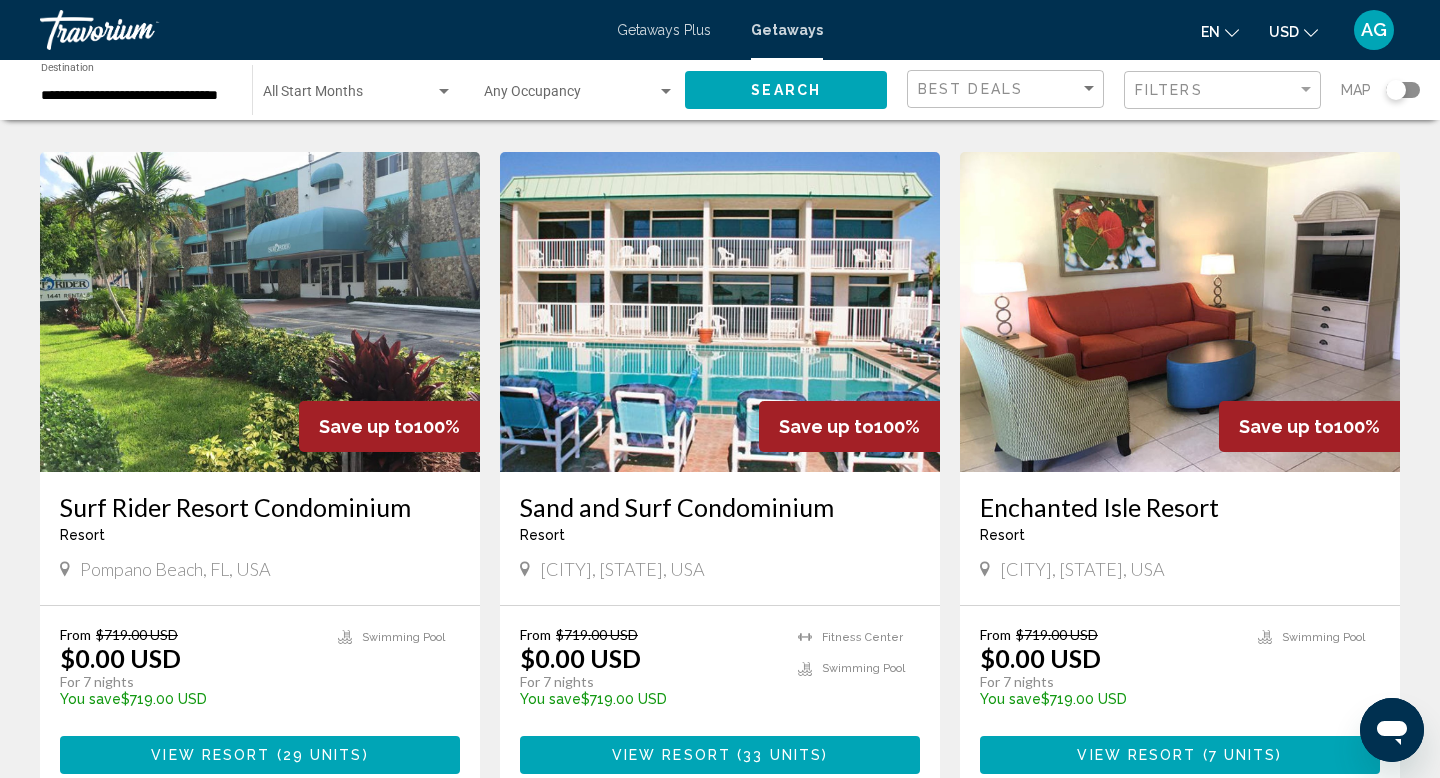 click at bounding box center [1180, 312] 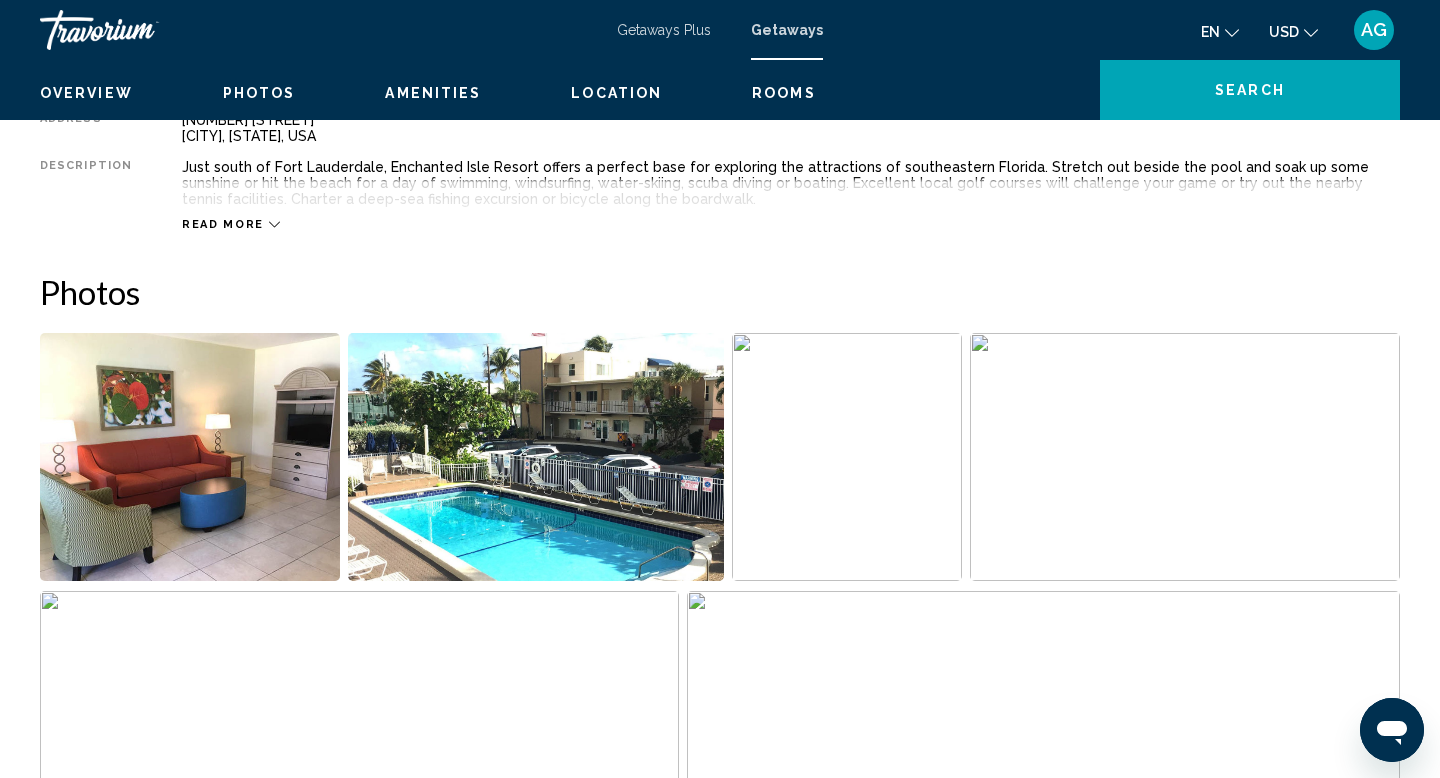 scroll, scrollTop: 0, scrollLeft: 0, axis: both 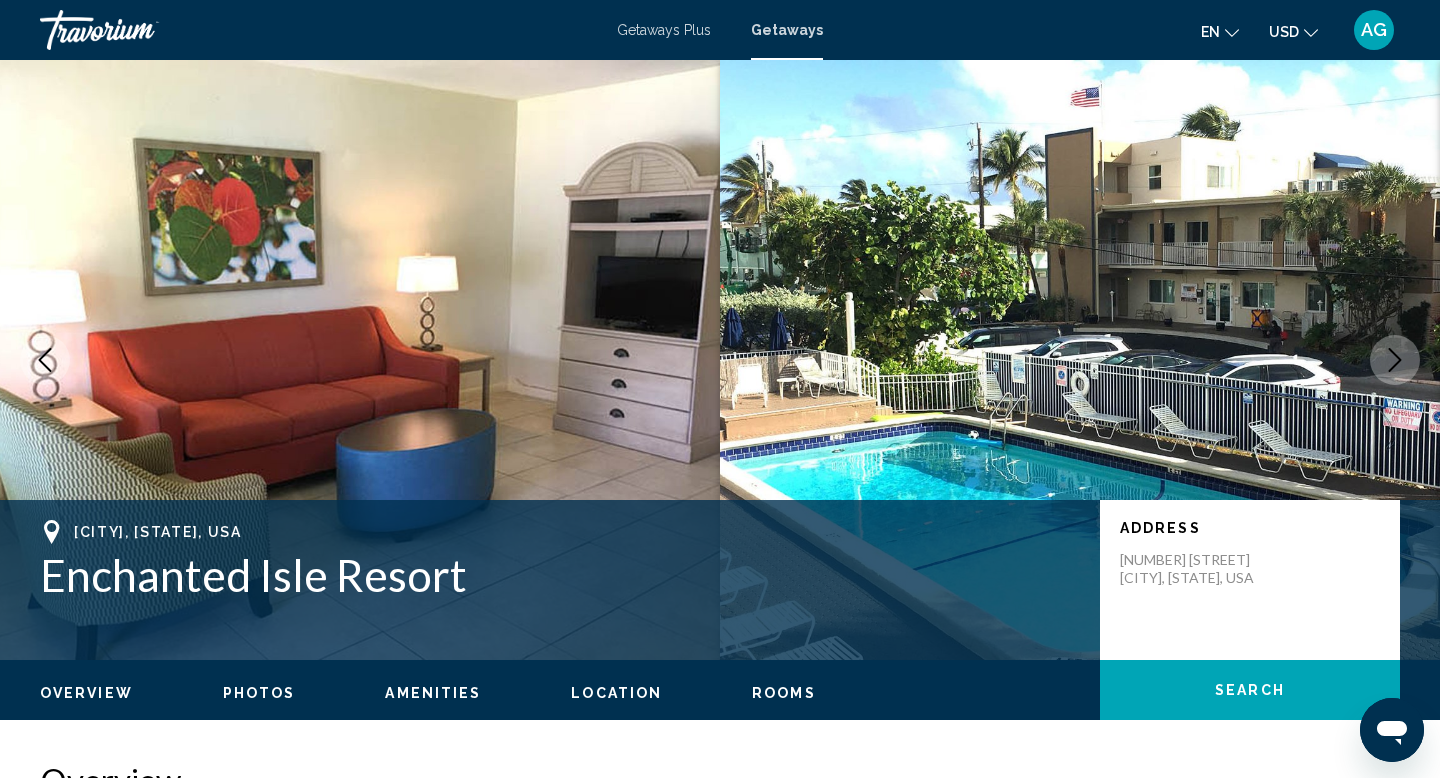 click 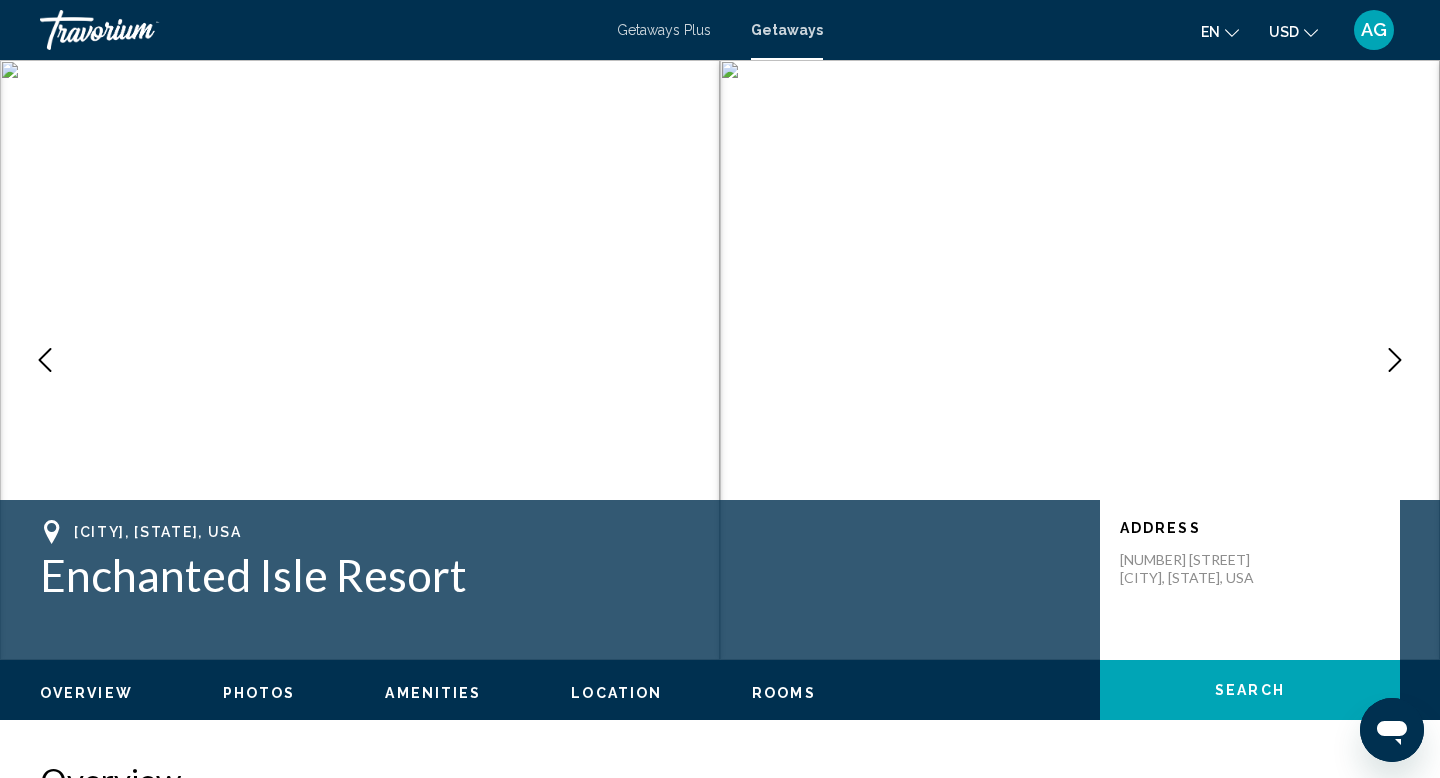 click 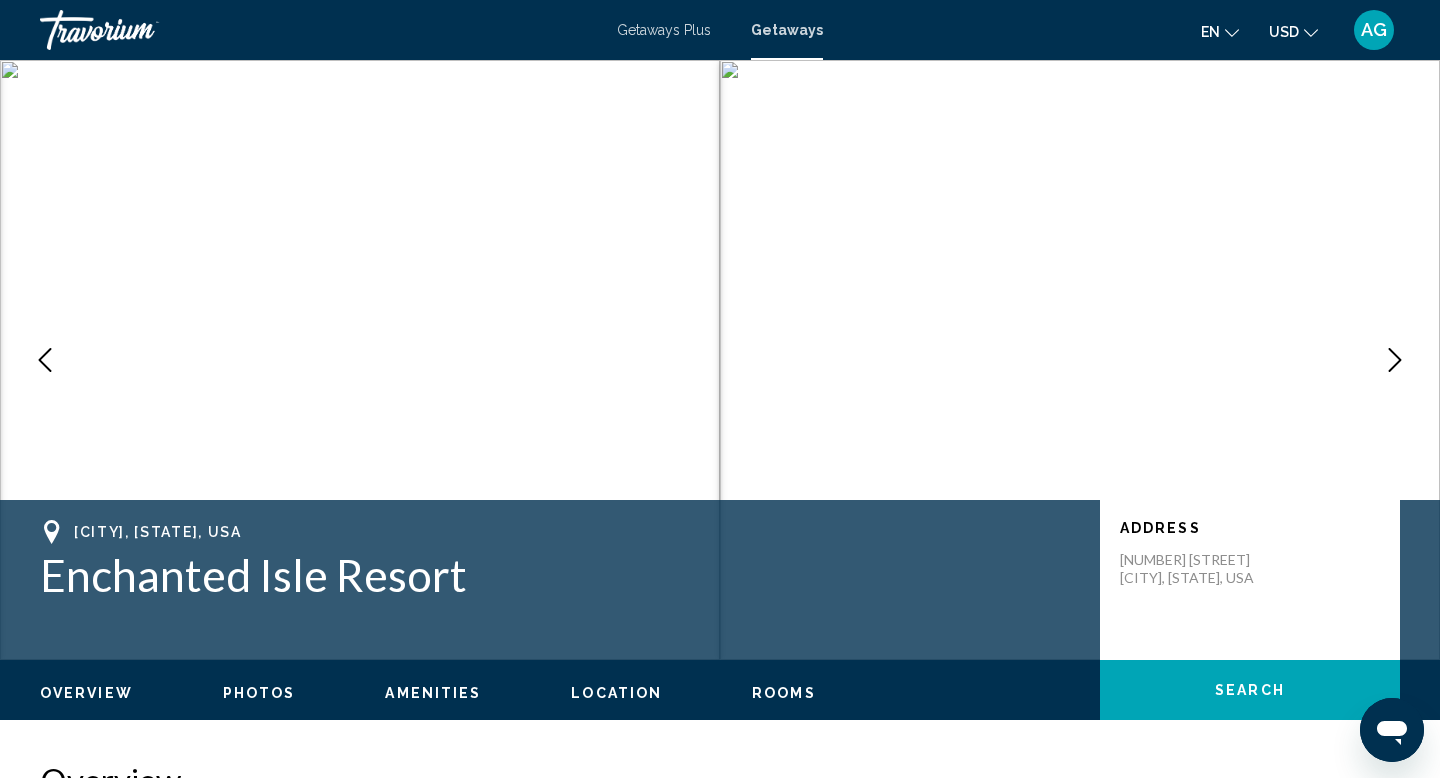 click 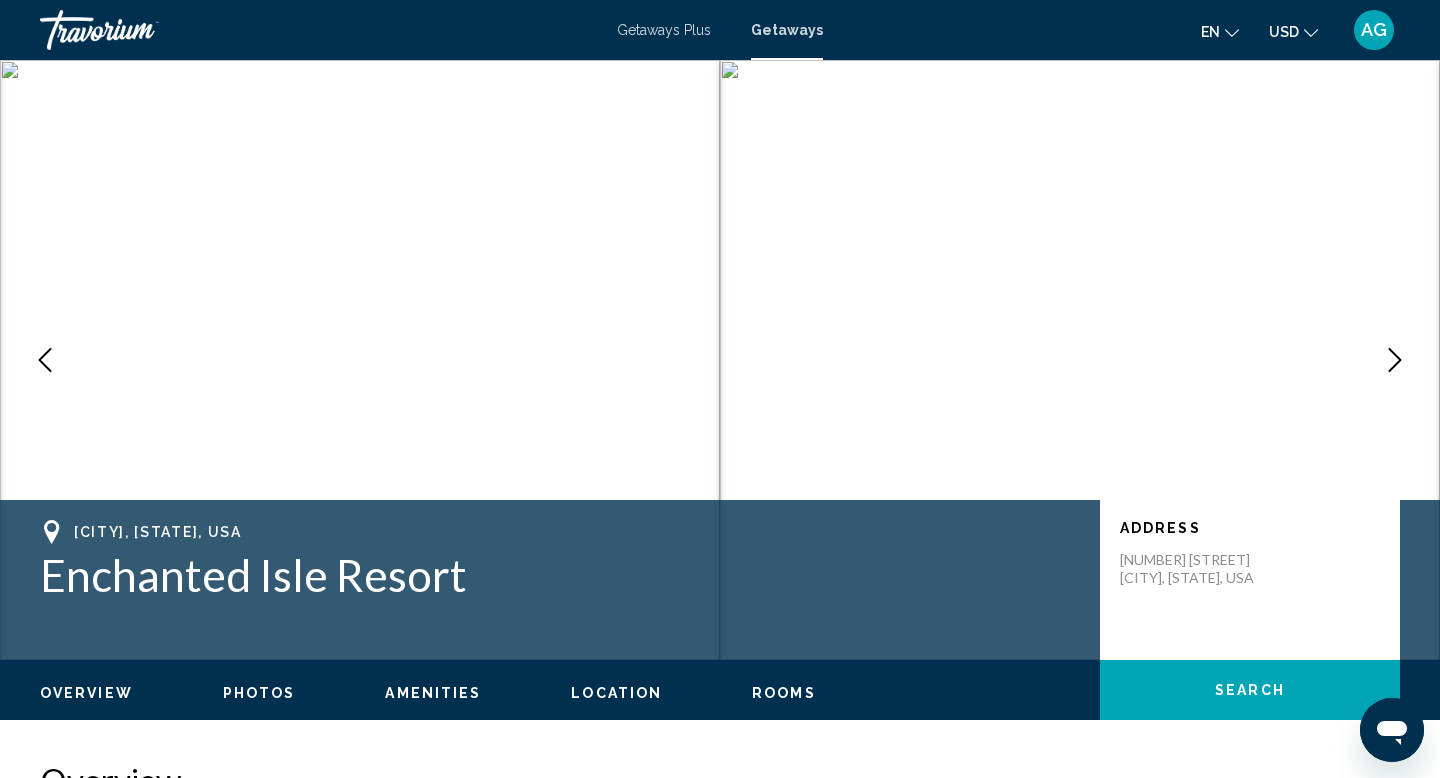 click 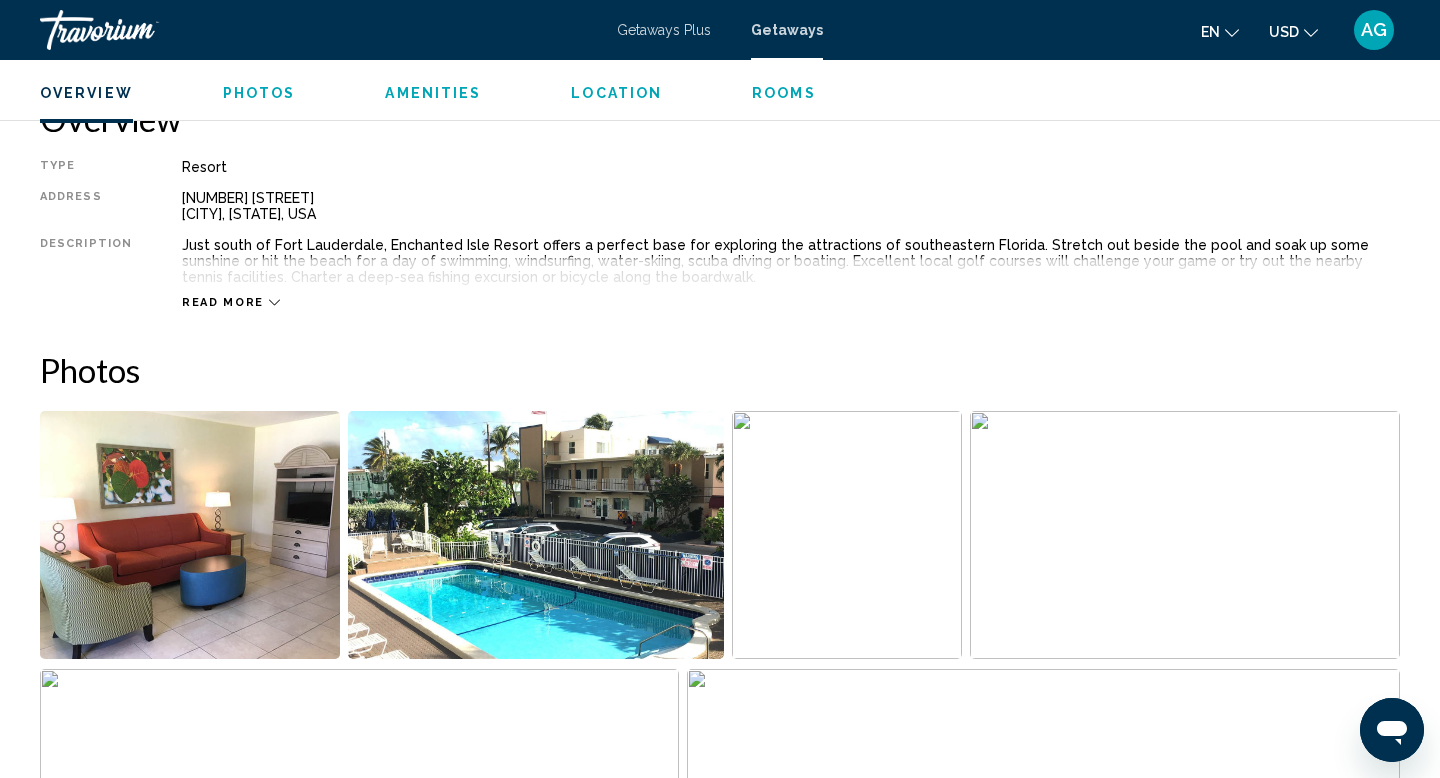scroll, scrollTop: 677, scrollLeft: 0, axis: vertical 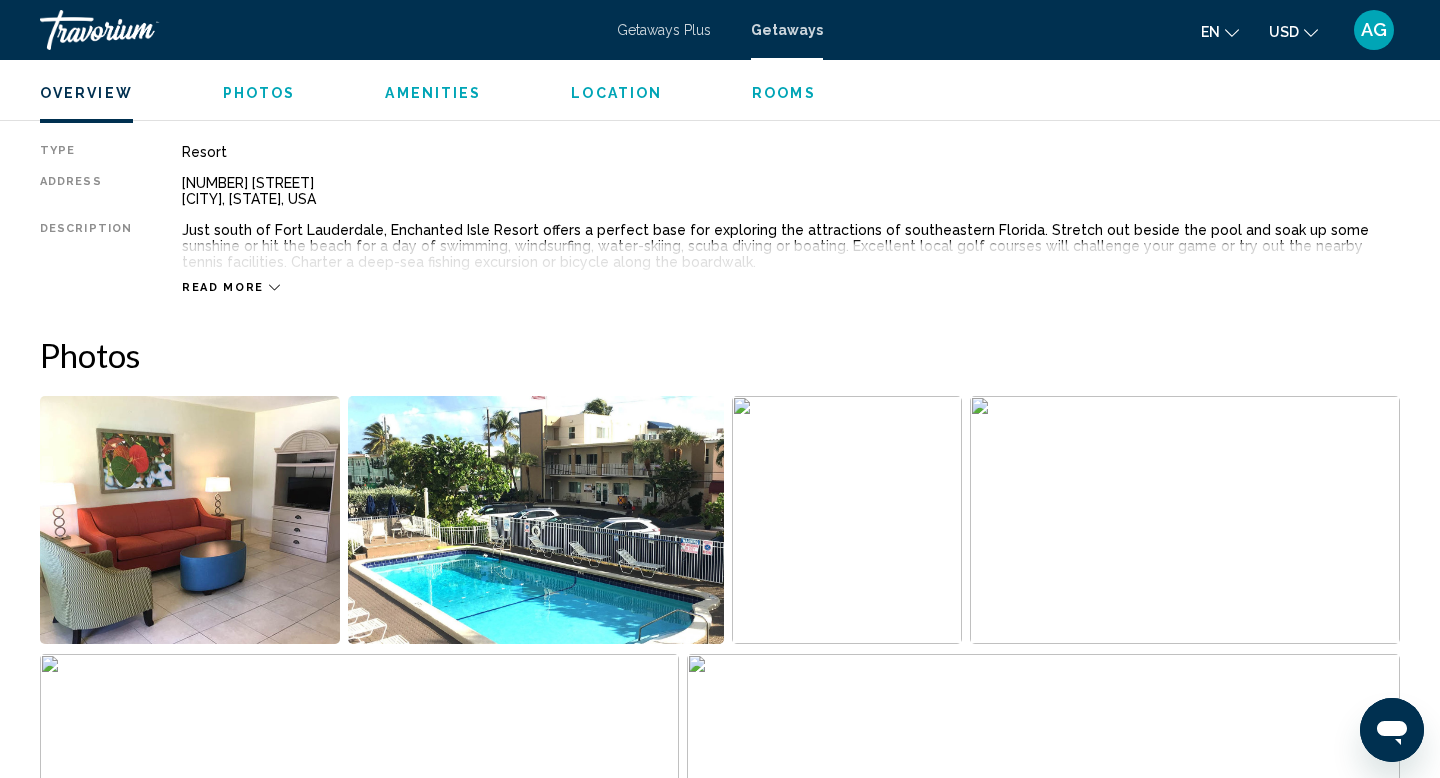 click on "Read more" at bounding box center (223, 287) 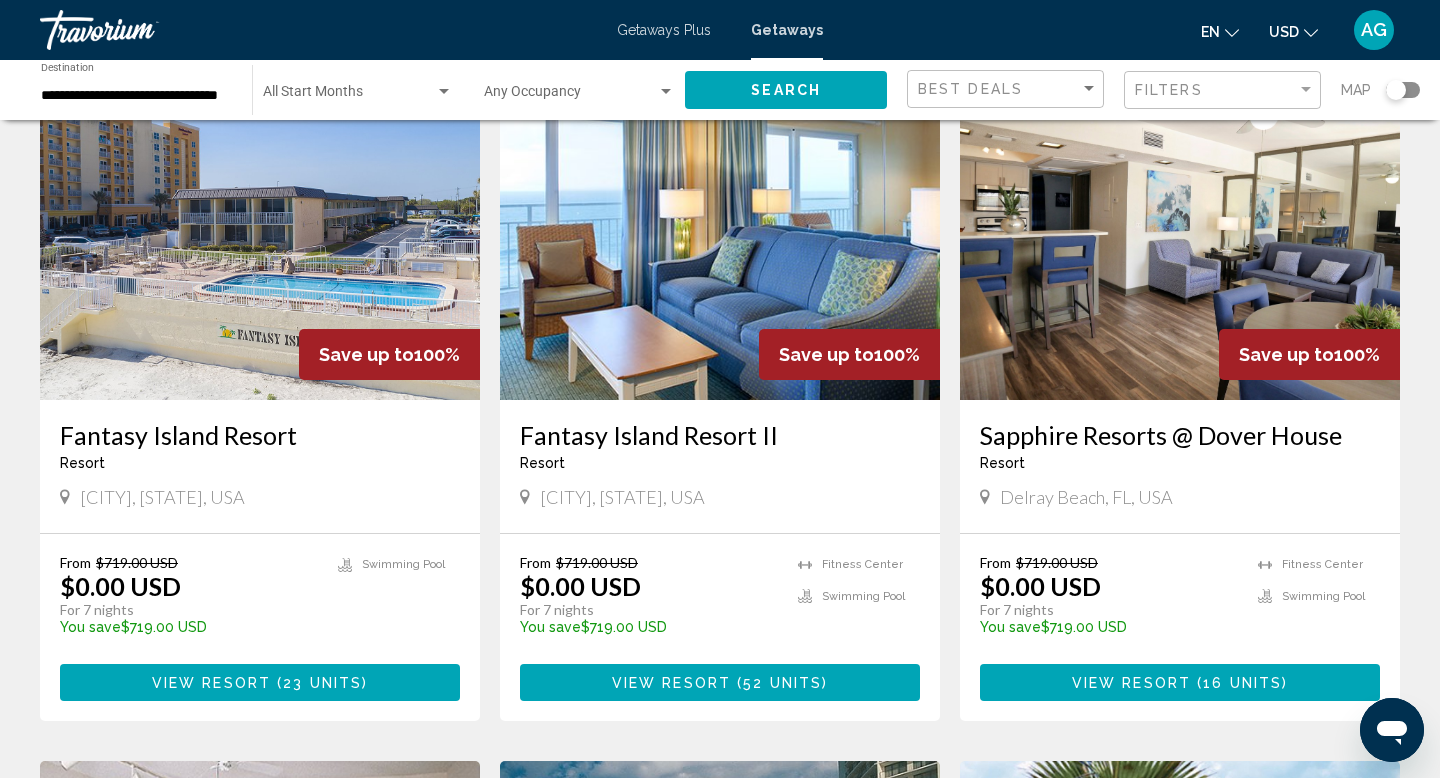 scroll, scrollTop: 1502, scrollLeft: 0, axis: vertical 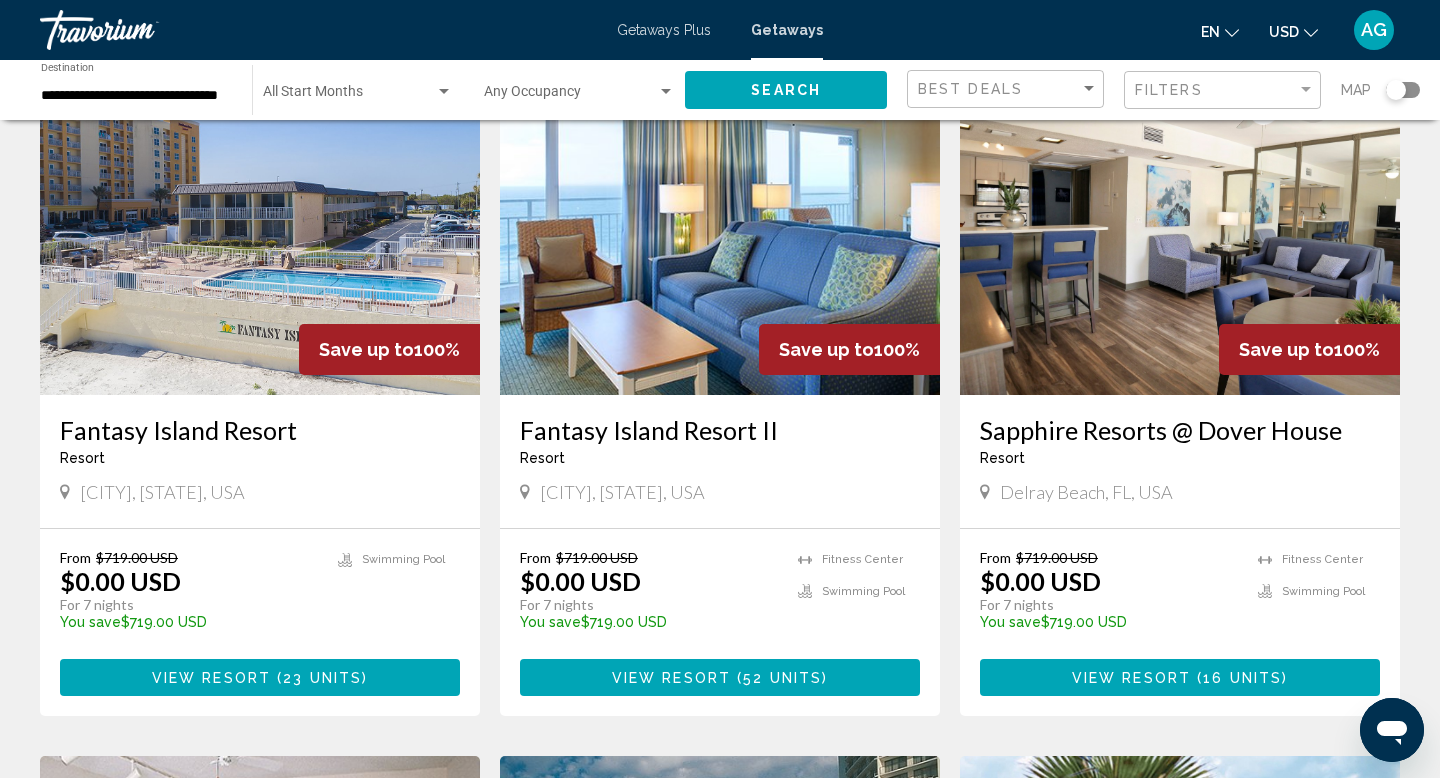 click at bounding box center [1180, 235] 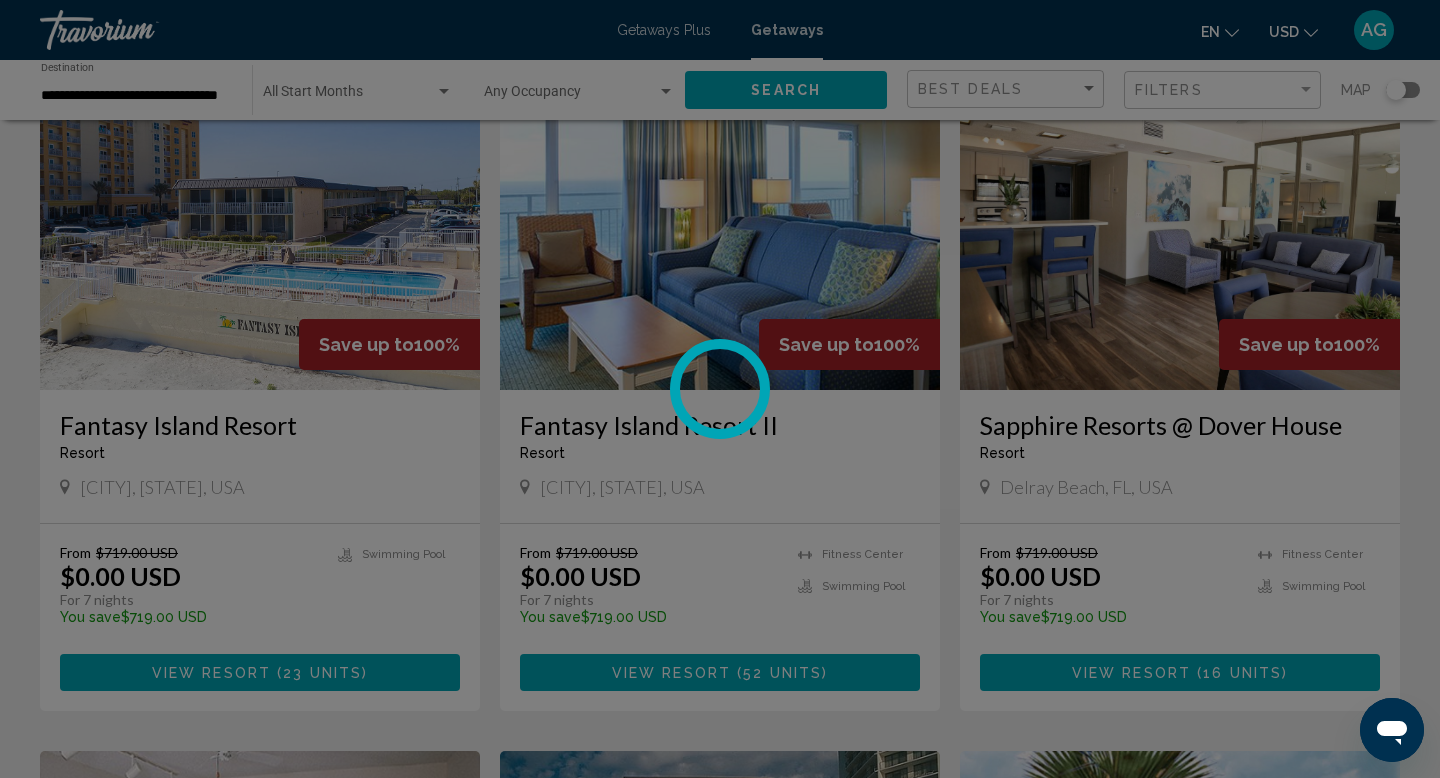 scroll, scrollTop: 1505, scrollLeft: 0, axis: vertical 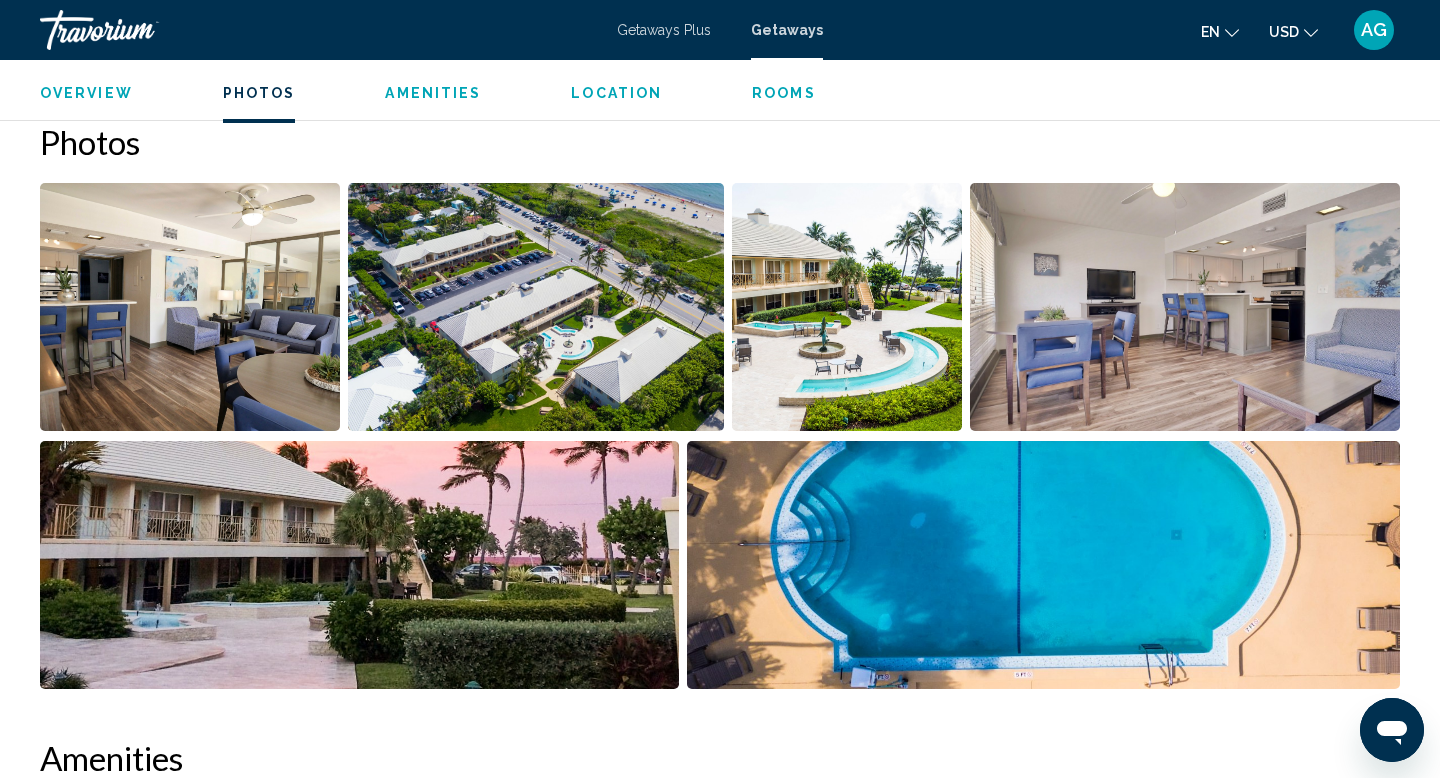 click at bounding box center (190, 307) 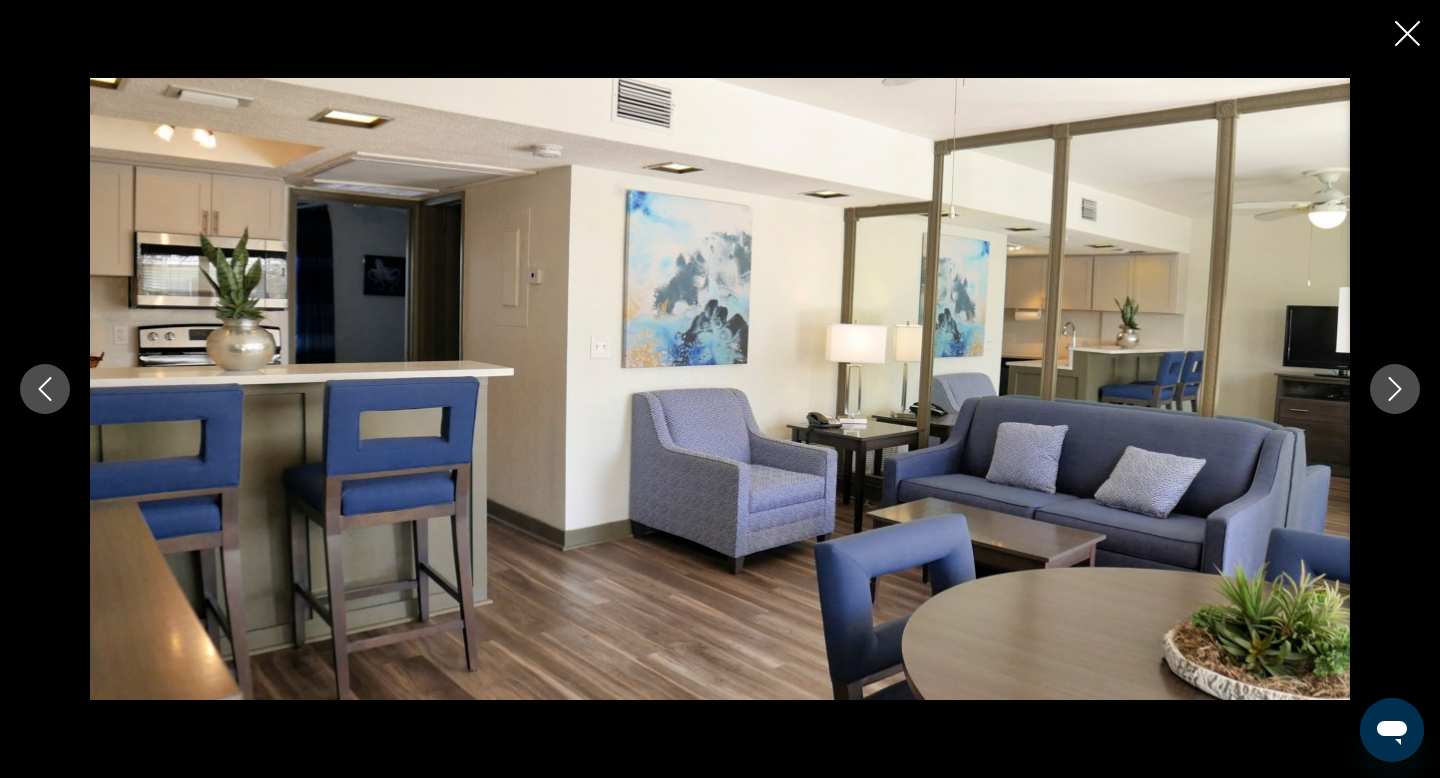 click 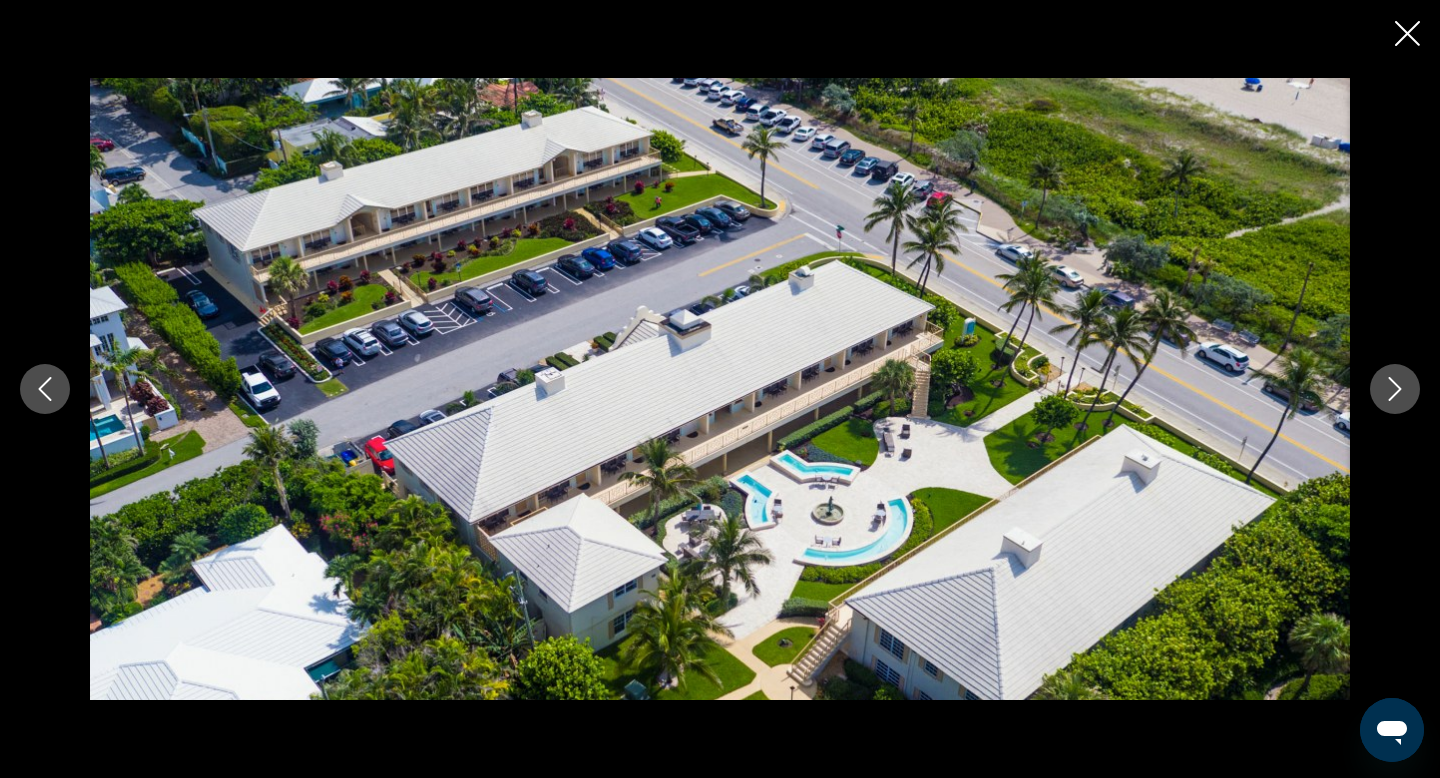 click 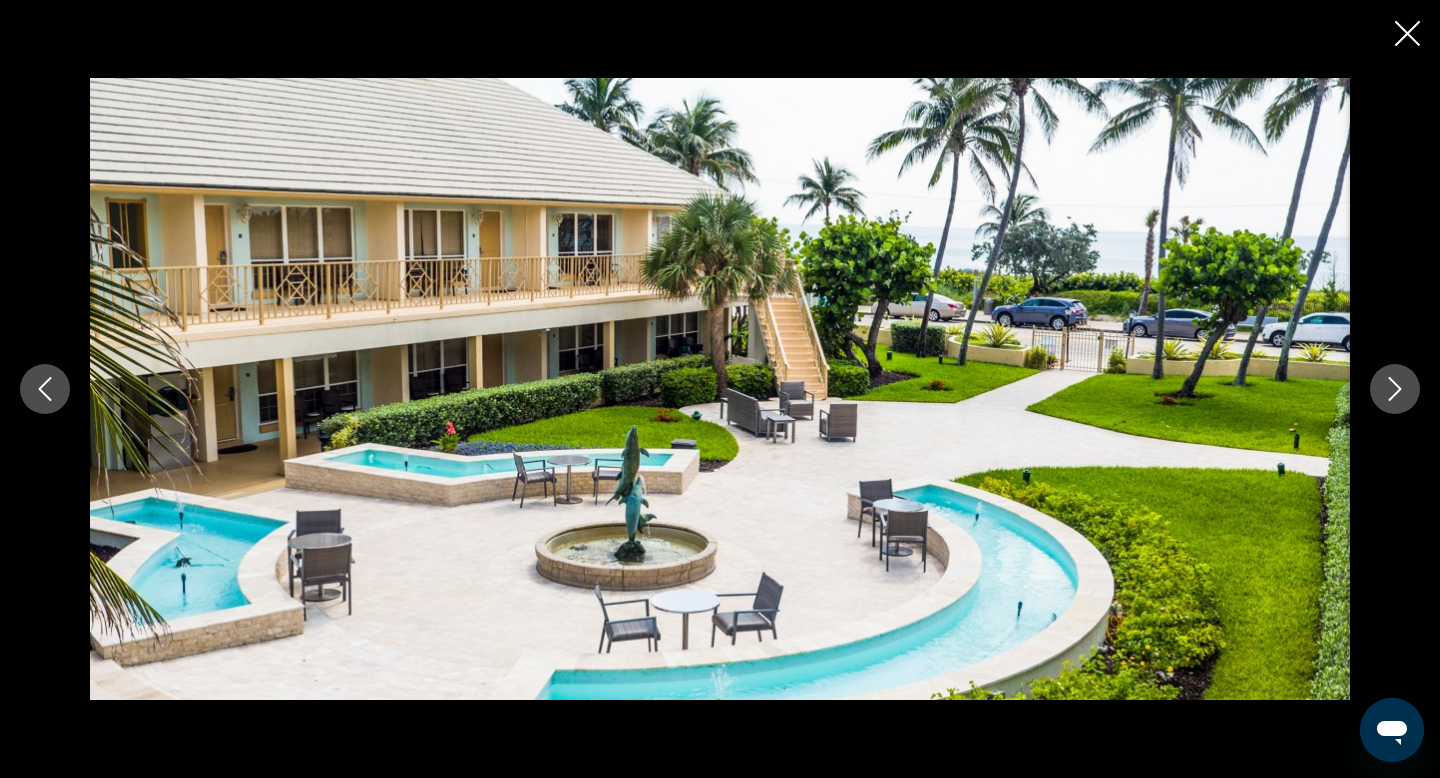 click 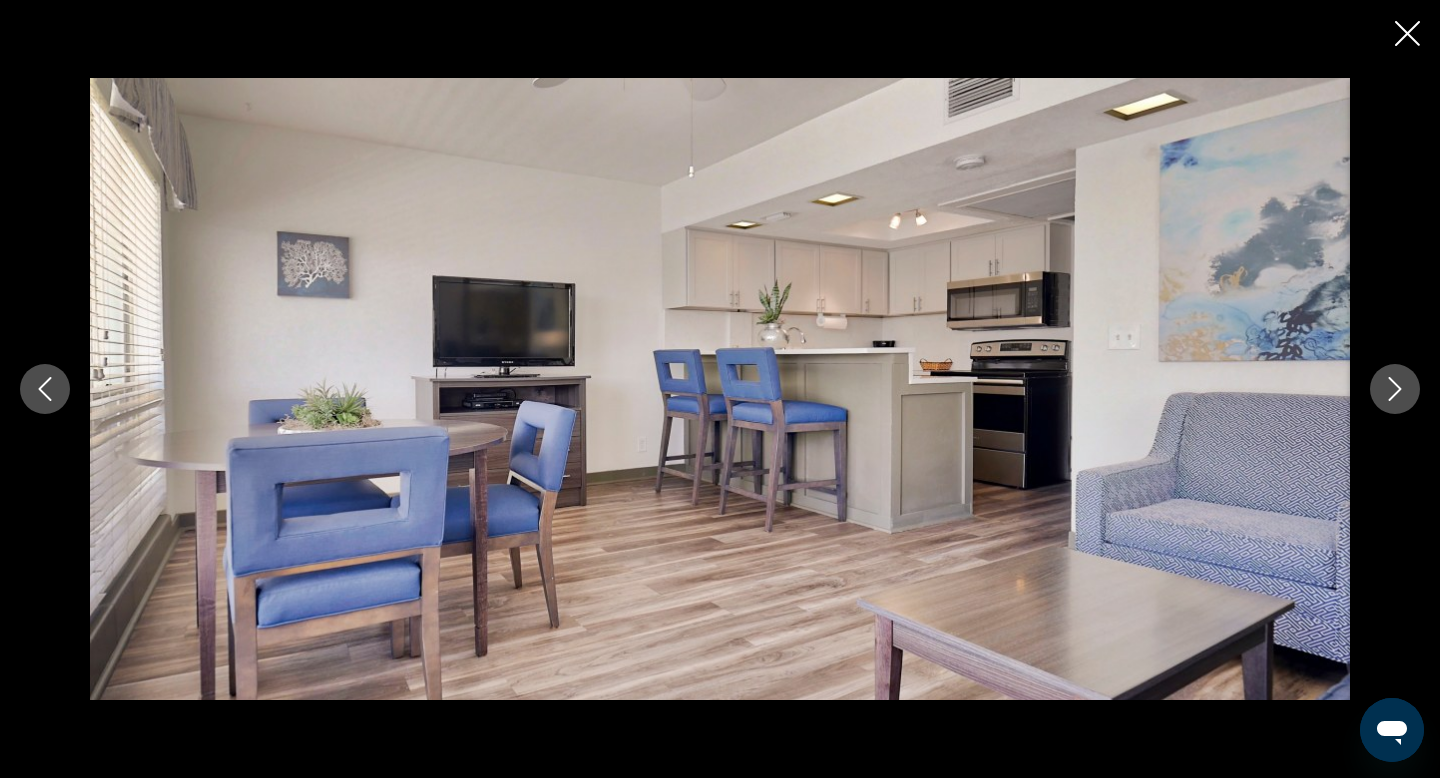 click 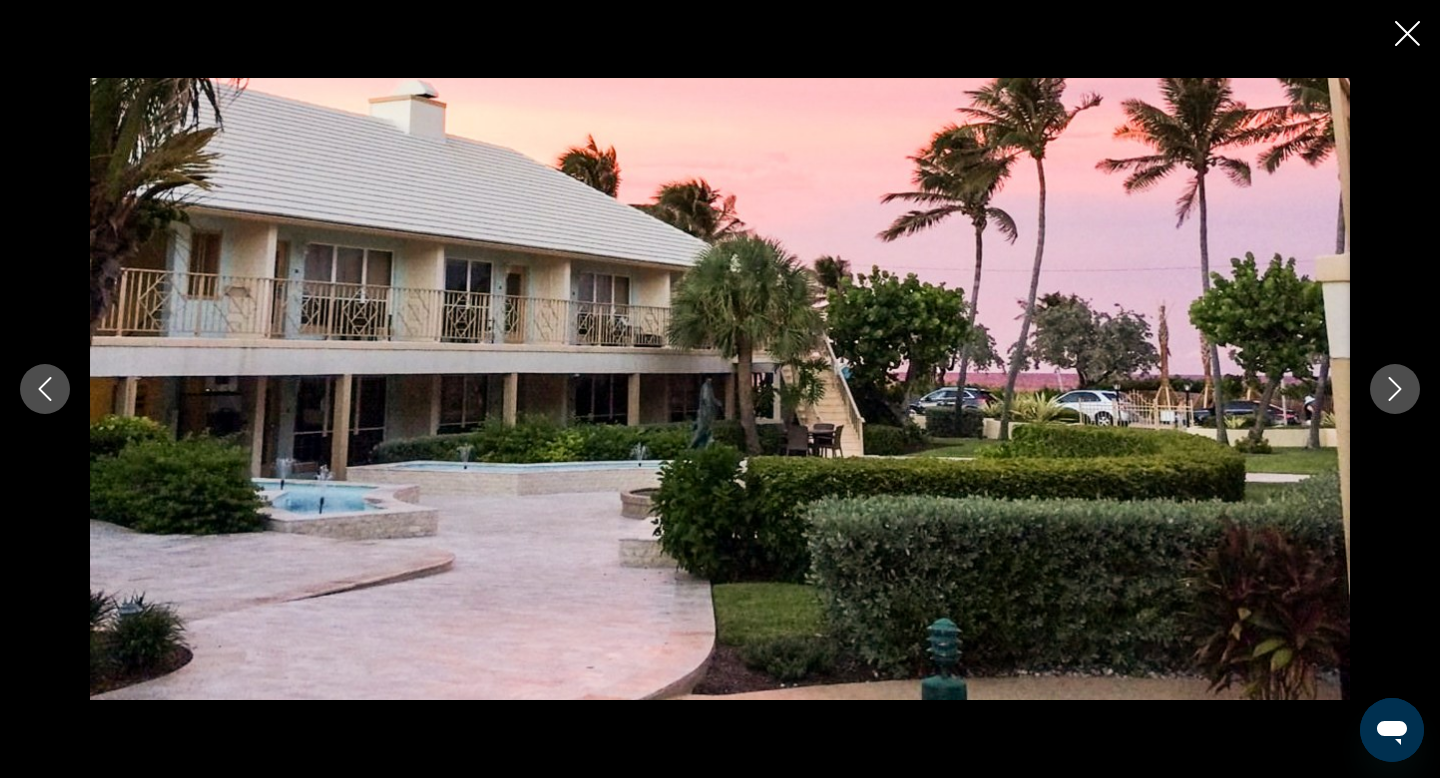 click 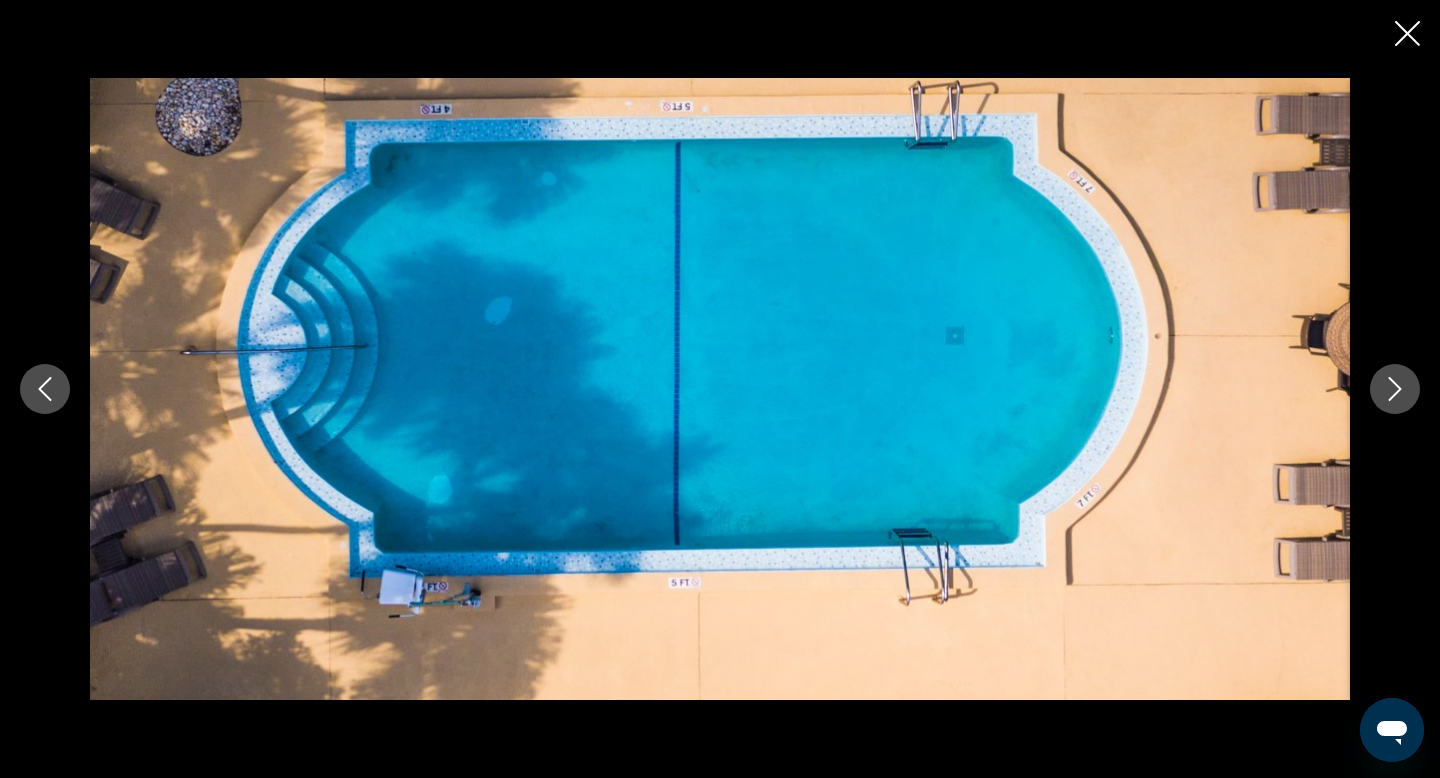 click 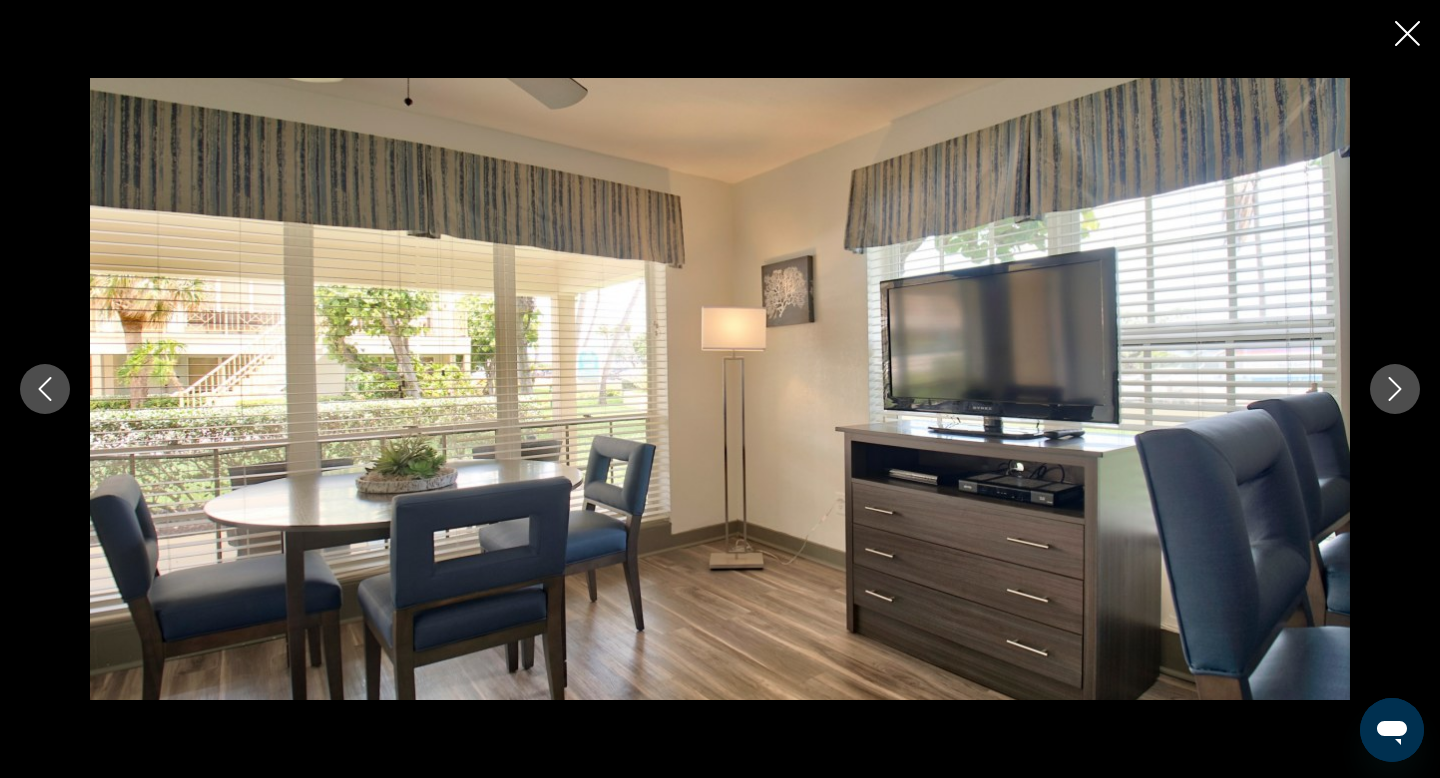 click 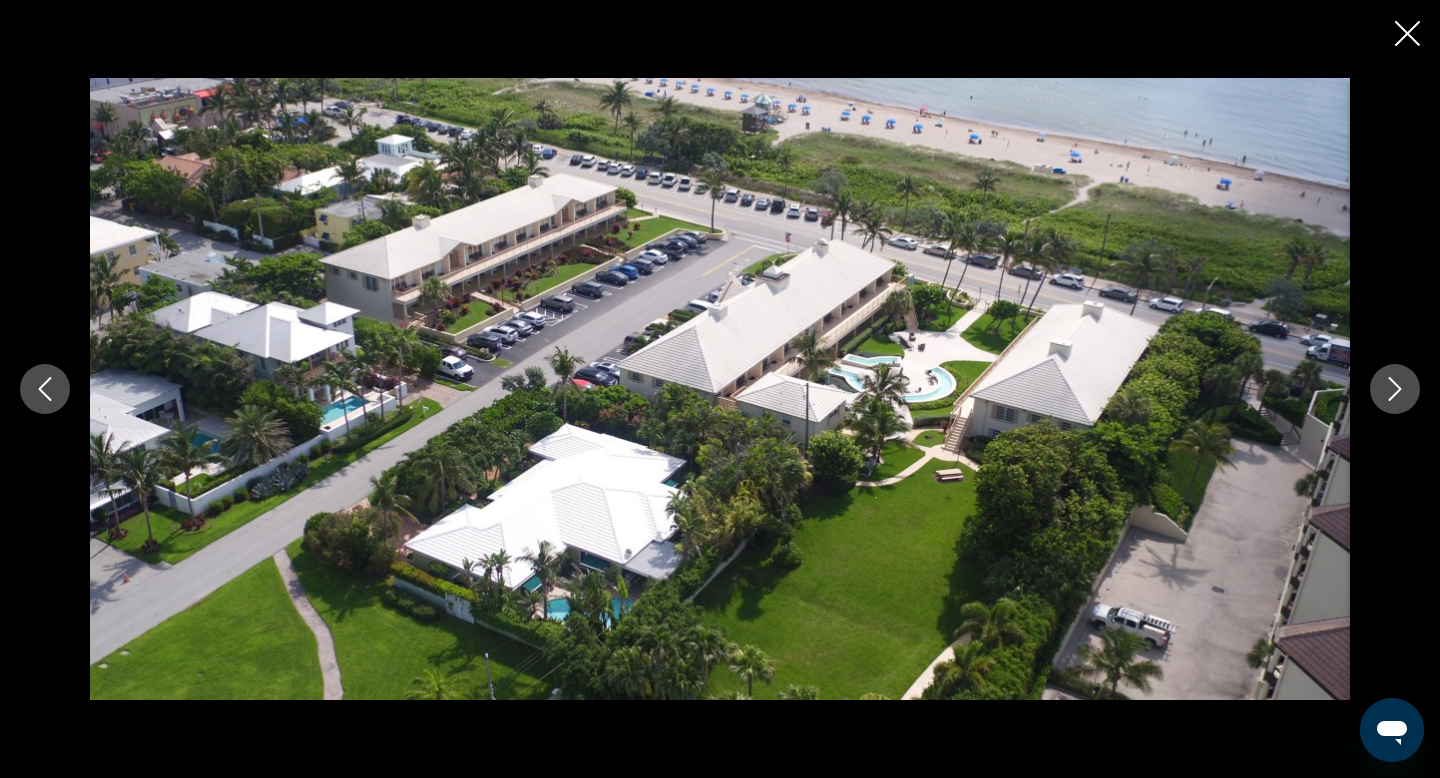 click 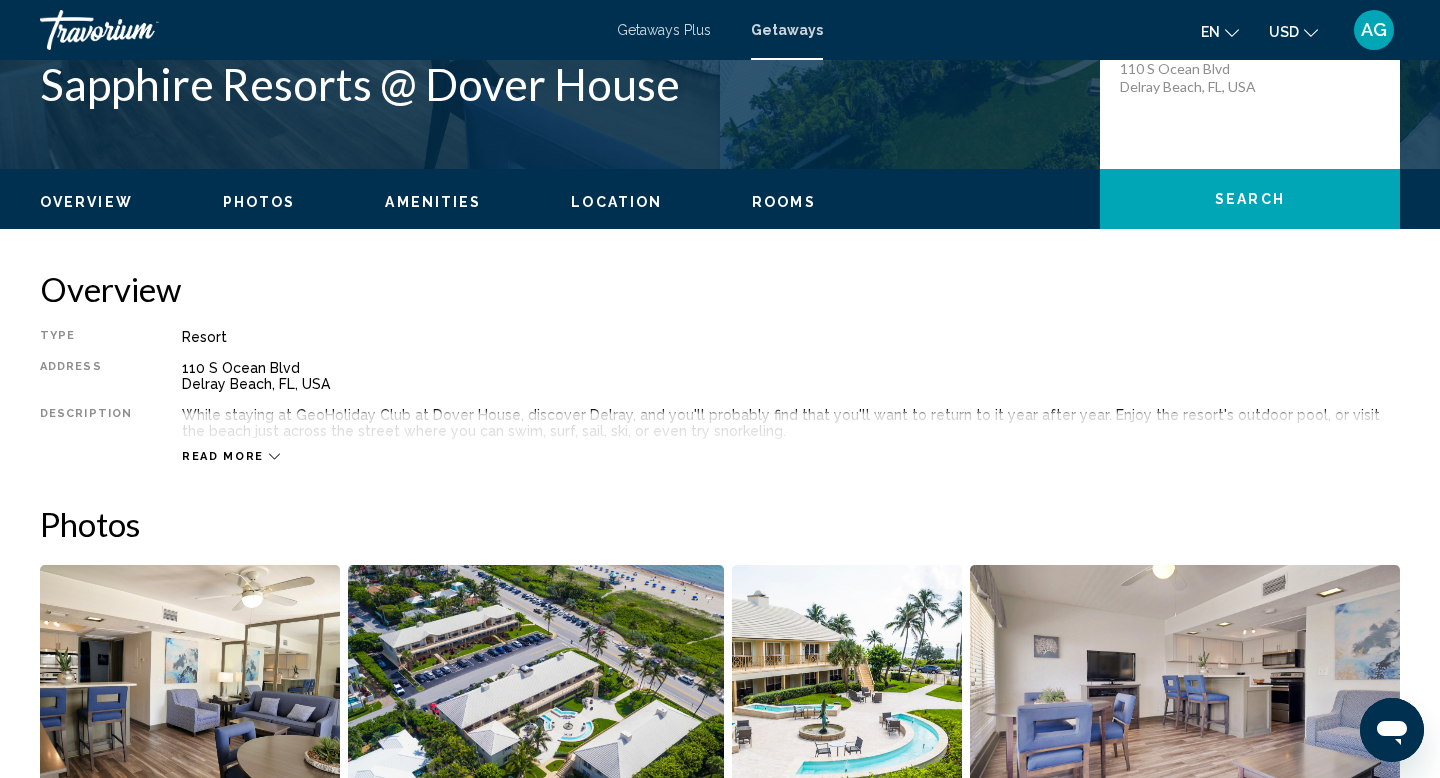 scroll, scrollTop: 484, scrollLeft: 0, axis: vertical 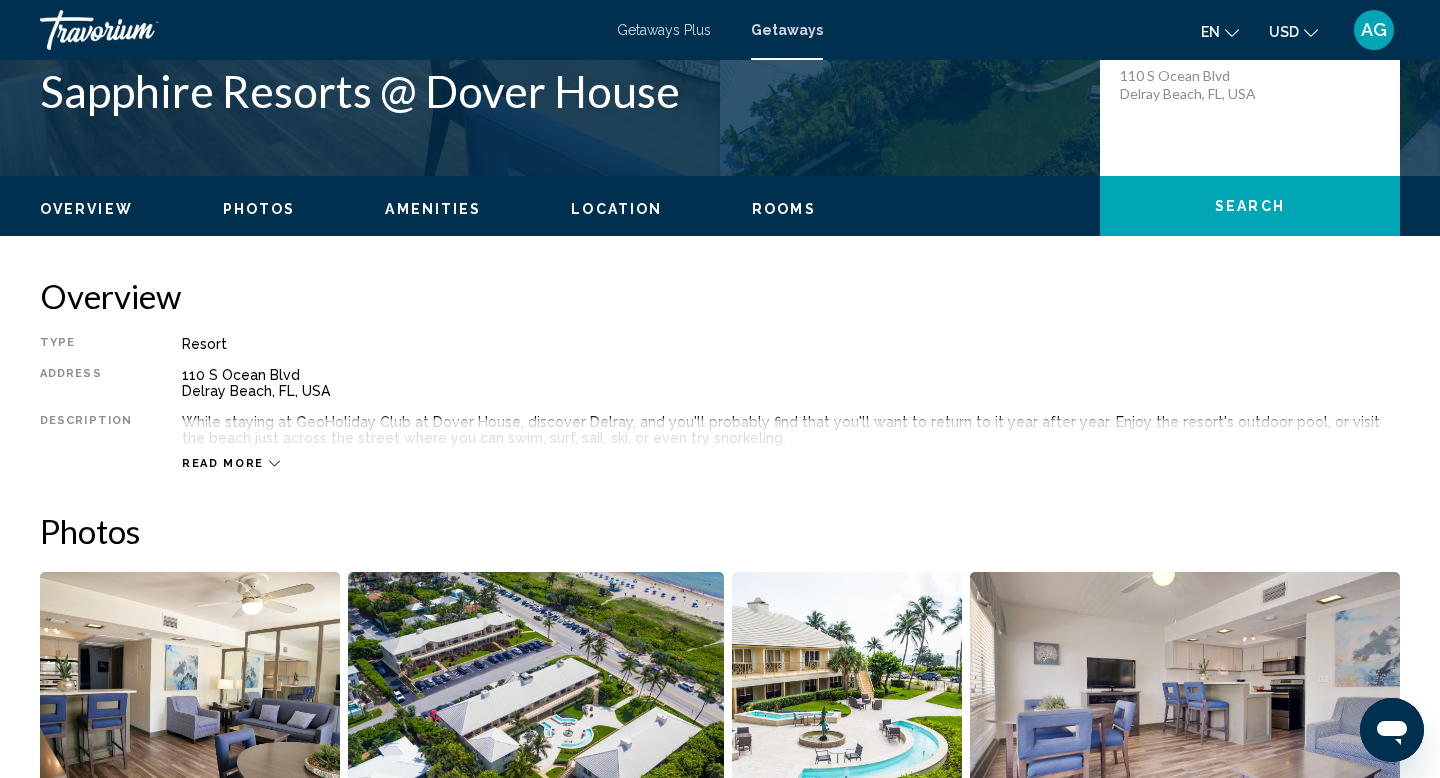 click 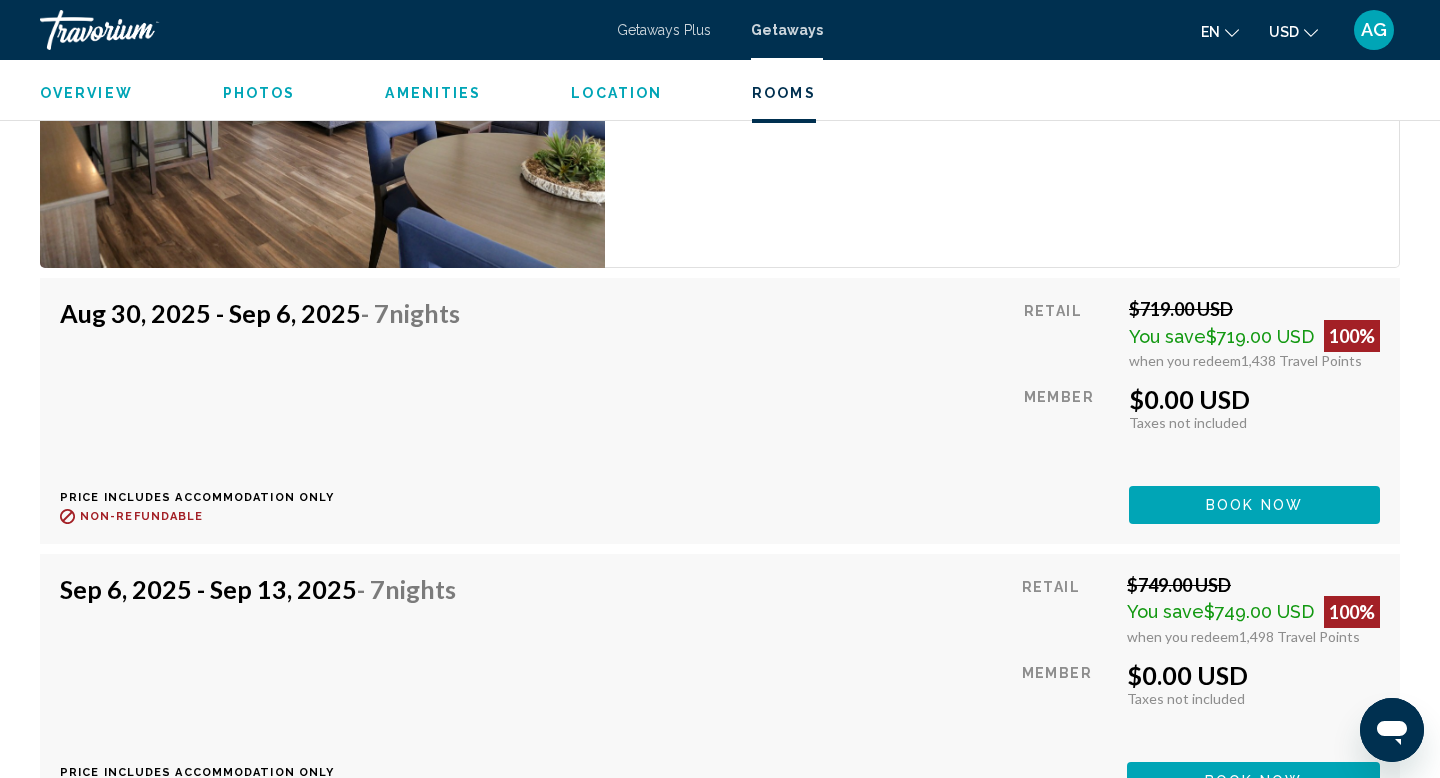 scroll, scrollTop: 3603, scrollLeft: 0, axis: vertical 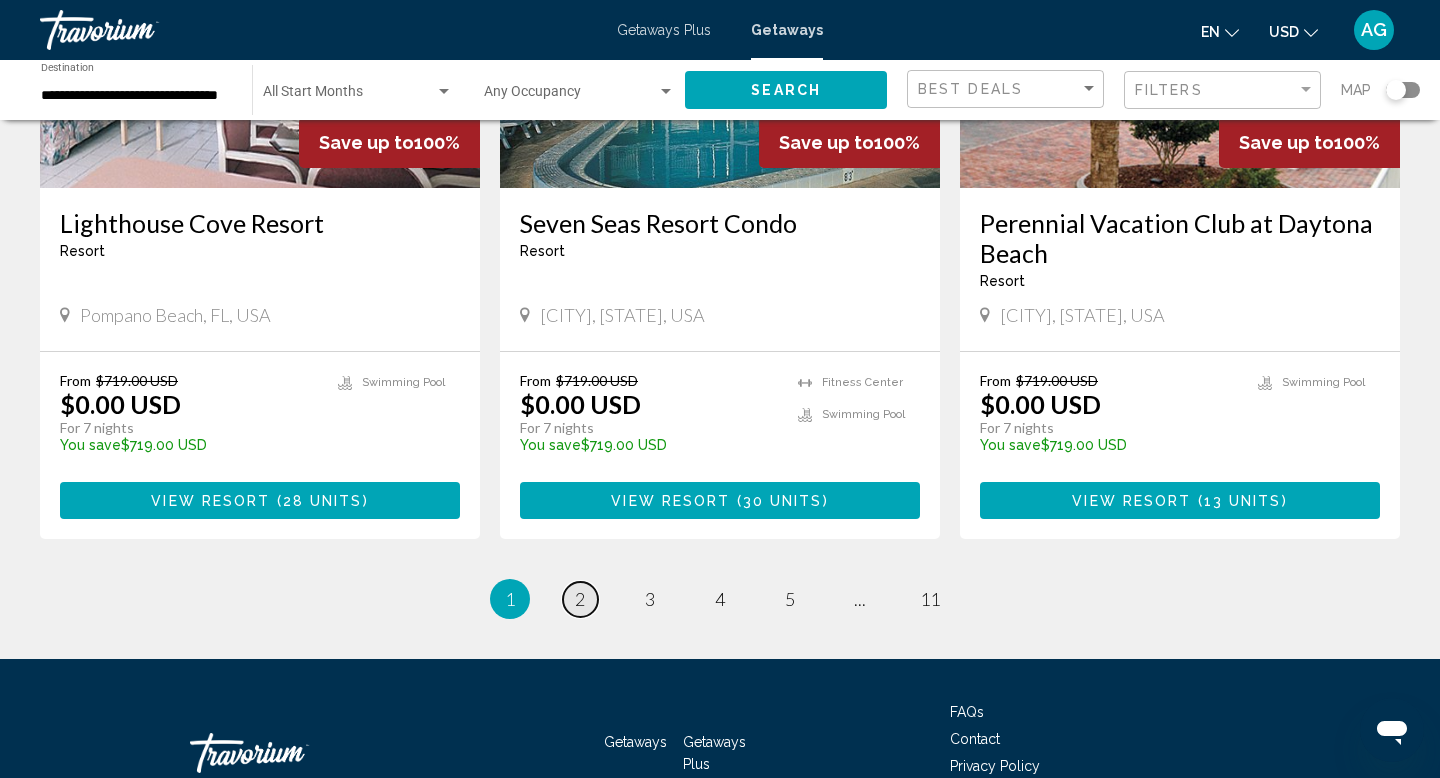 click on "2" at bounding box center (580, 599) 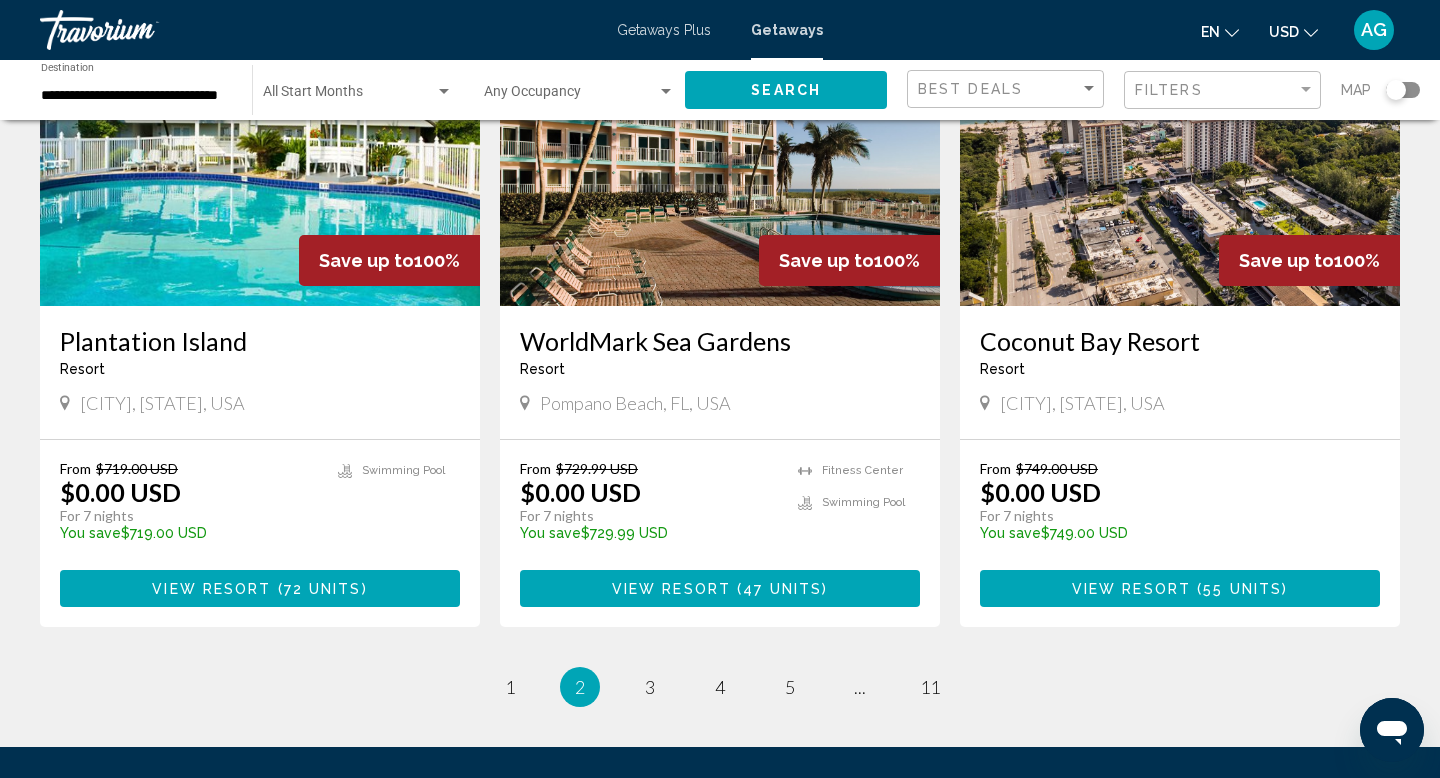 scroll, scrollTop: 2329, scrollLeft: 0, axis: vertical 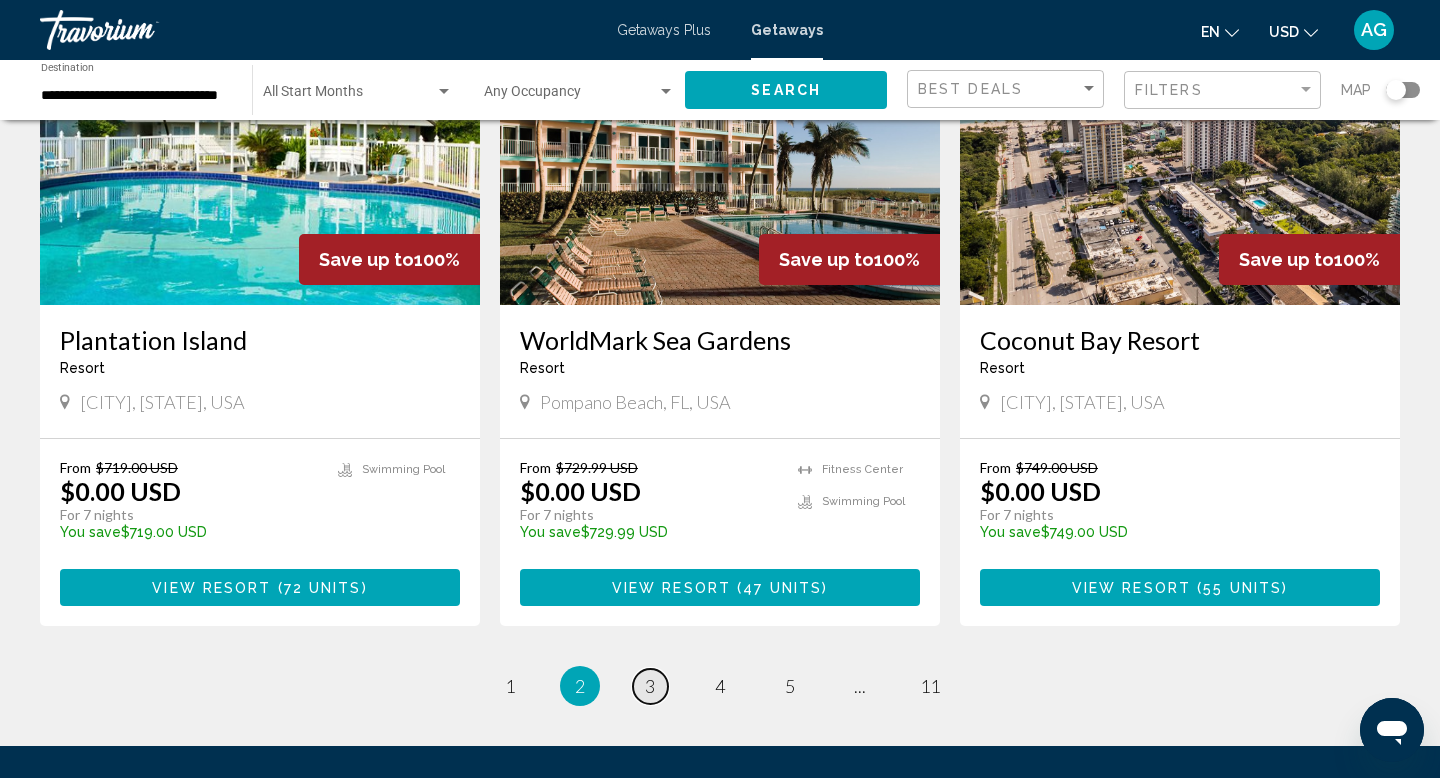 click on "page  3" at bounding box center [650, 686] 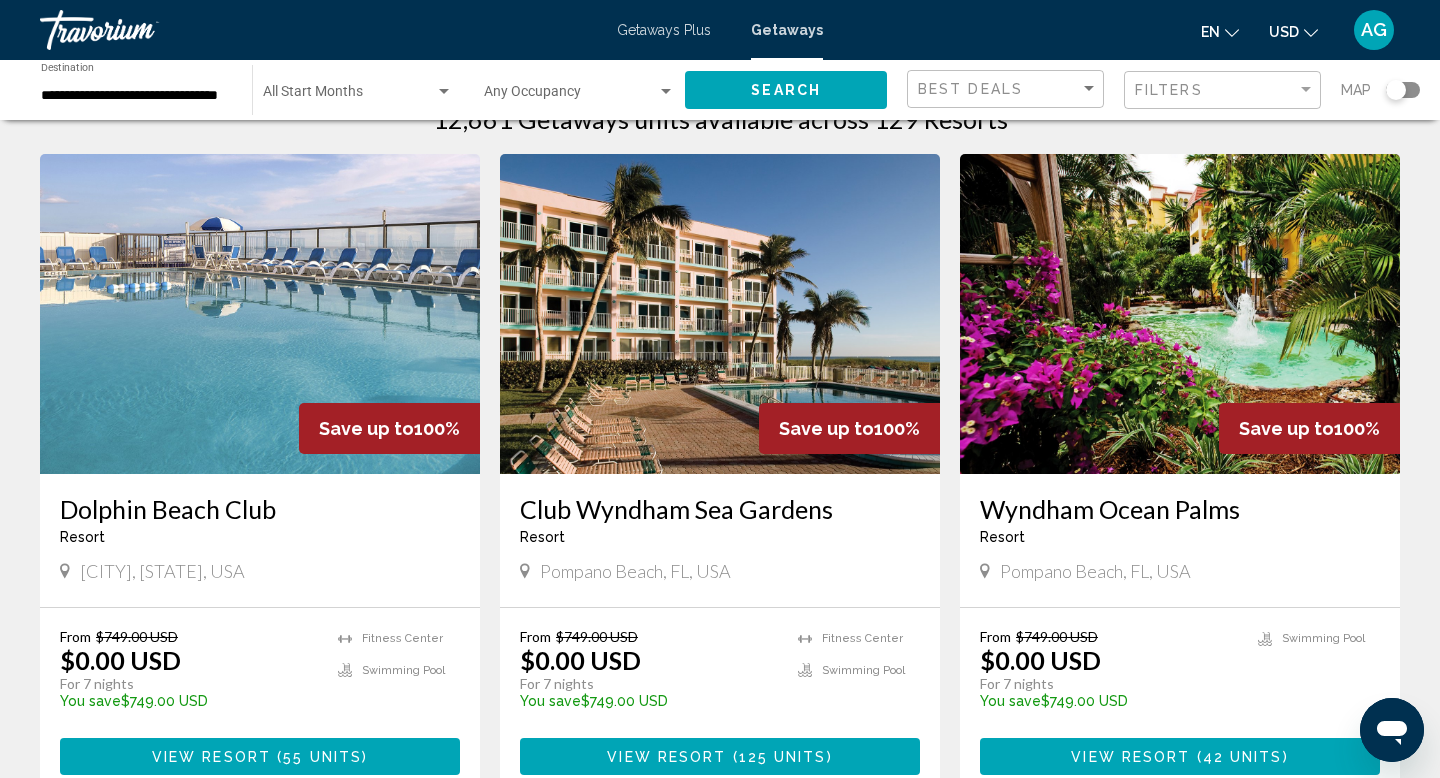 scroll, scrollTop: 57, scrollLeft: 0, axis: vertical 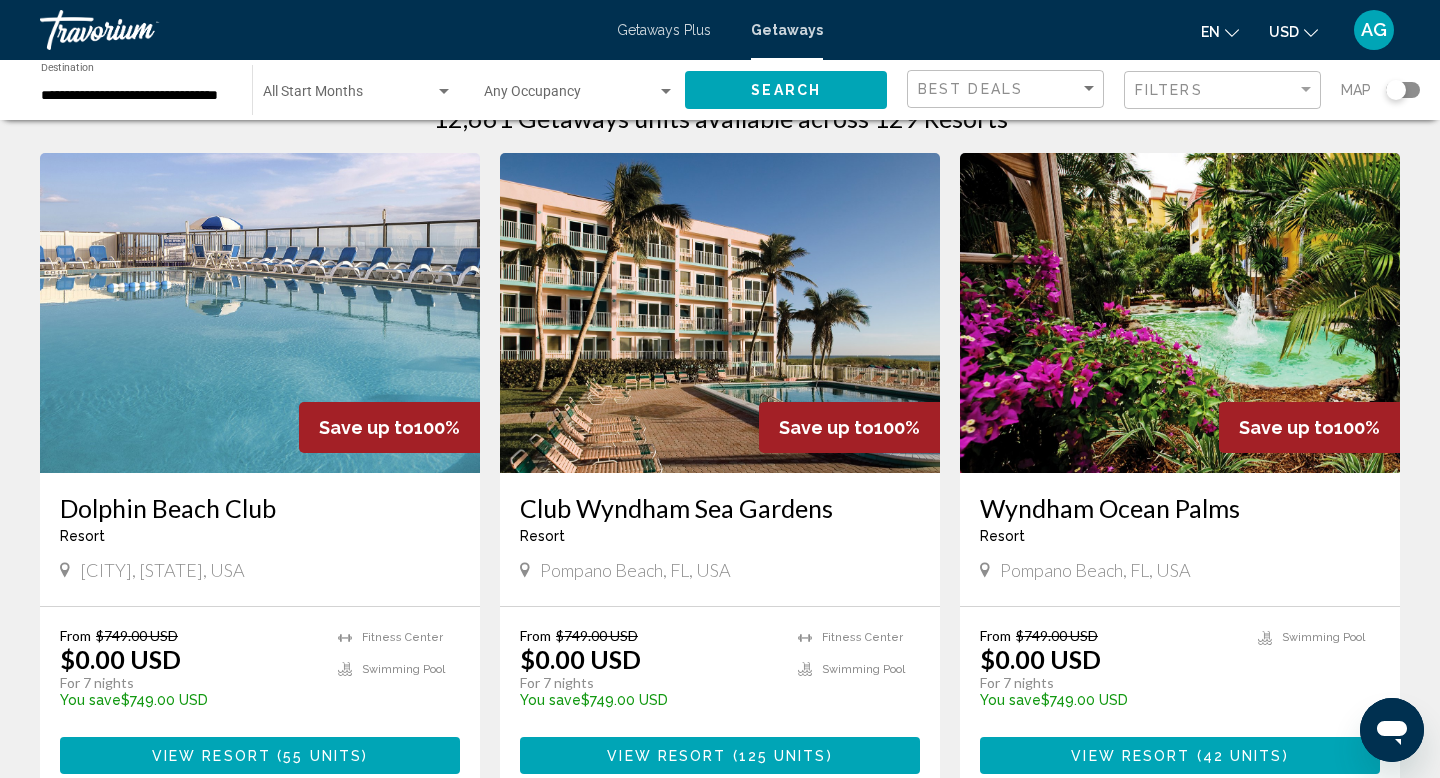 click at bounding box center (260, 313) 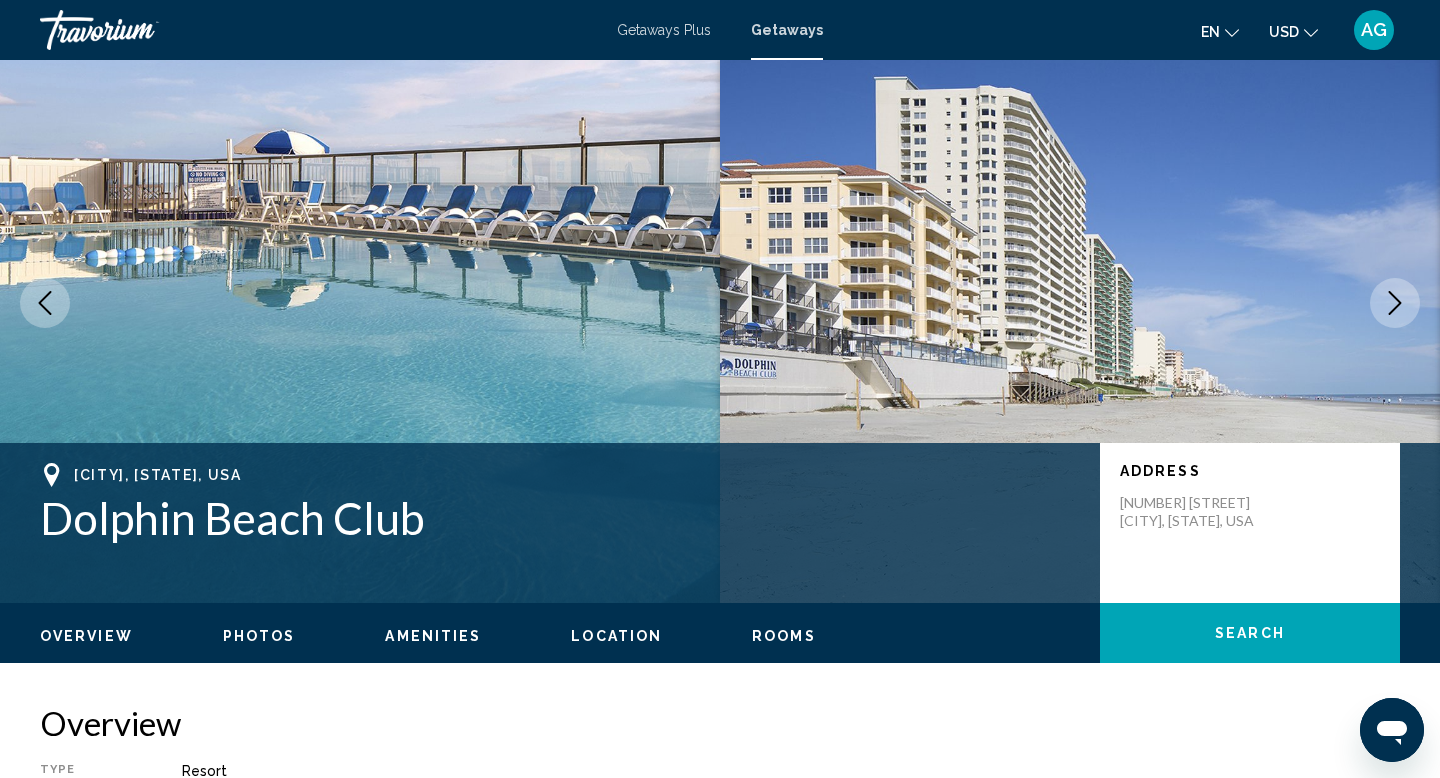 scroll, scrollTop: 0, scrollLeft: 0, axis: both 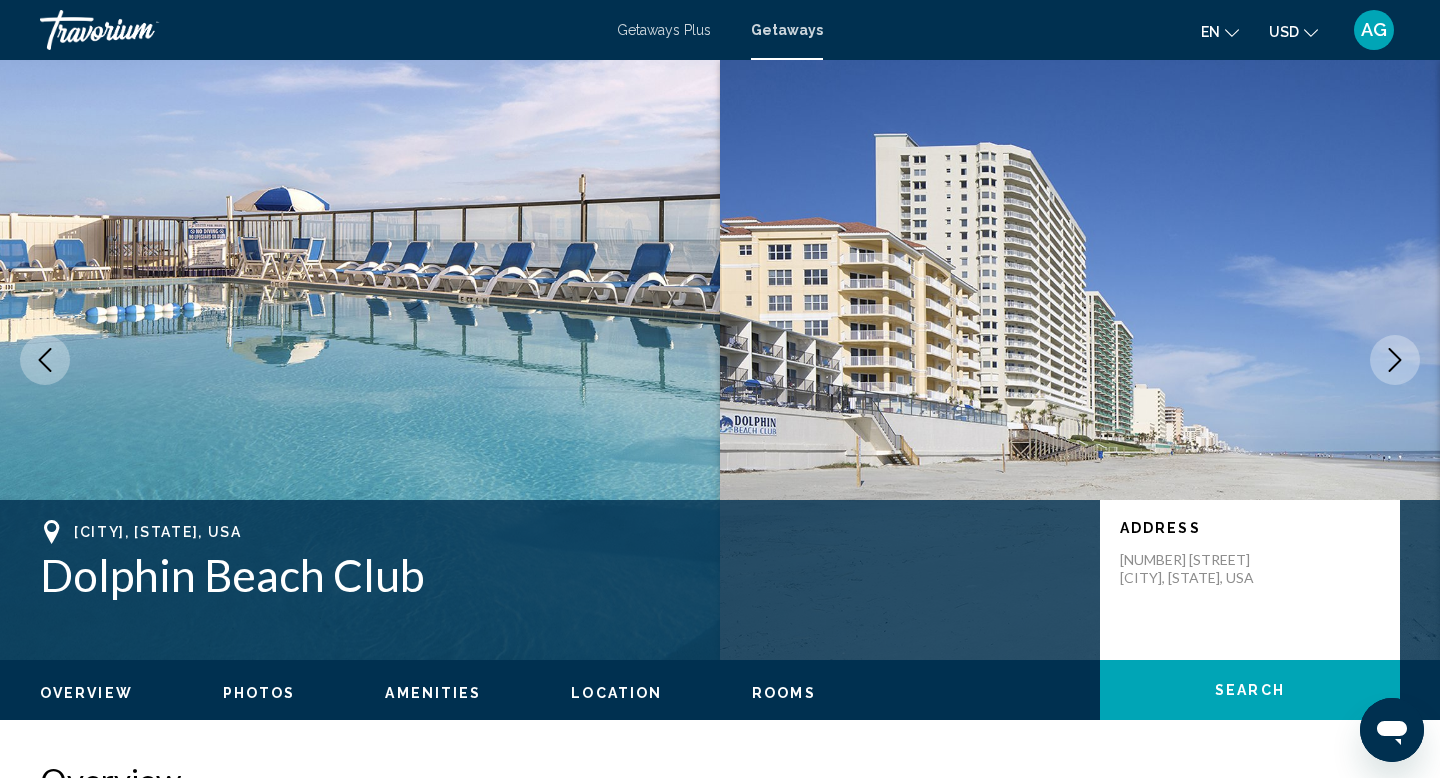 click 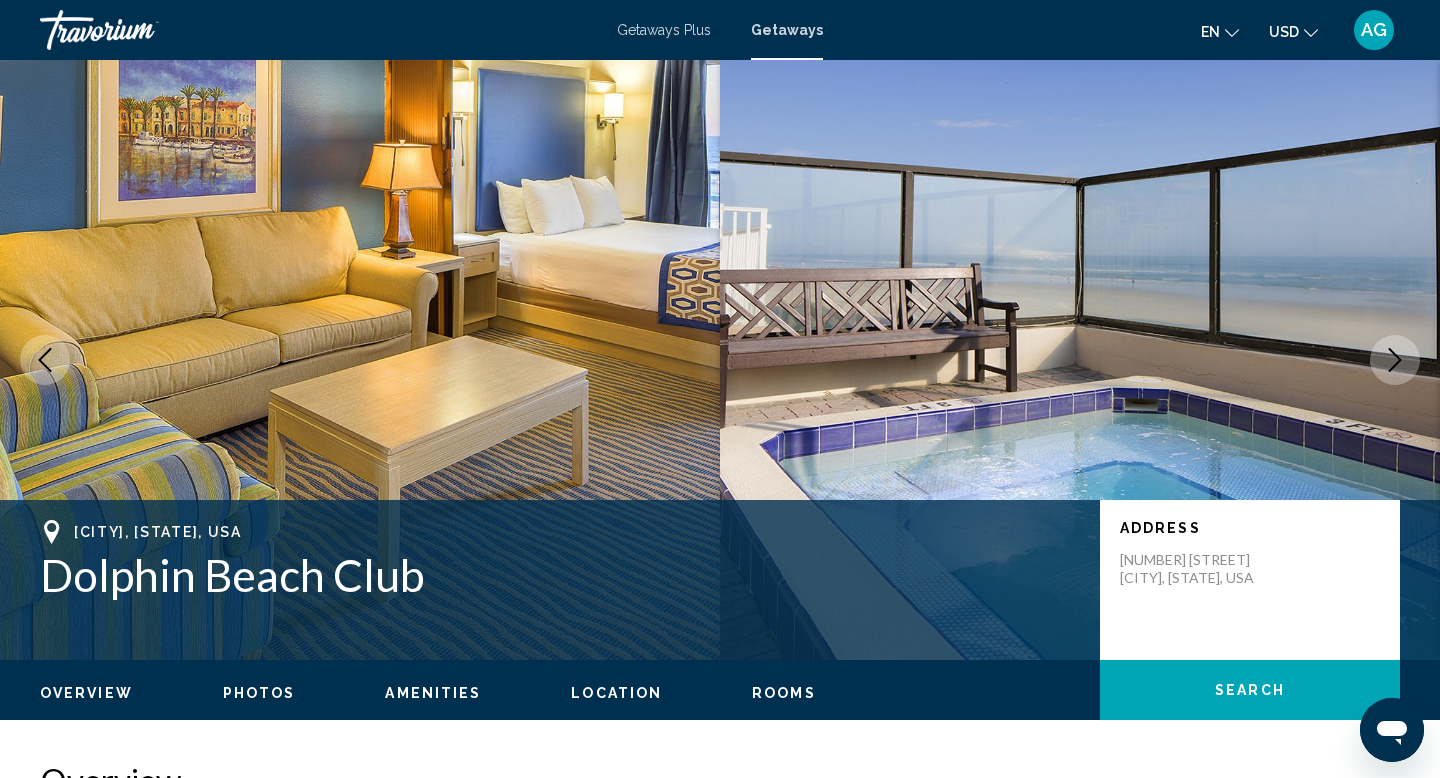 click 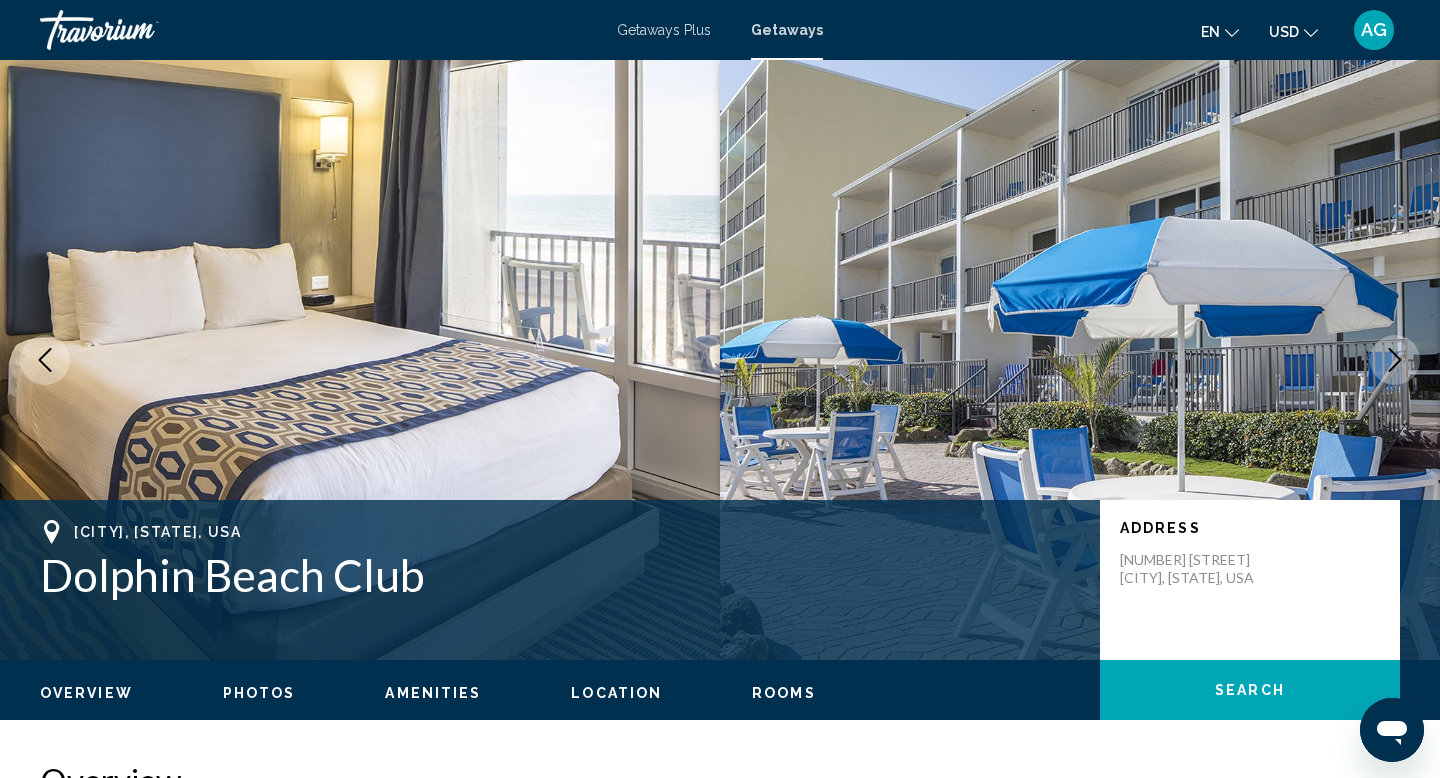 click 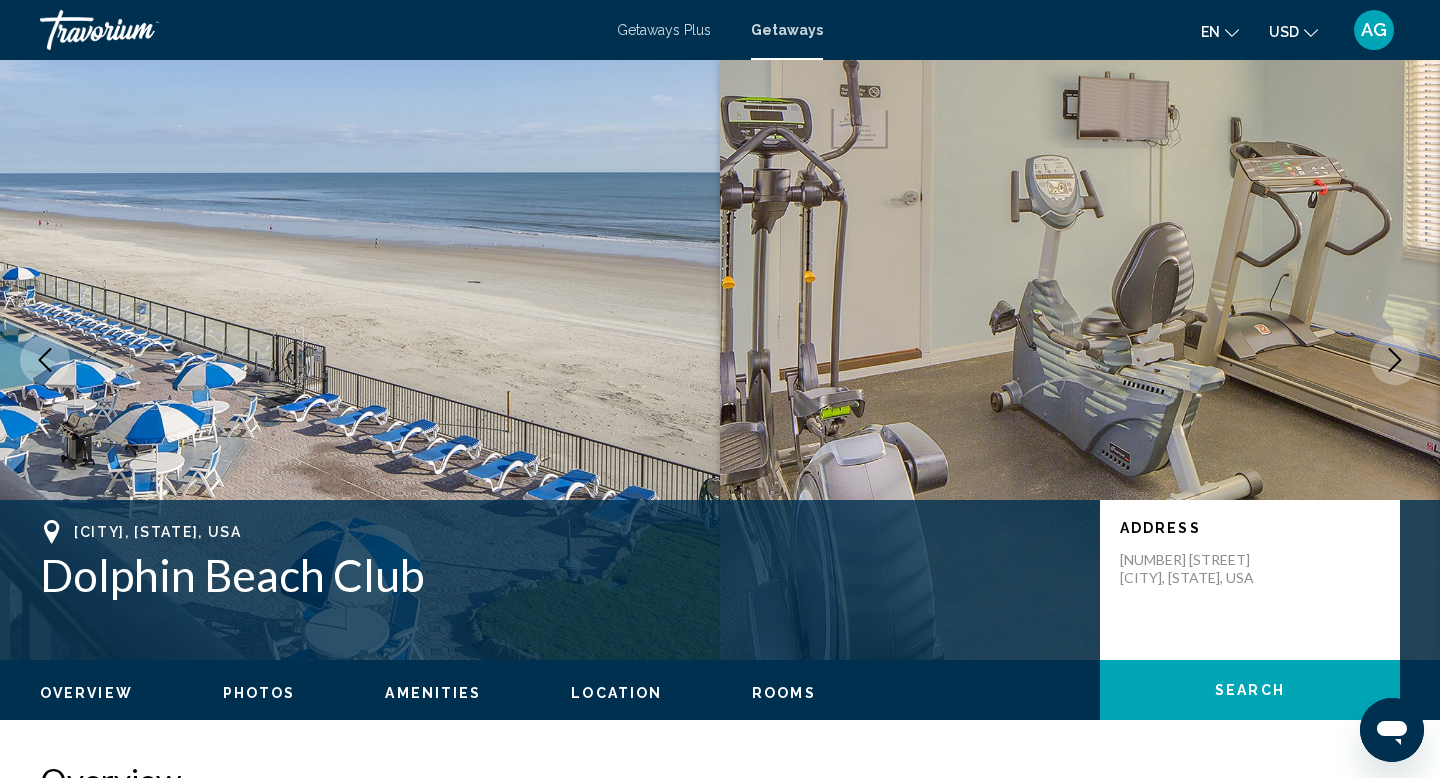 click 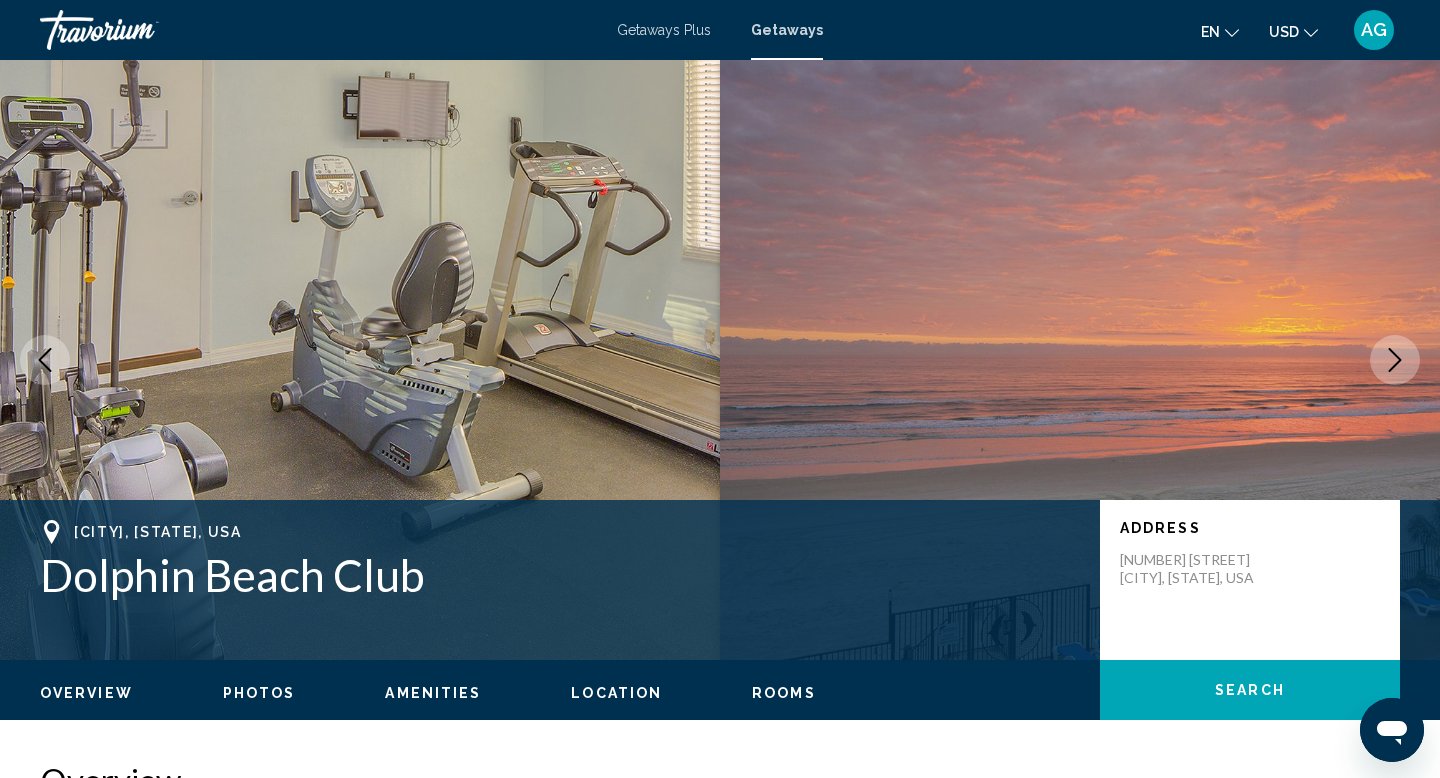click 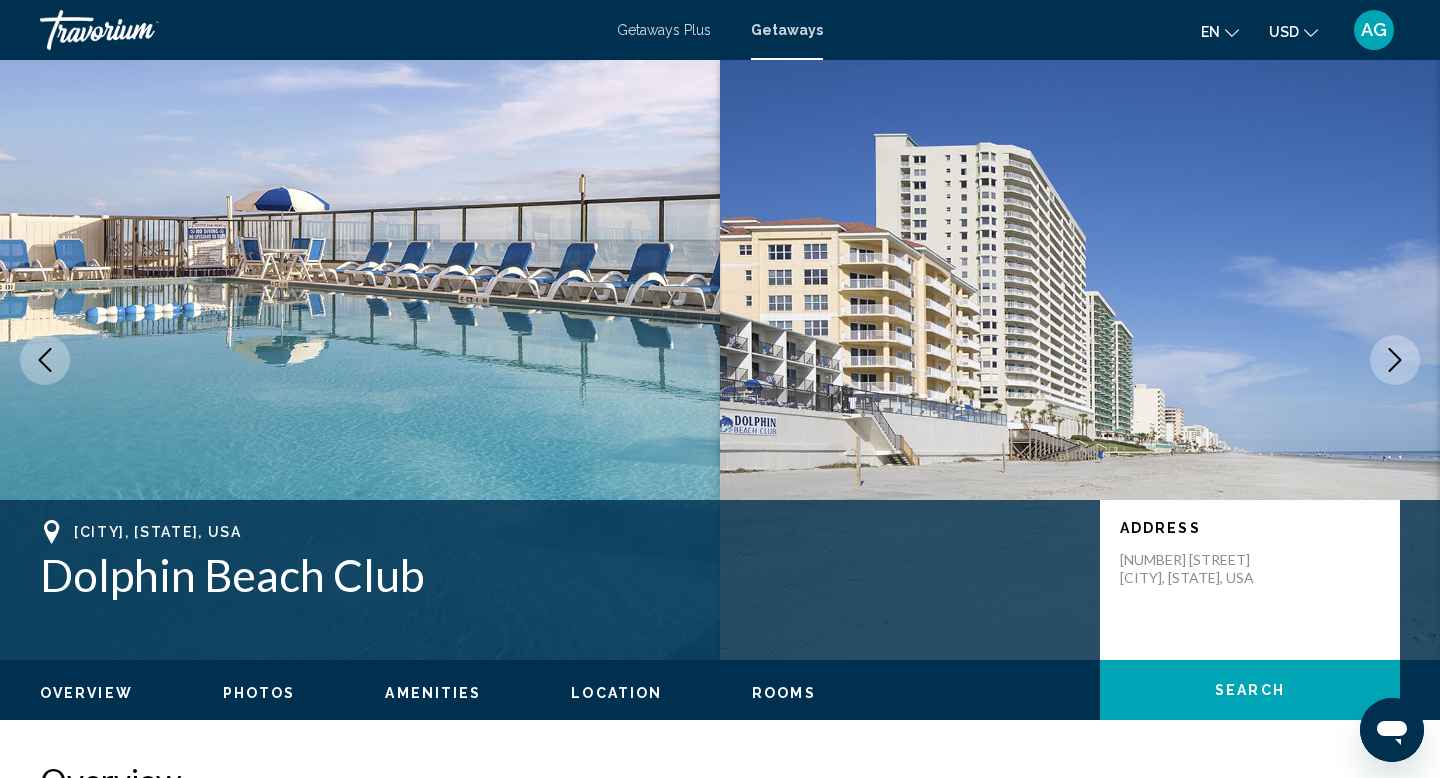 click 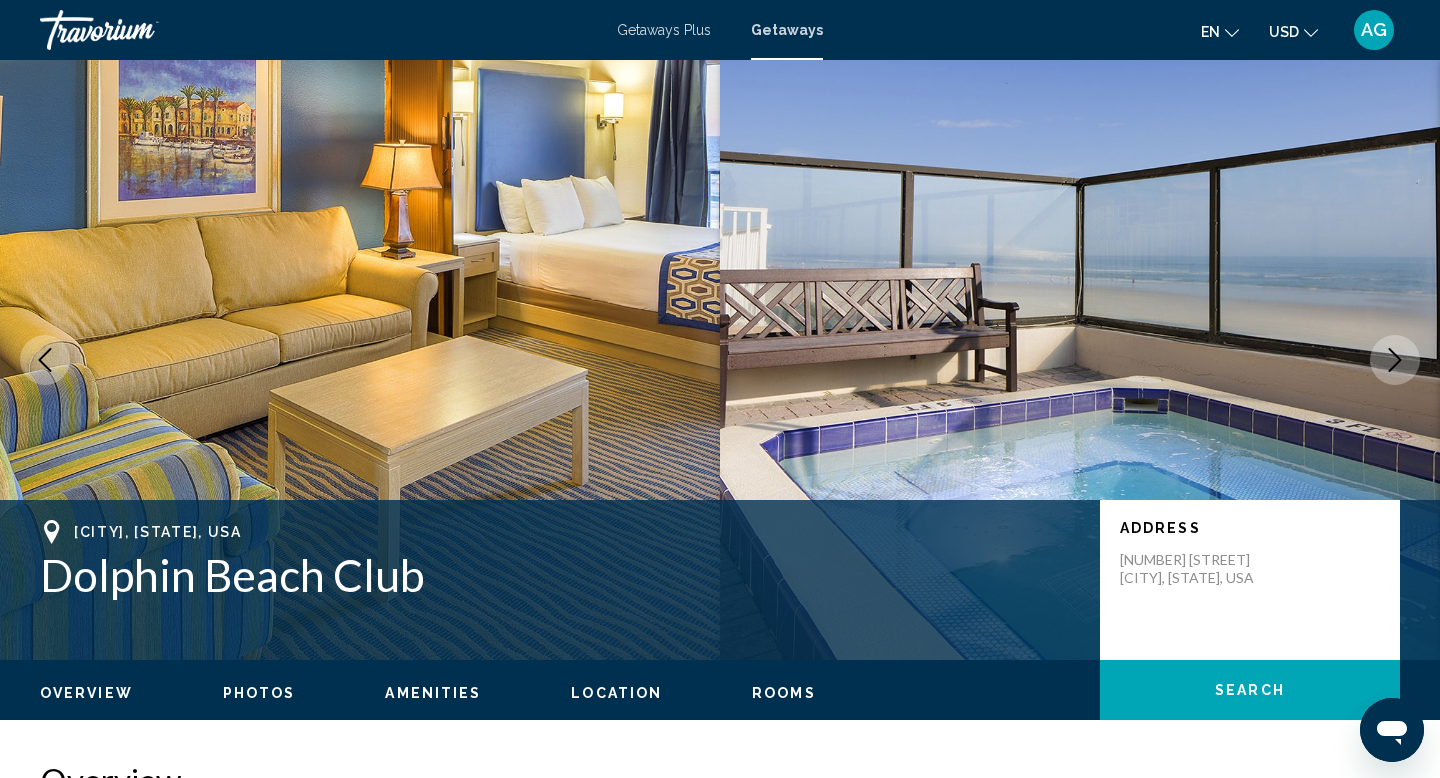 click 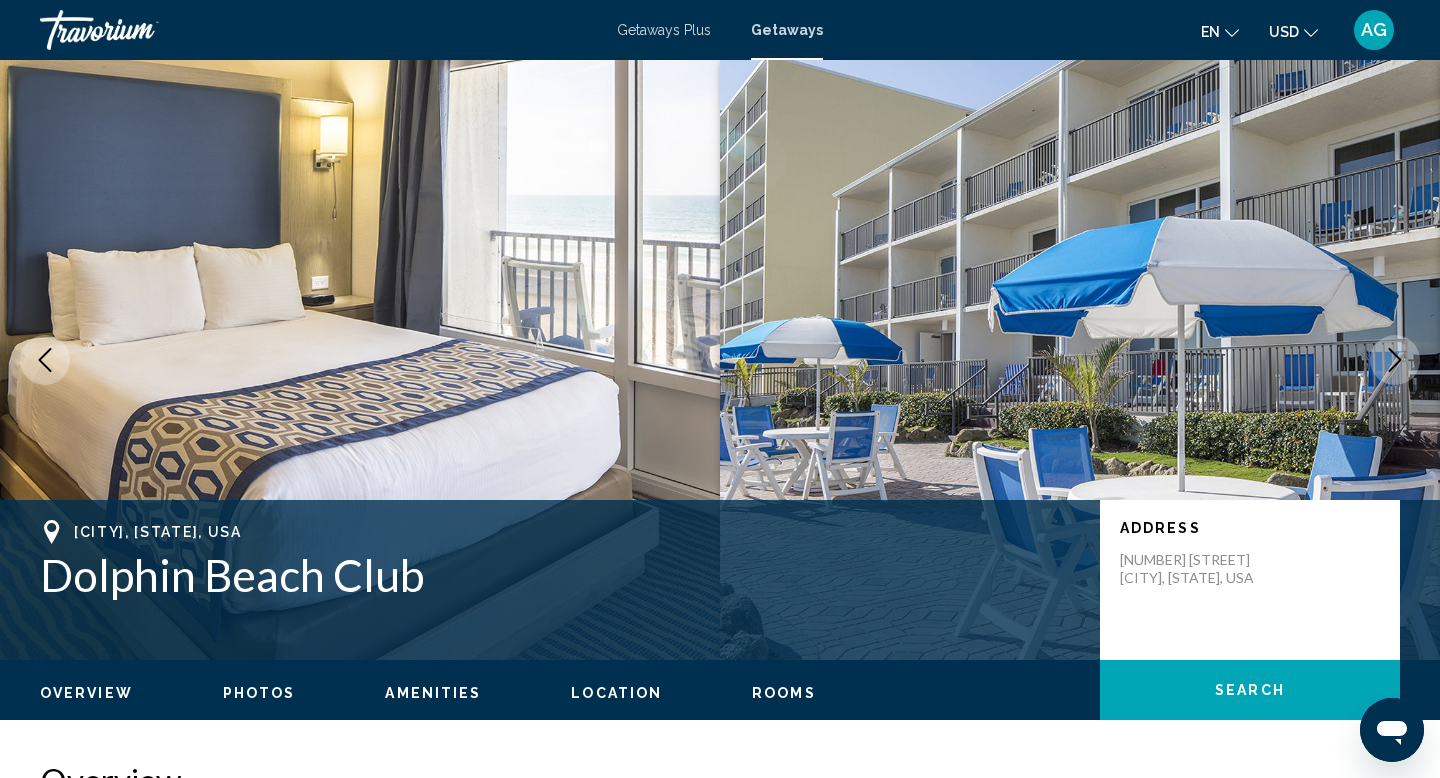 click 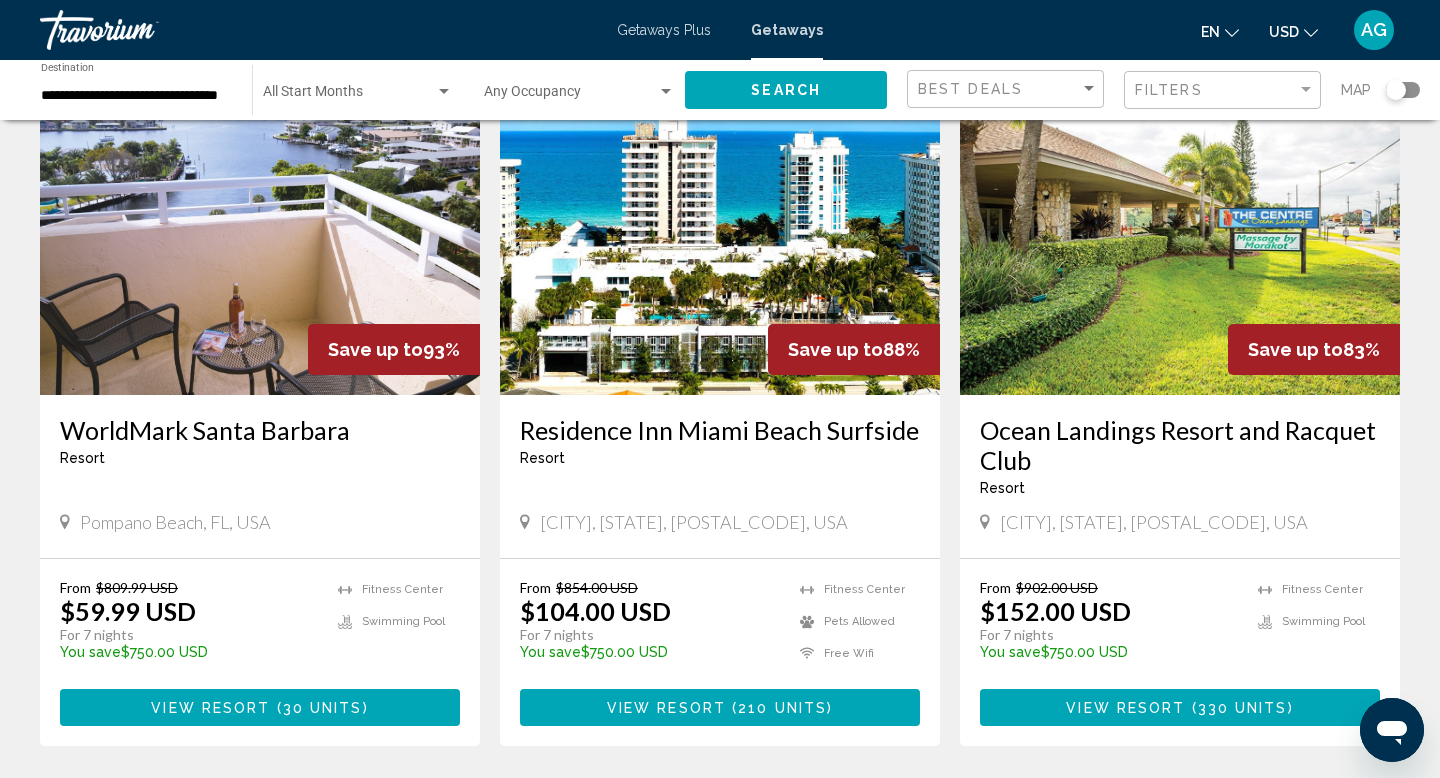 scroll, scrollTop: 2180, scrollLeft: 0, axis: vertical 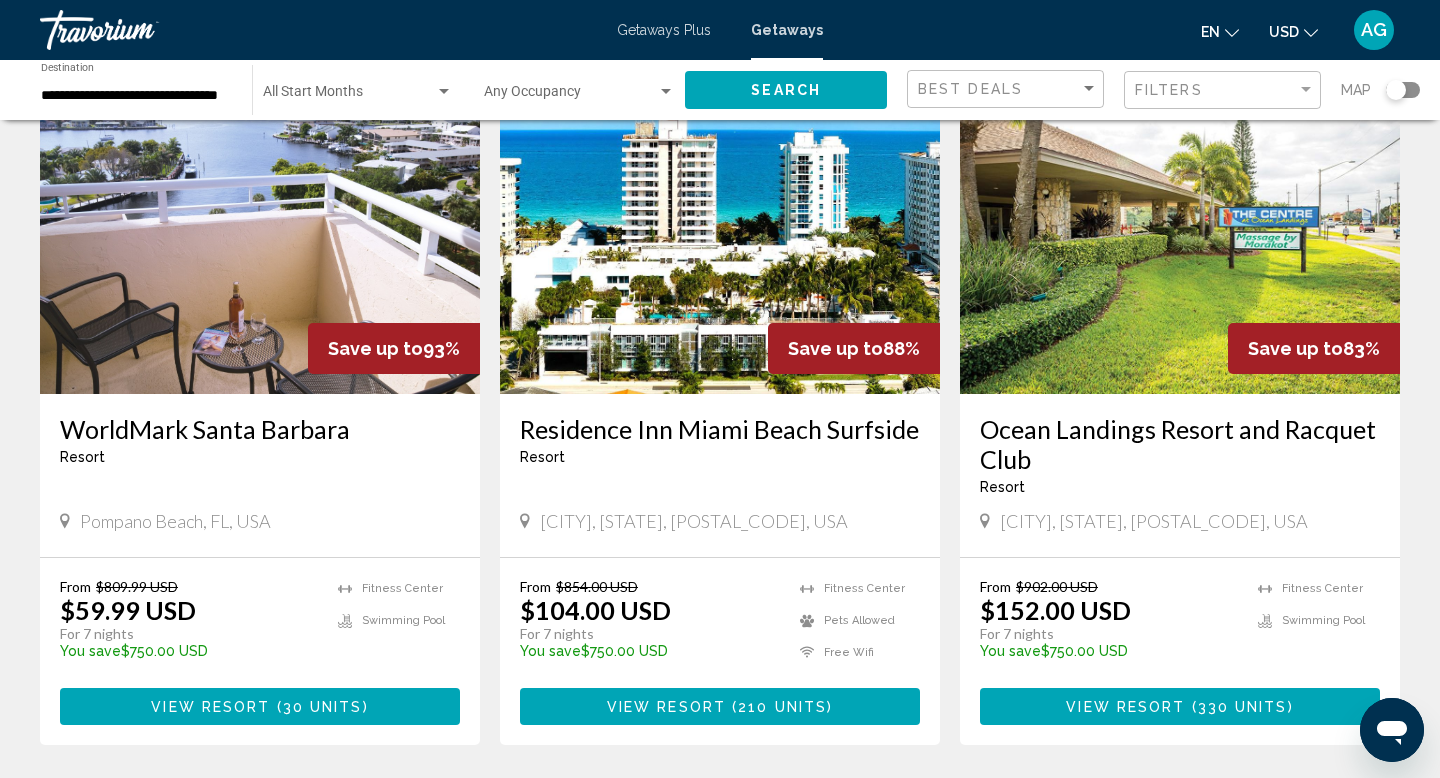 click at bounding box center (720, 234) 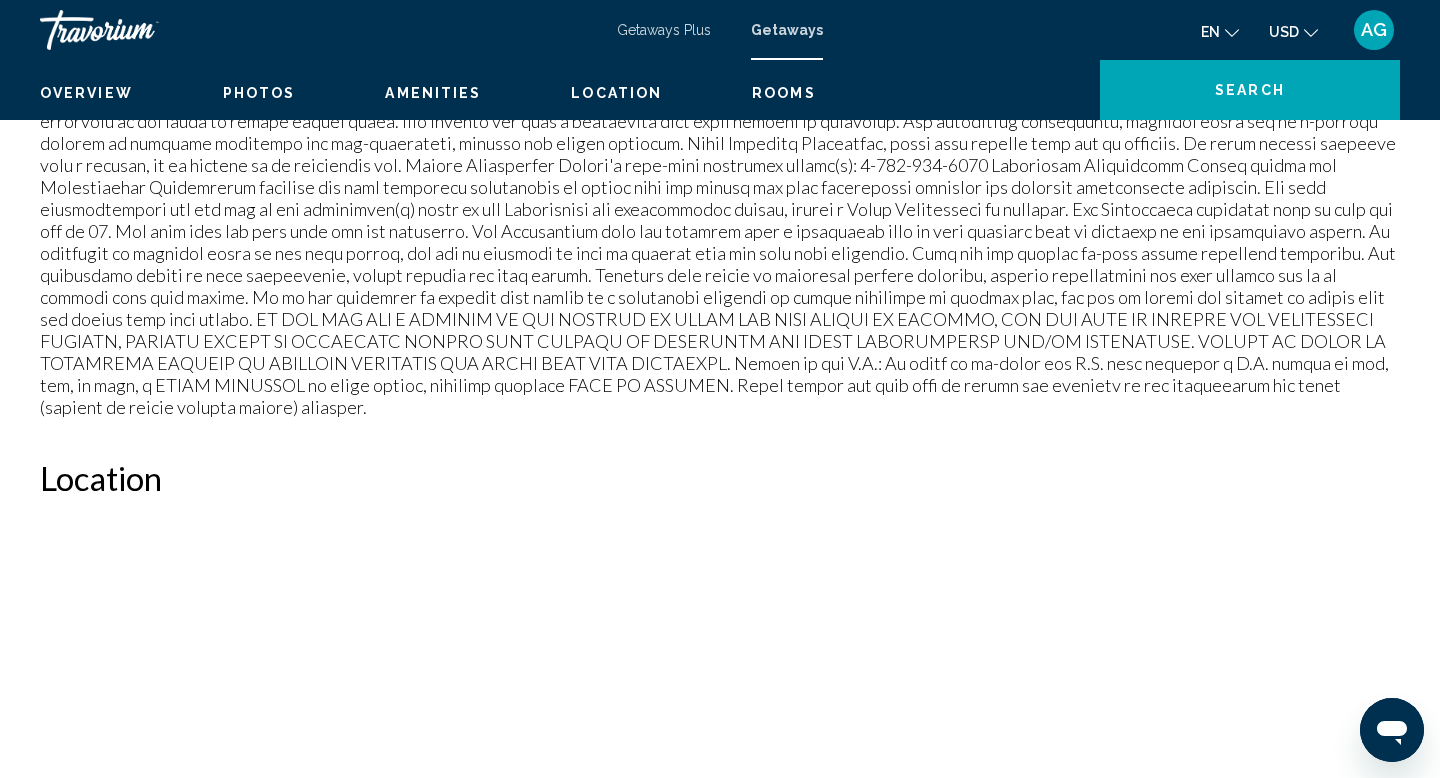 scroll, scrollTop: 0, scrollLeft: 0, axis: both 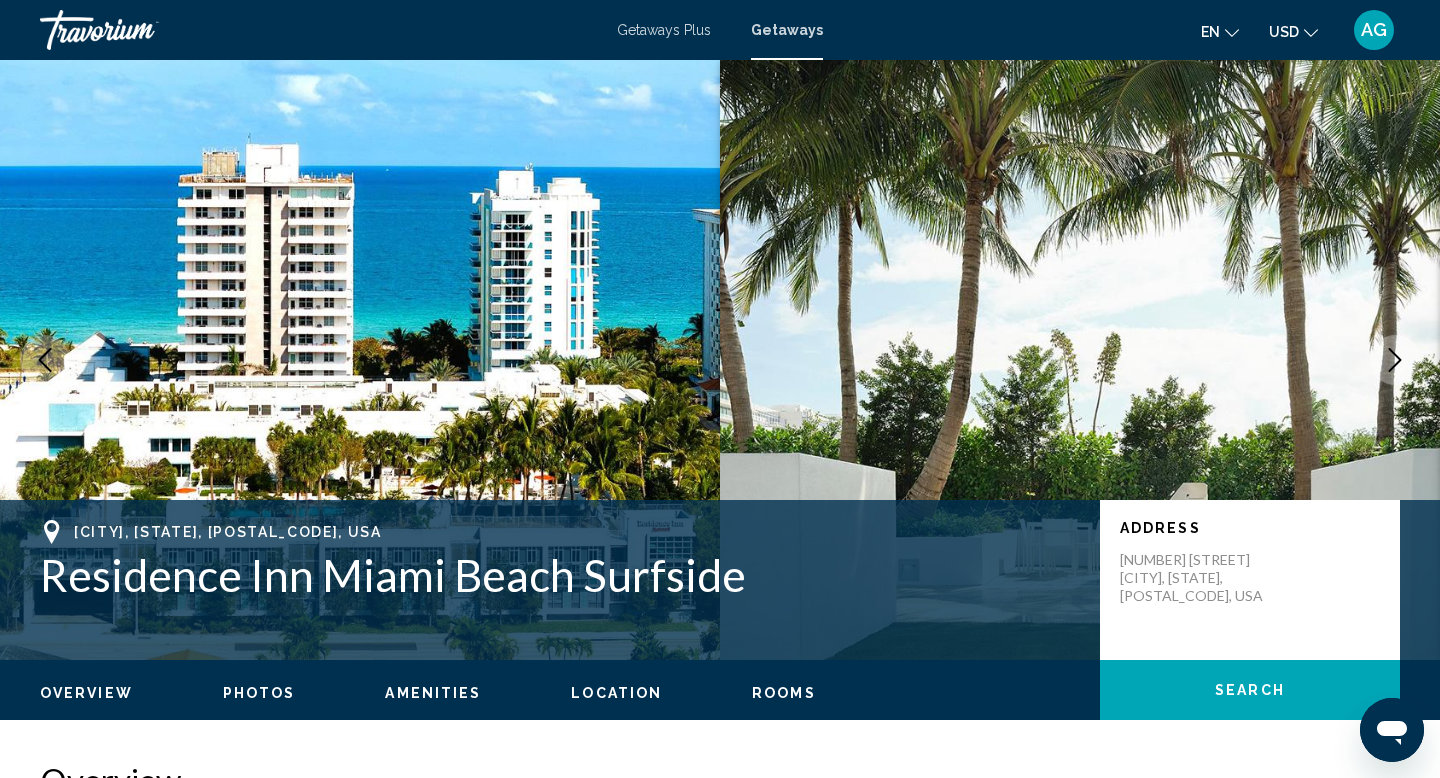 click 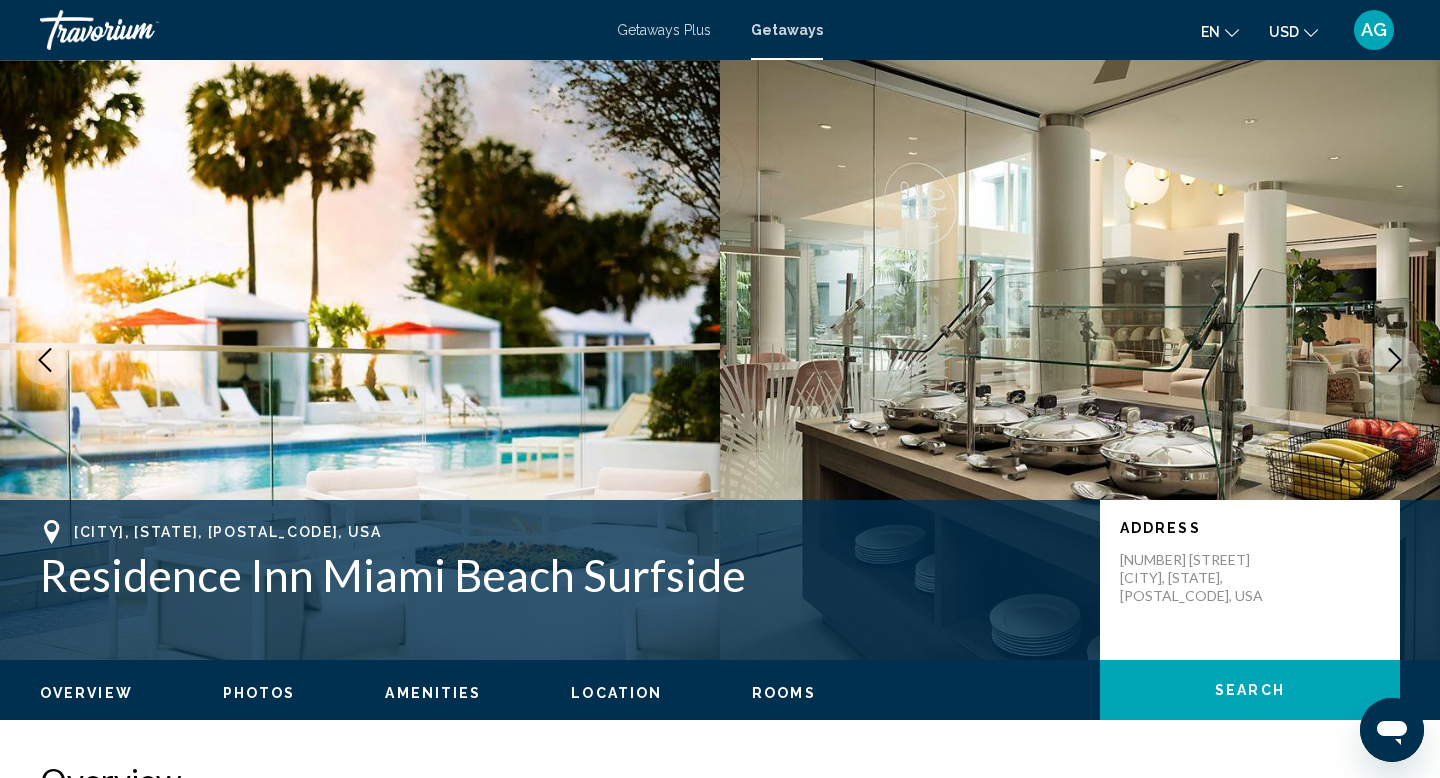 click 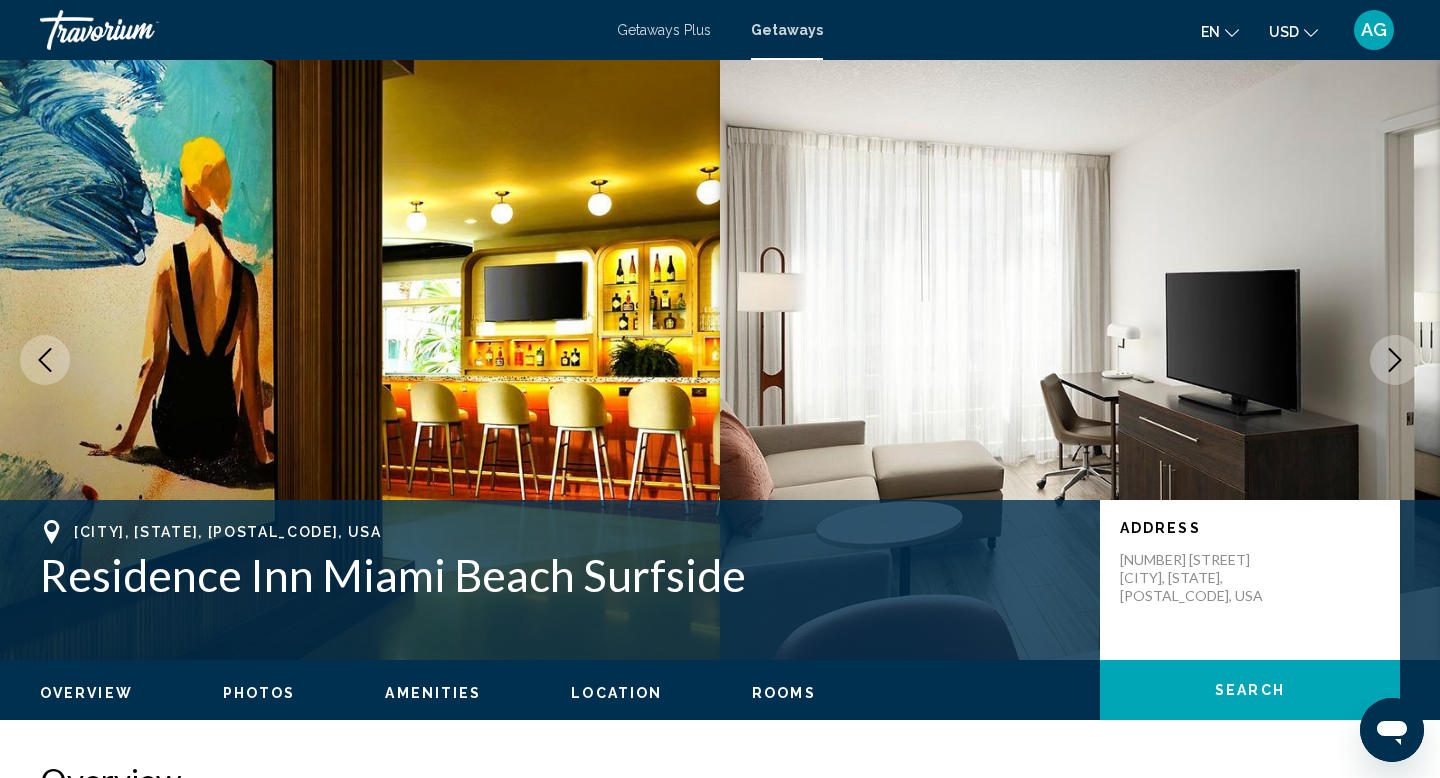 click 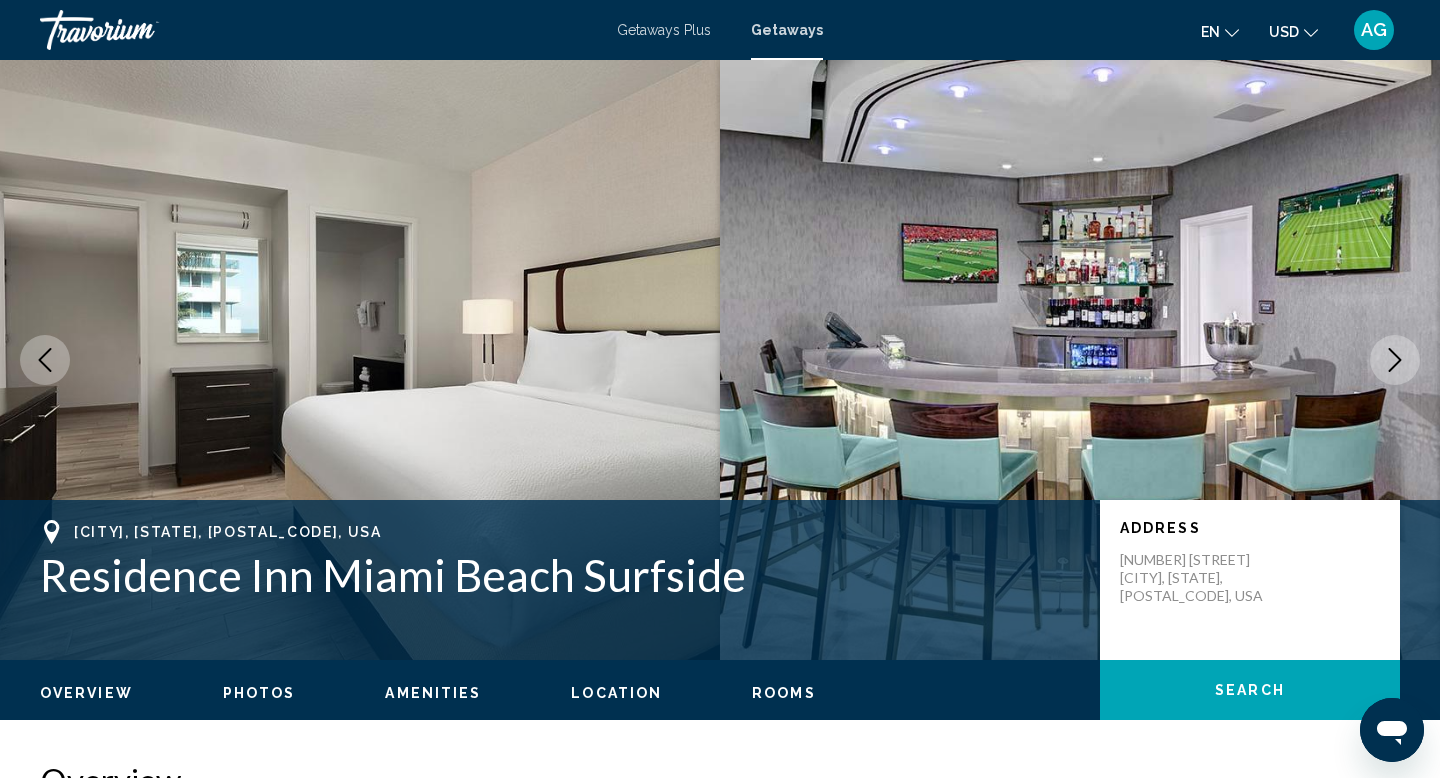click 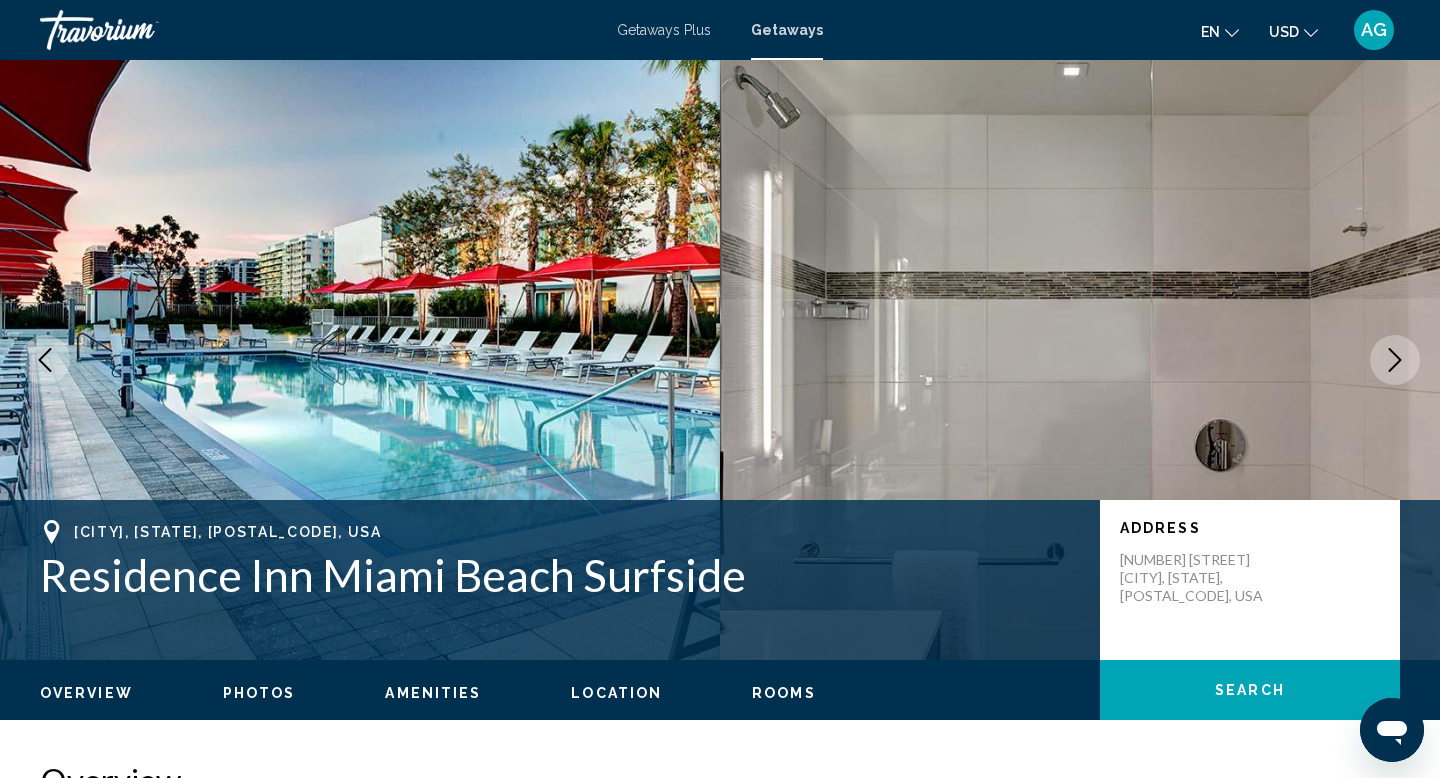 click 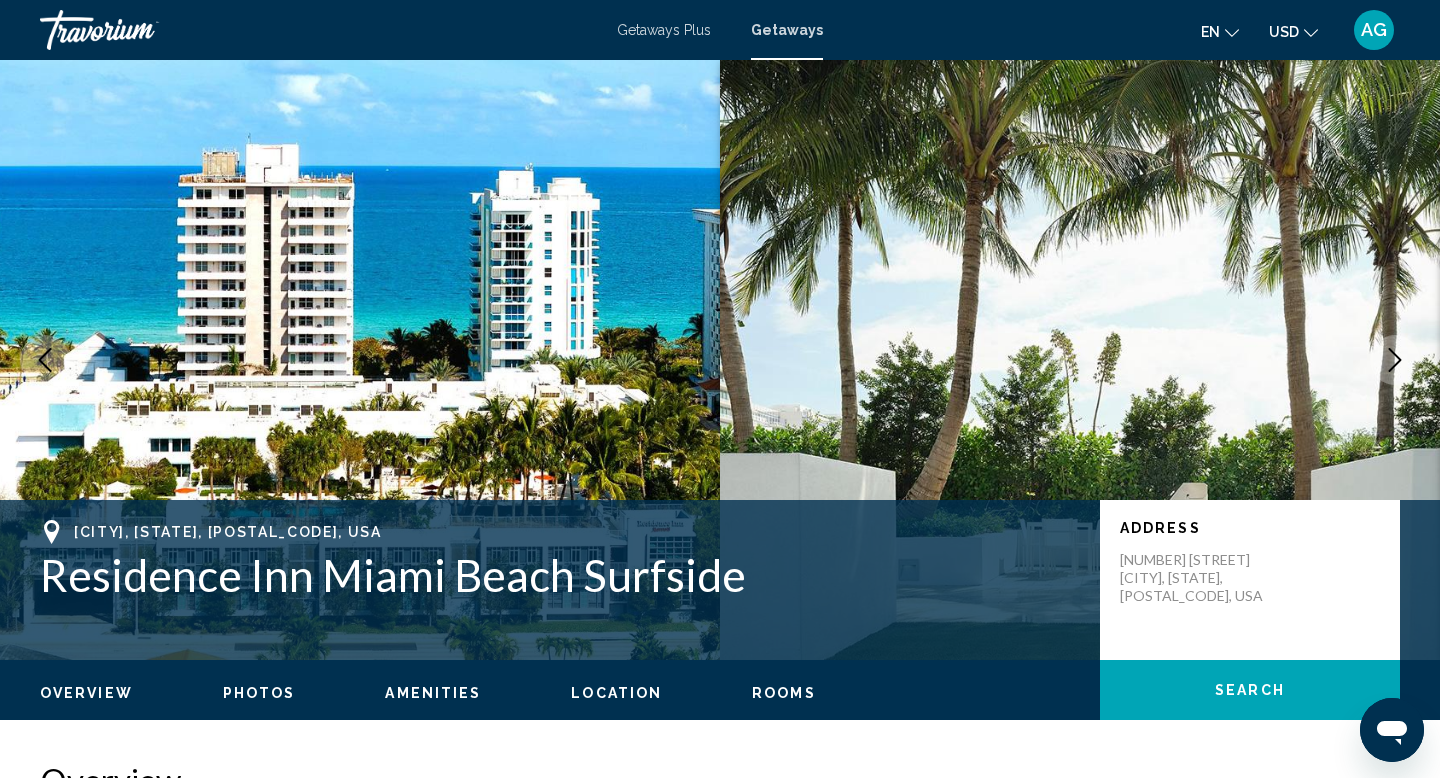 click 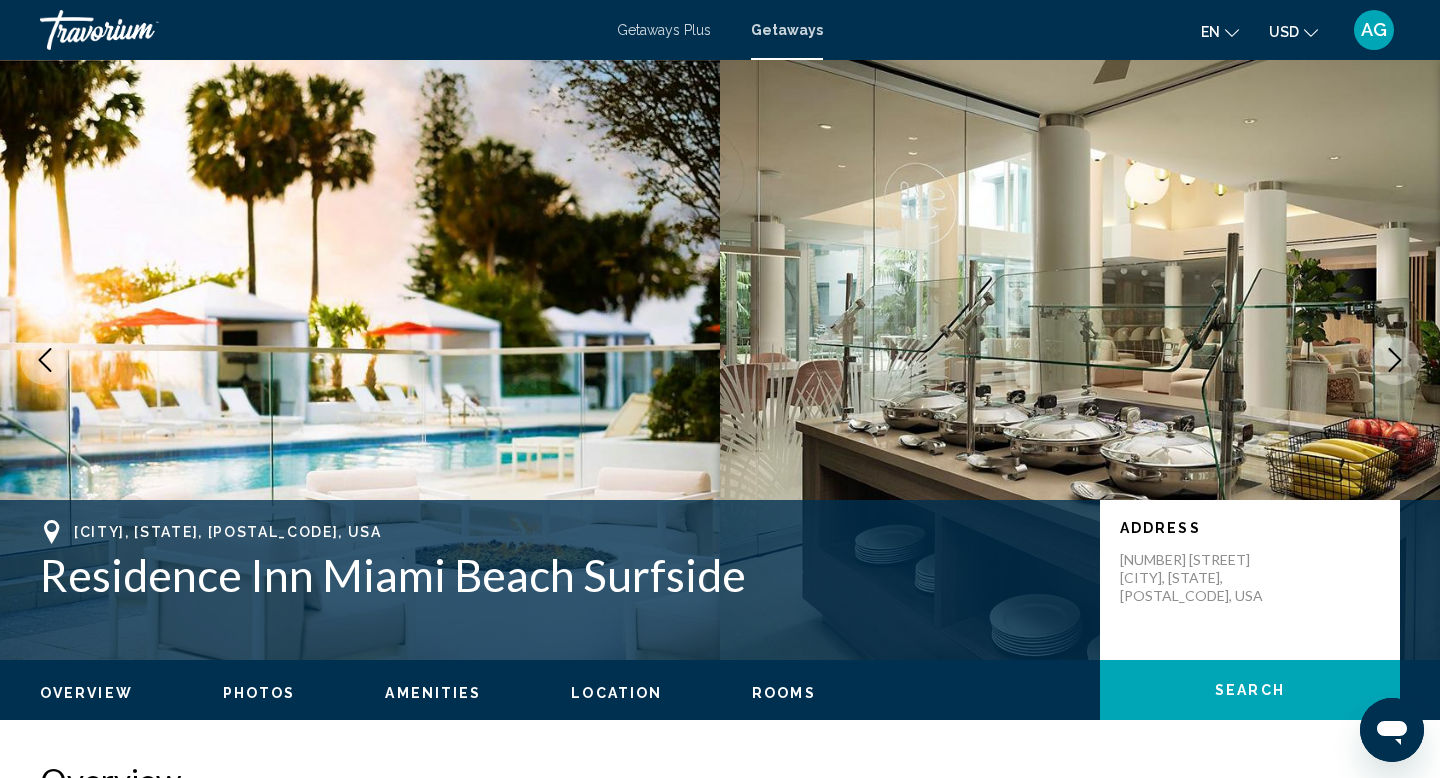 click 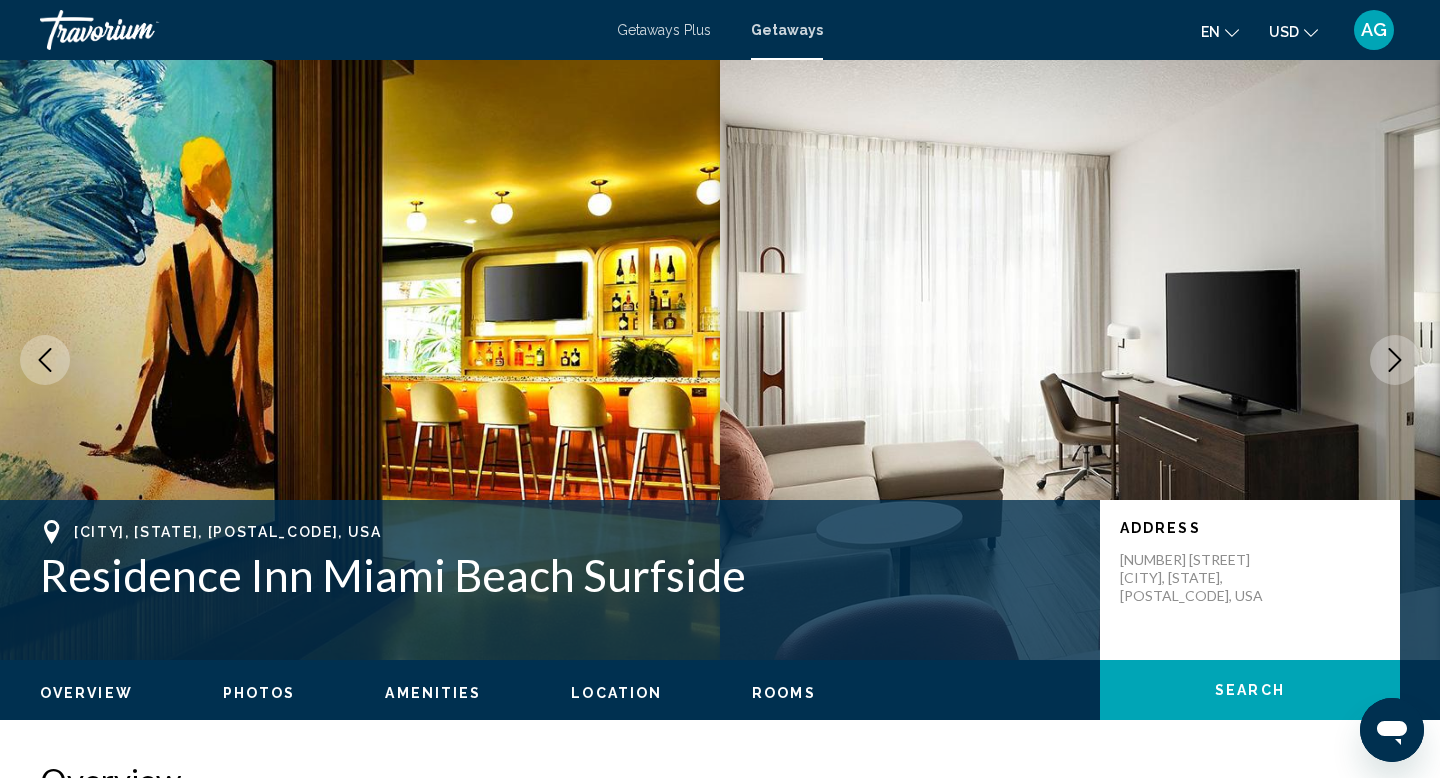 click 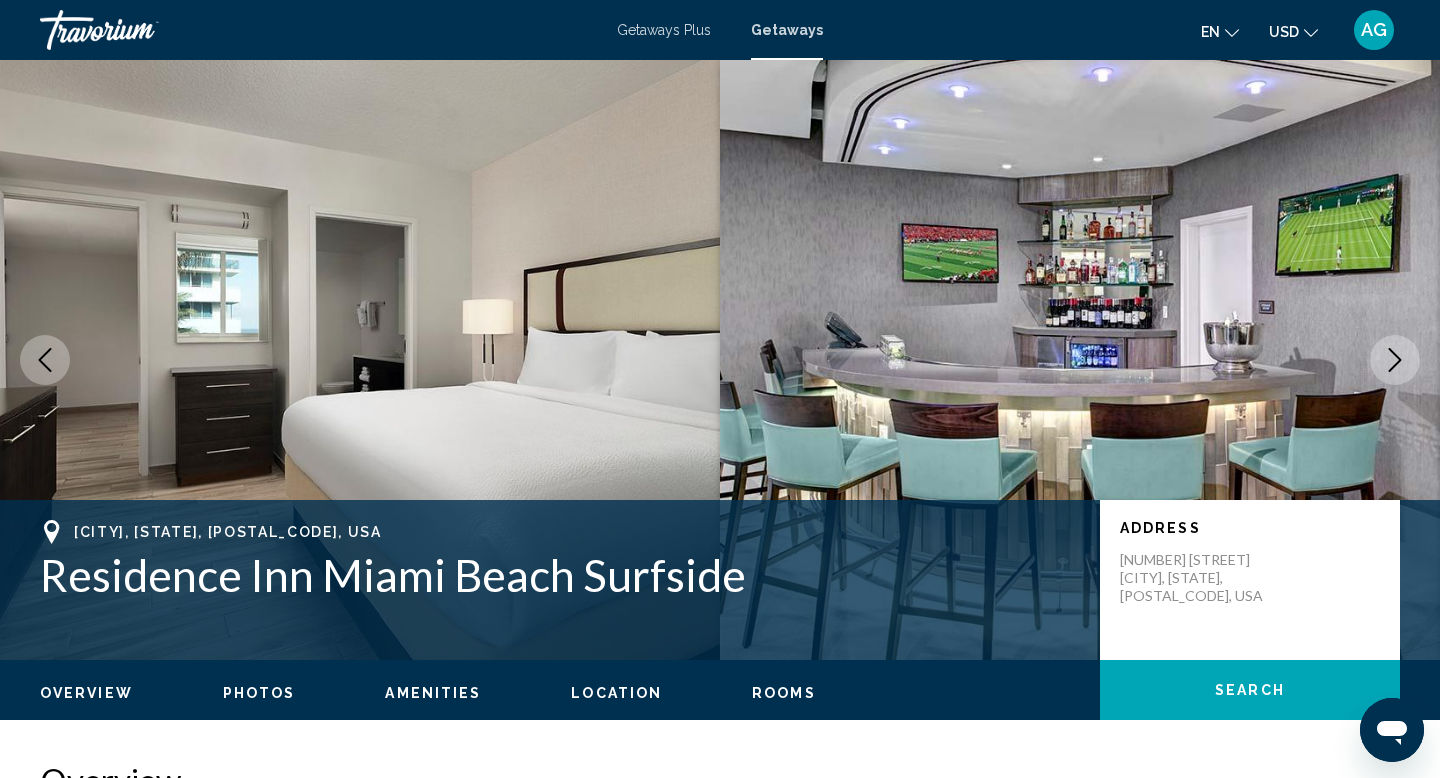 click 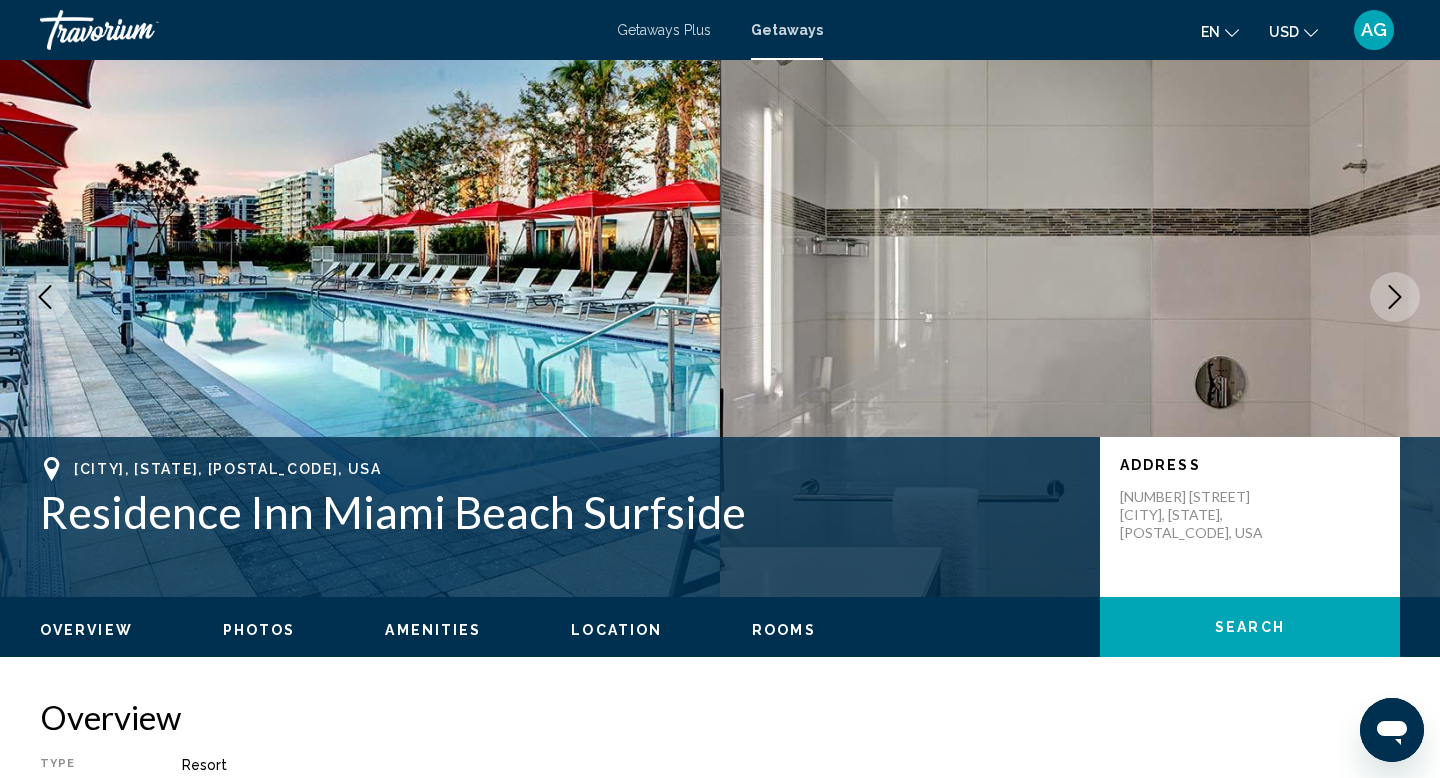 scroll, scrollTop: 60, scrollLeft: 0, axis: vertical 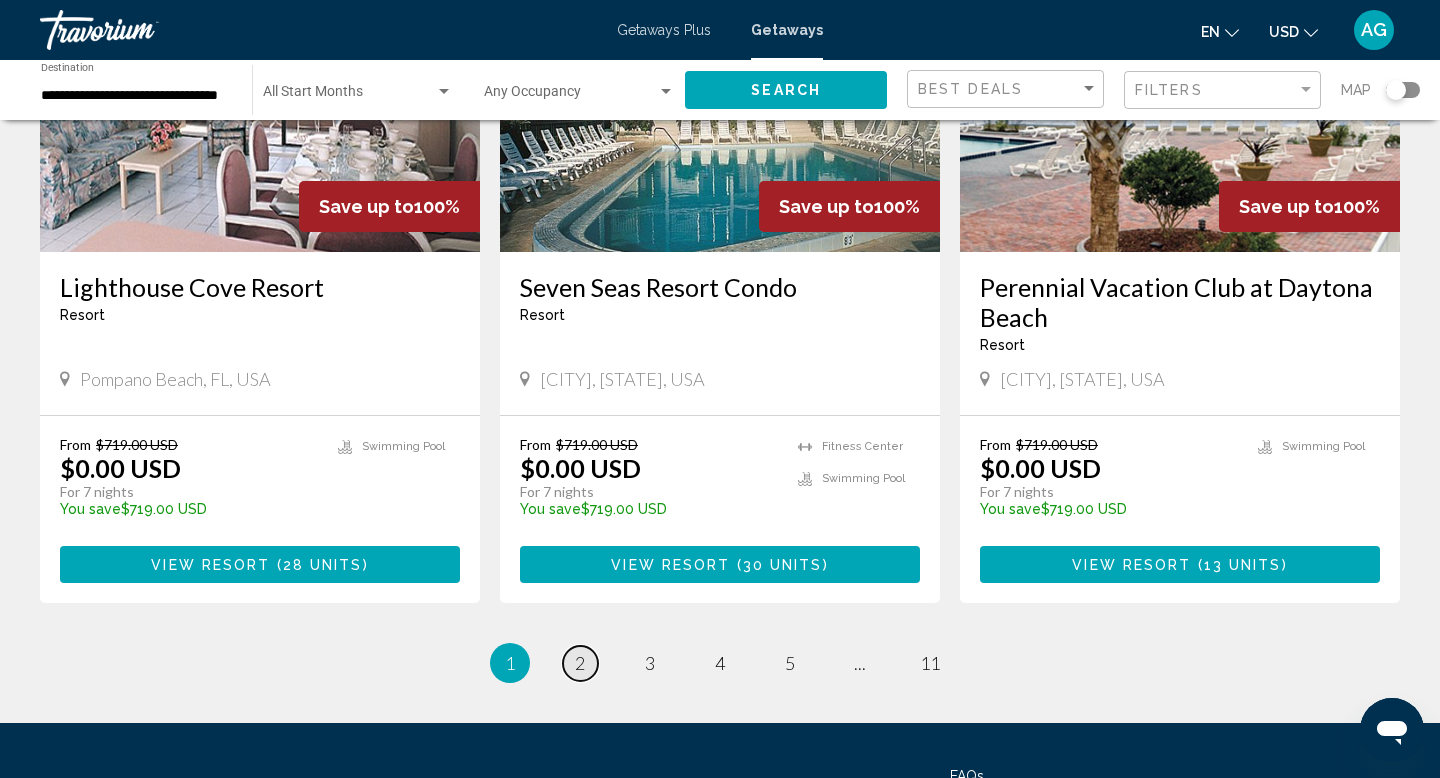 click on "2" at bounding box center [580, 663] 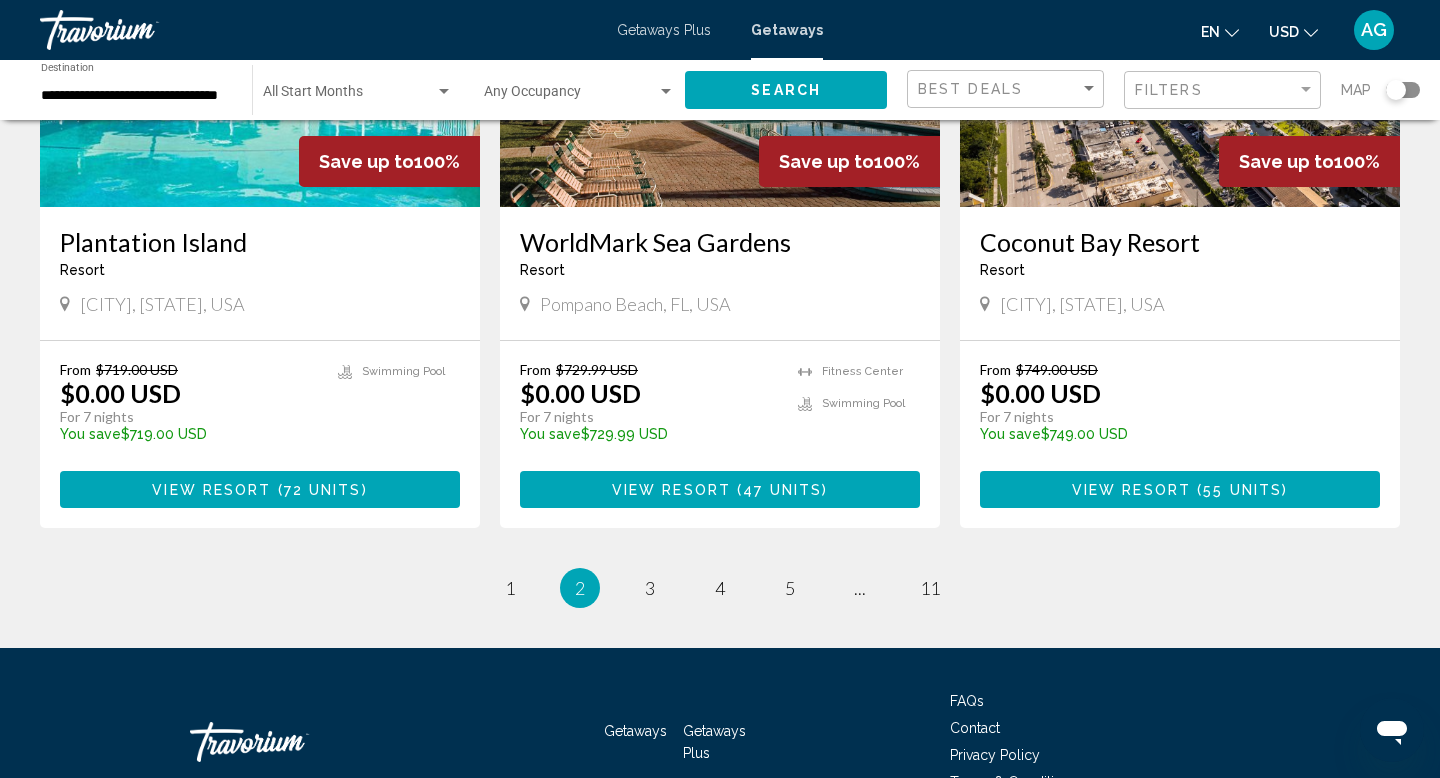 scroll, scrollTop: 2432, scrollLeft: 0, axis: vertical 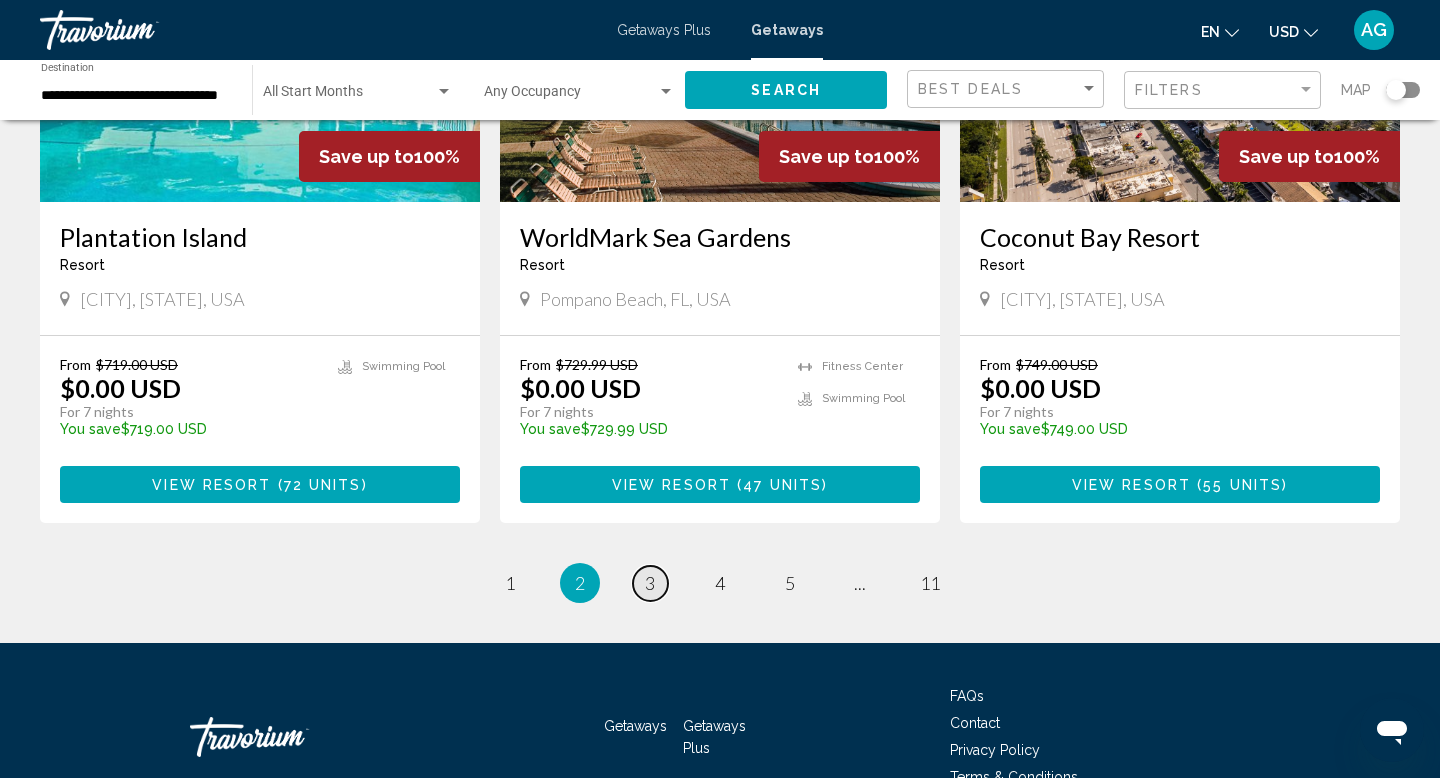 click on "3" at bounding box center [650, 583] 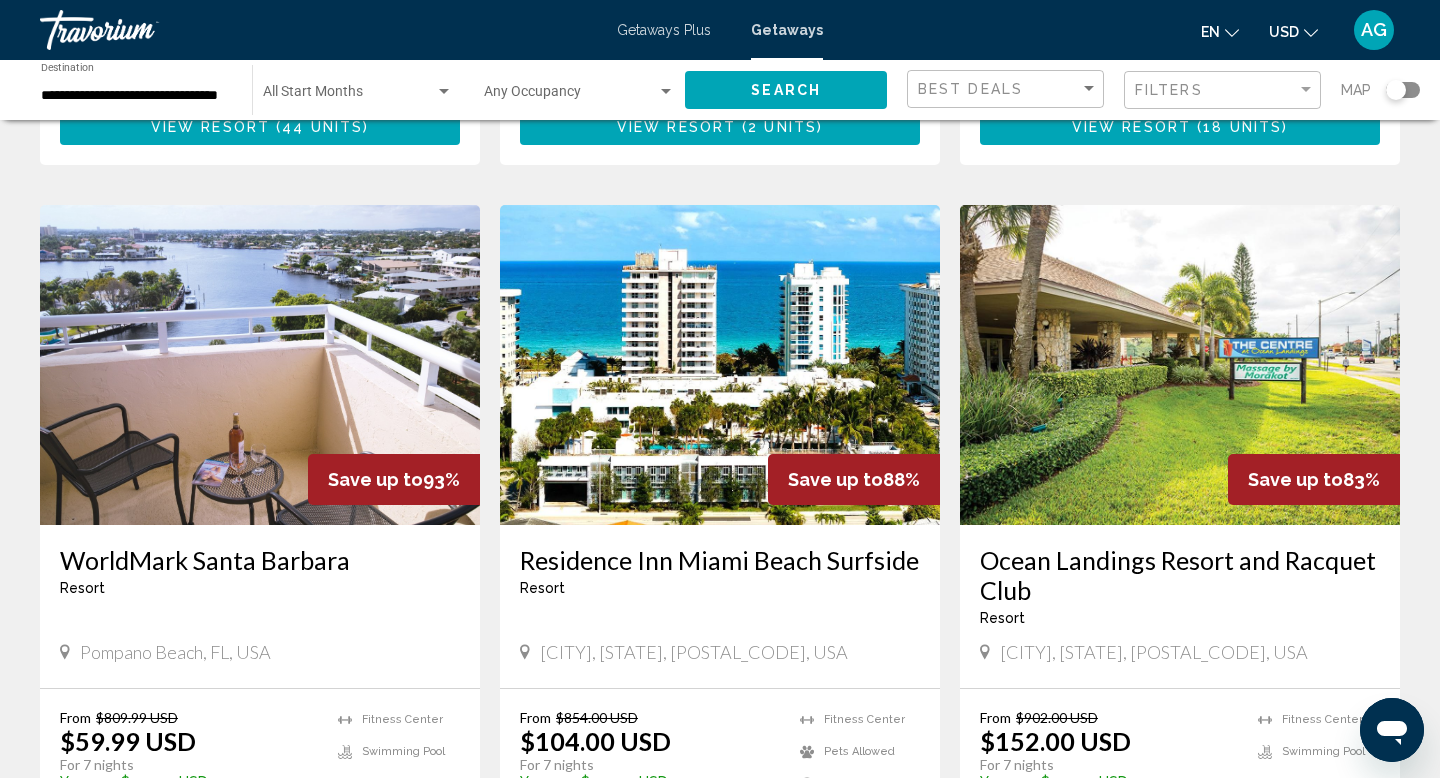 scroll, scrollTop: 2050, scrollLeft: 0, axis: vertical 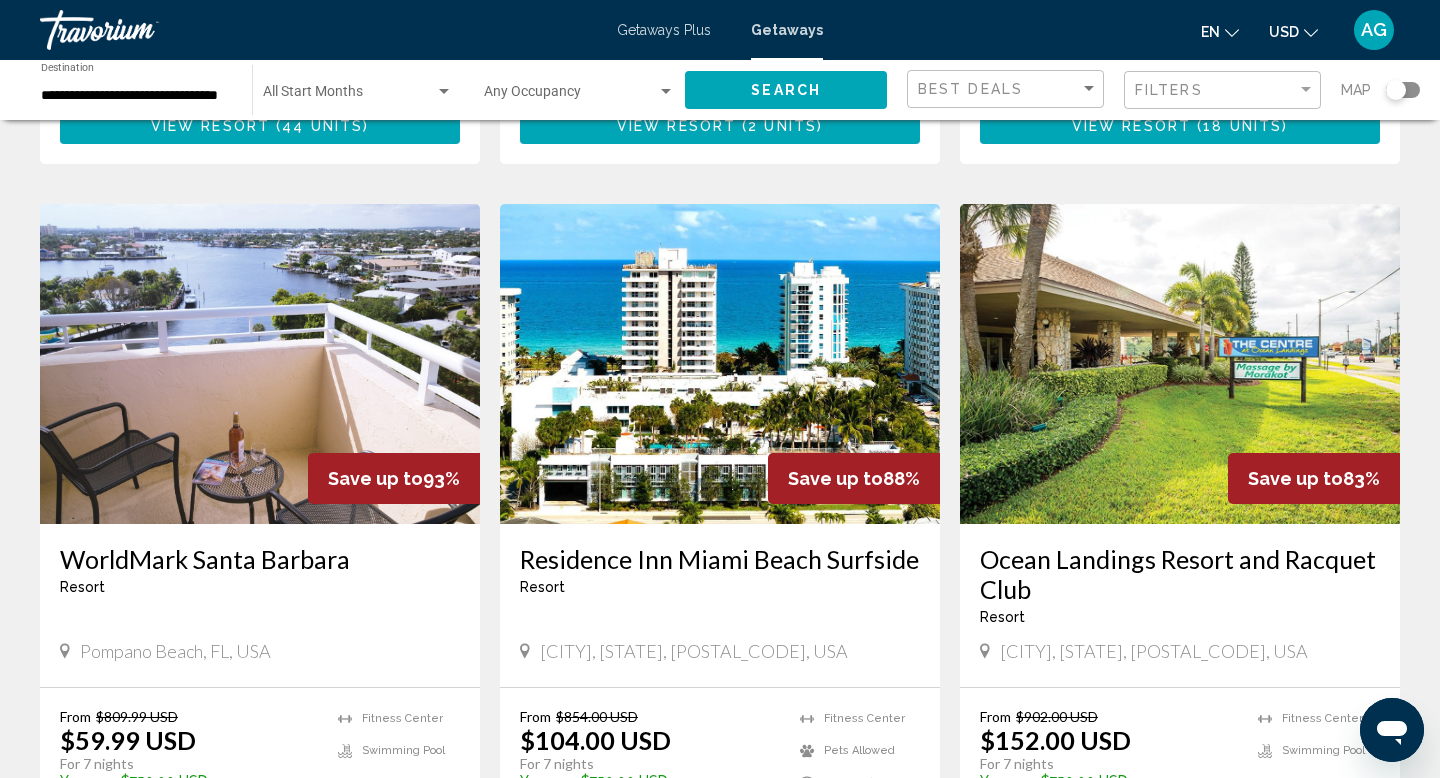 click at bounding box center (260, 364) 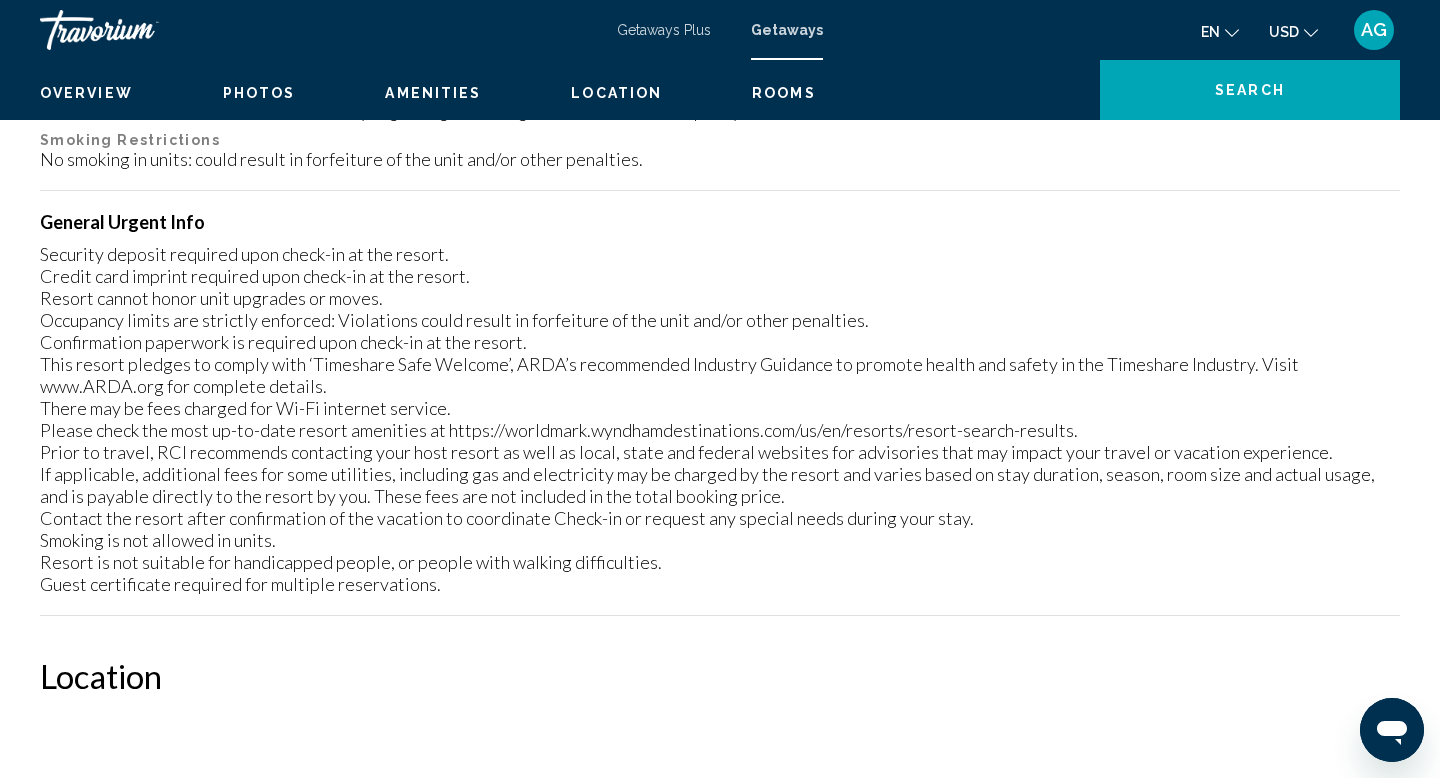 scroll, scrollTop: 0, scrollLeft: 0, axis: both 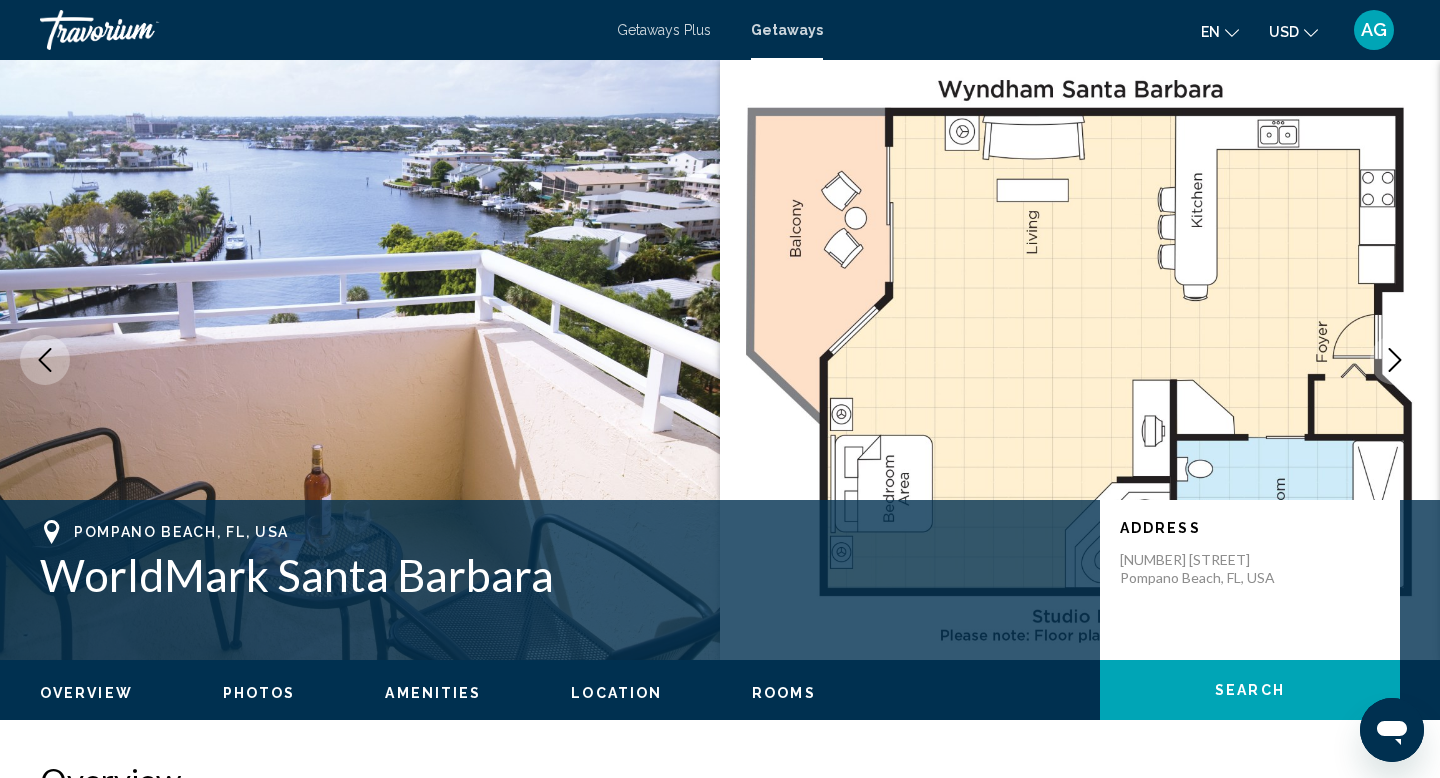 click 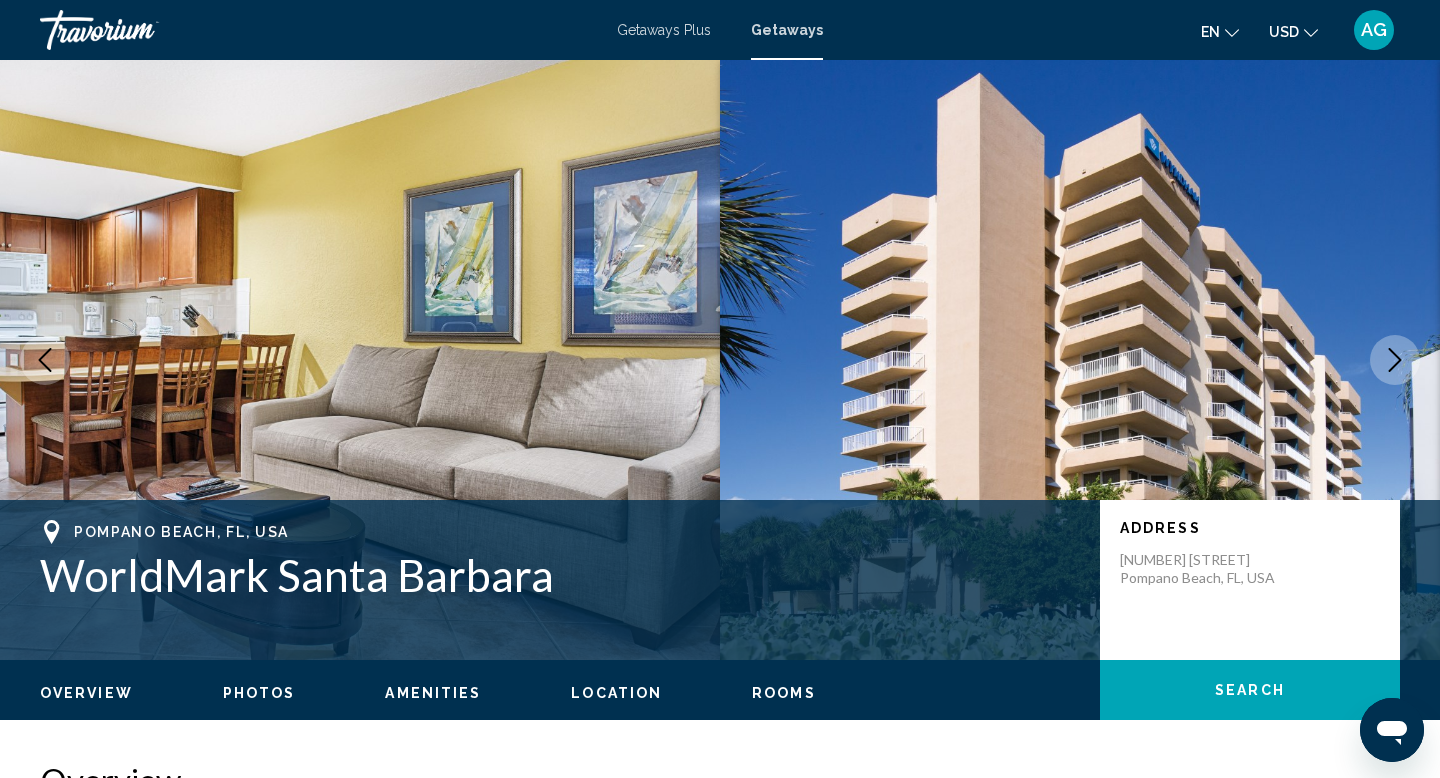 click 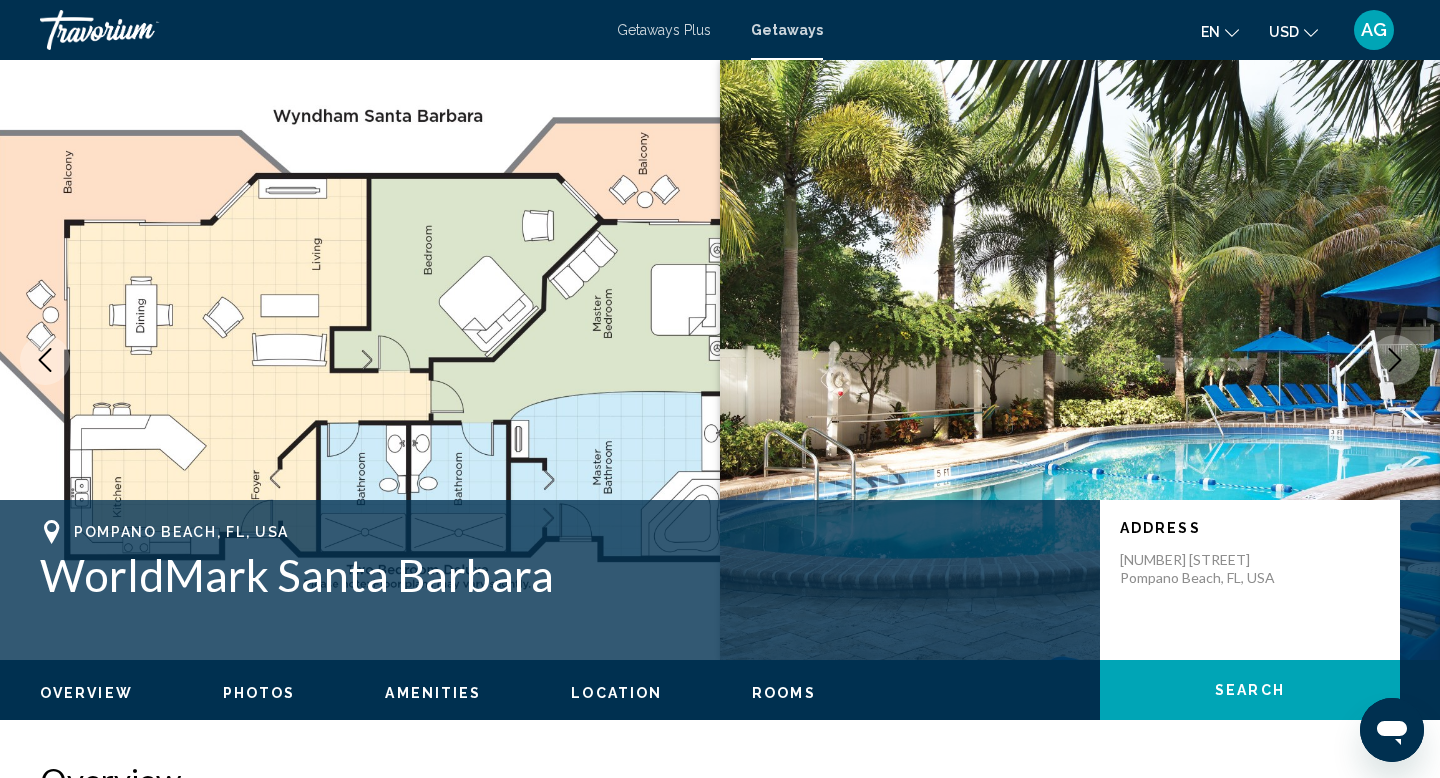 click 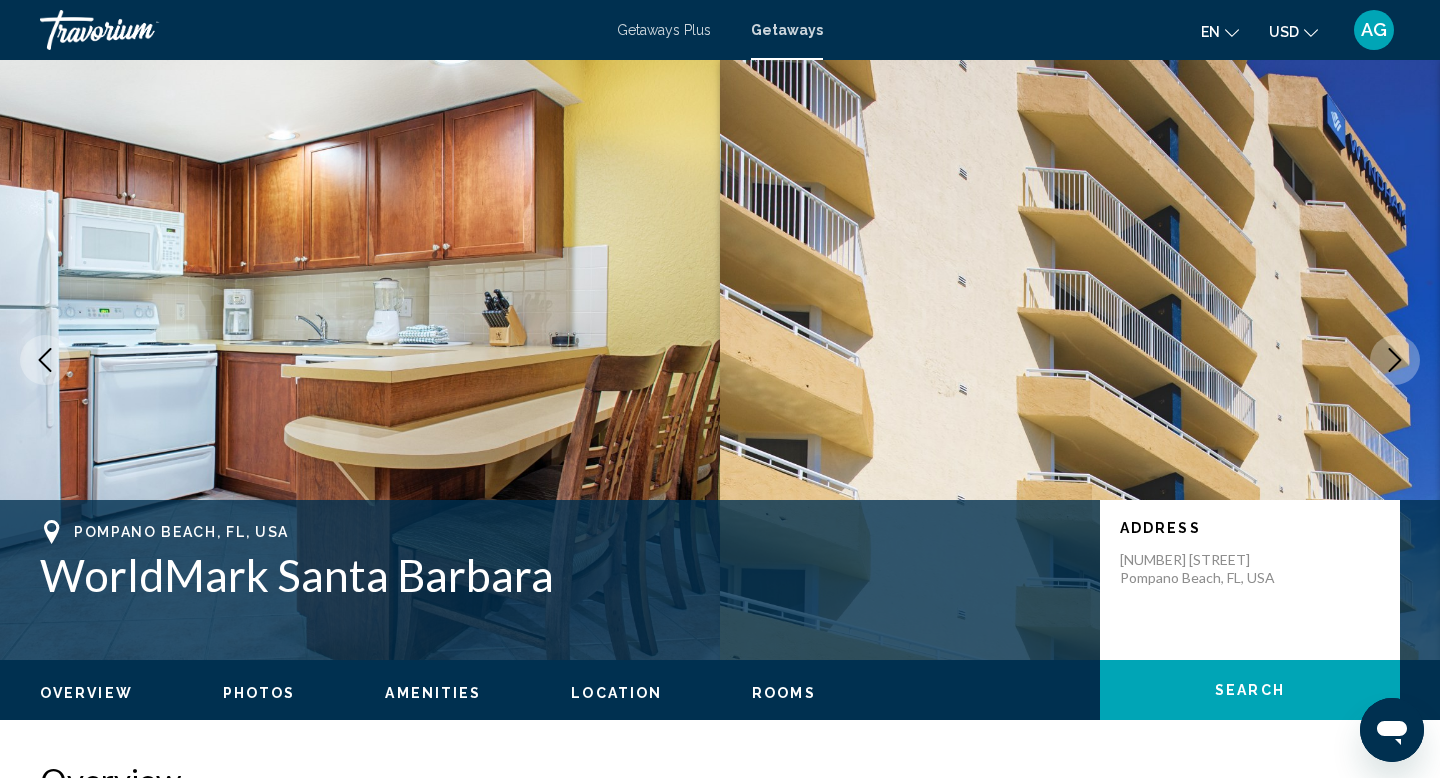 click 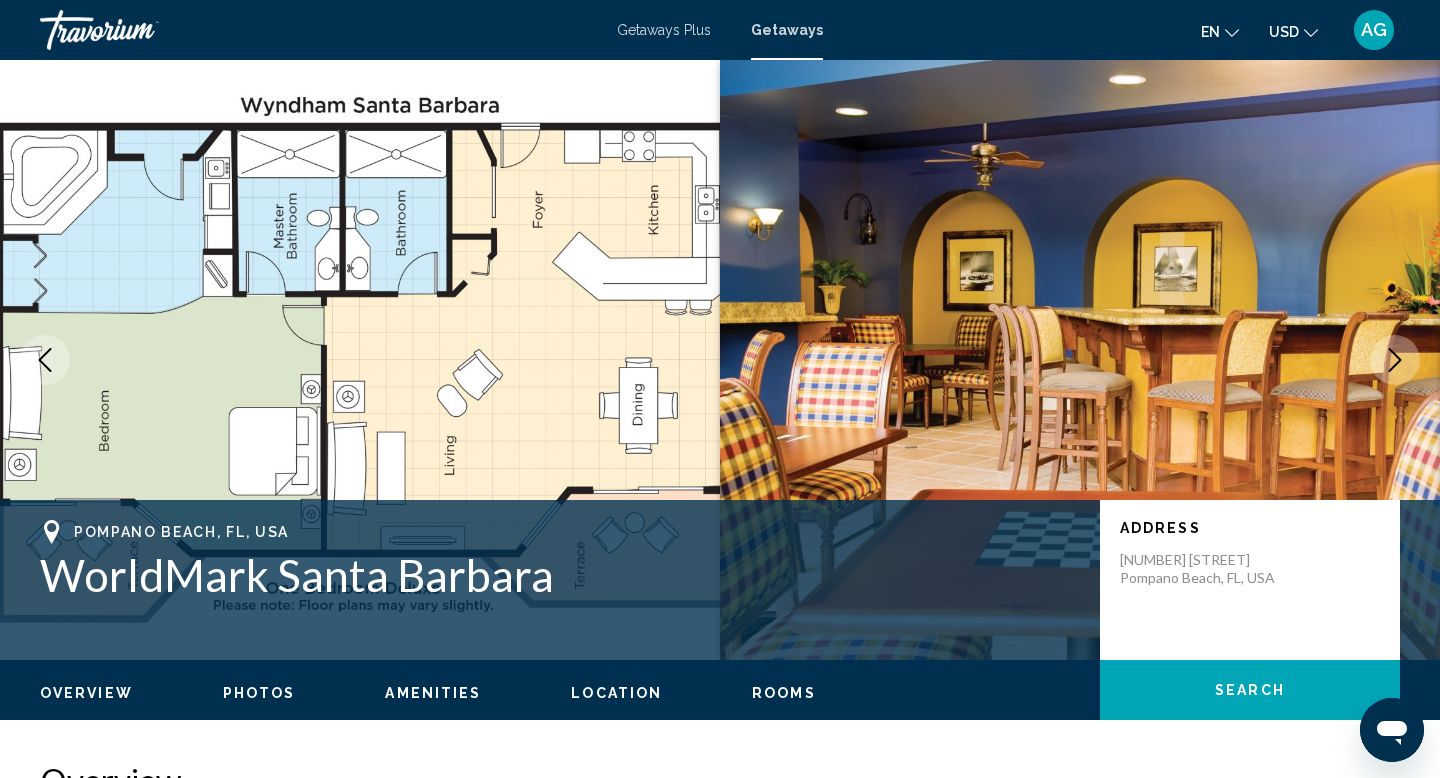 click 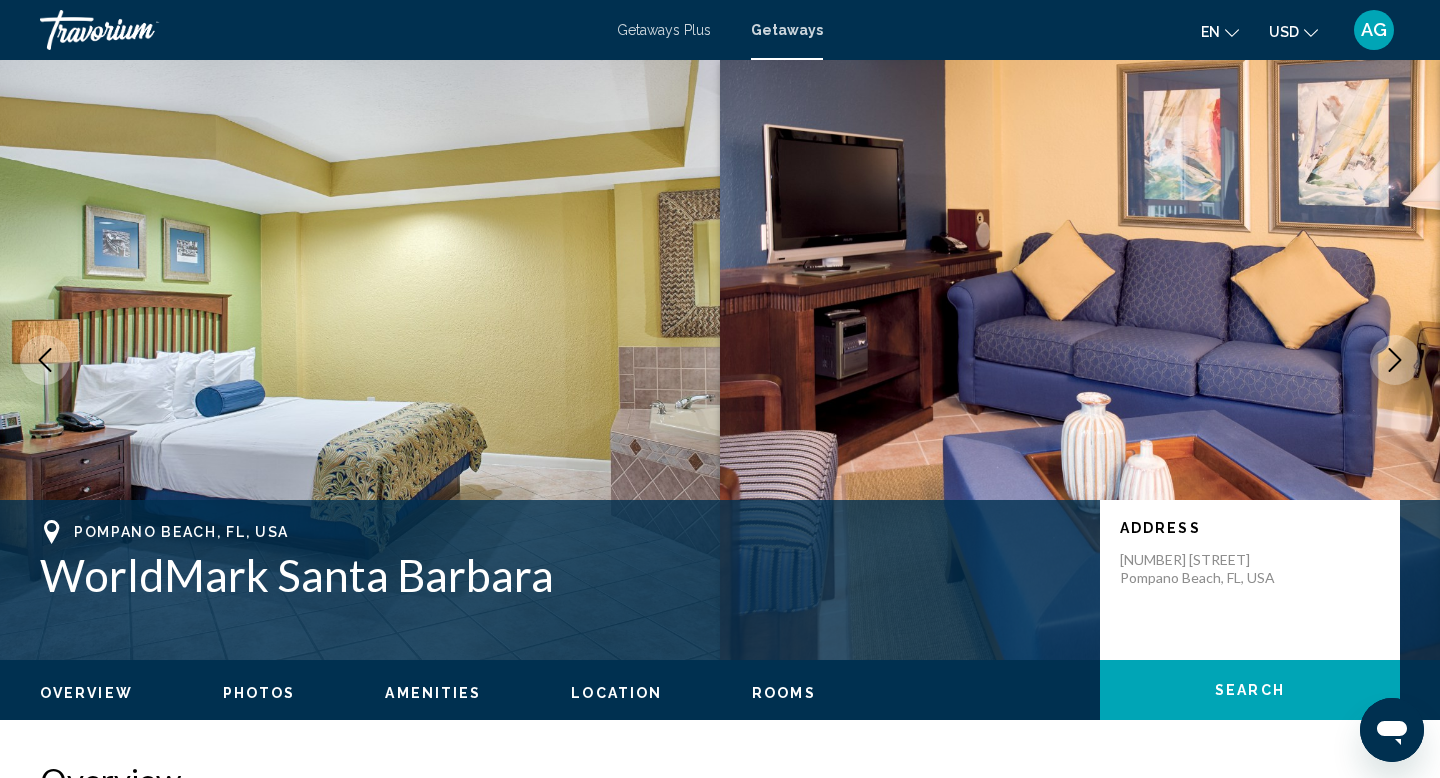click 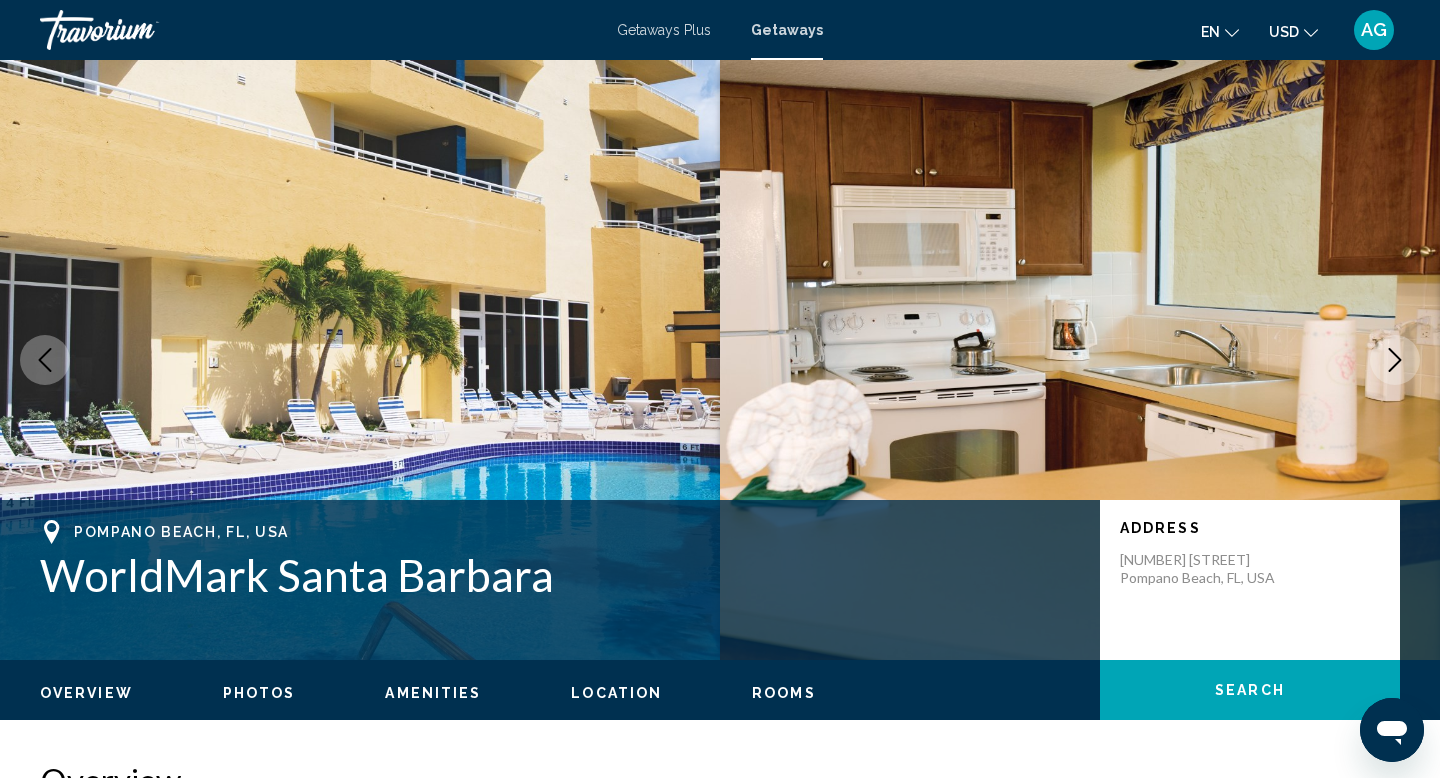 click 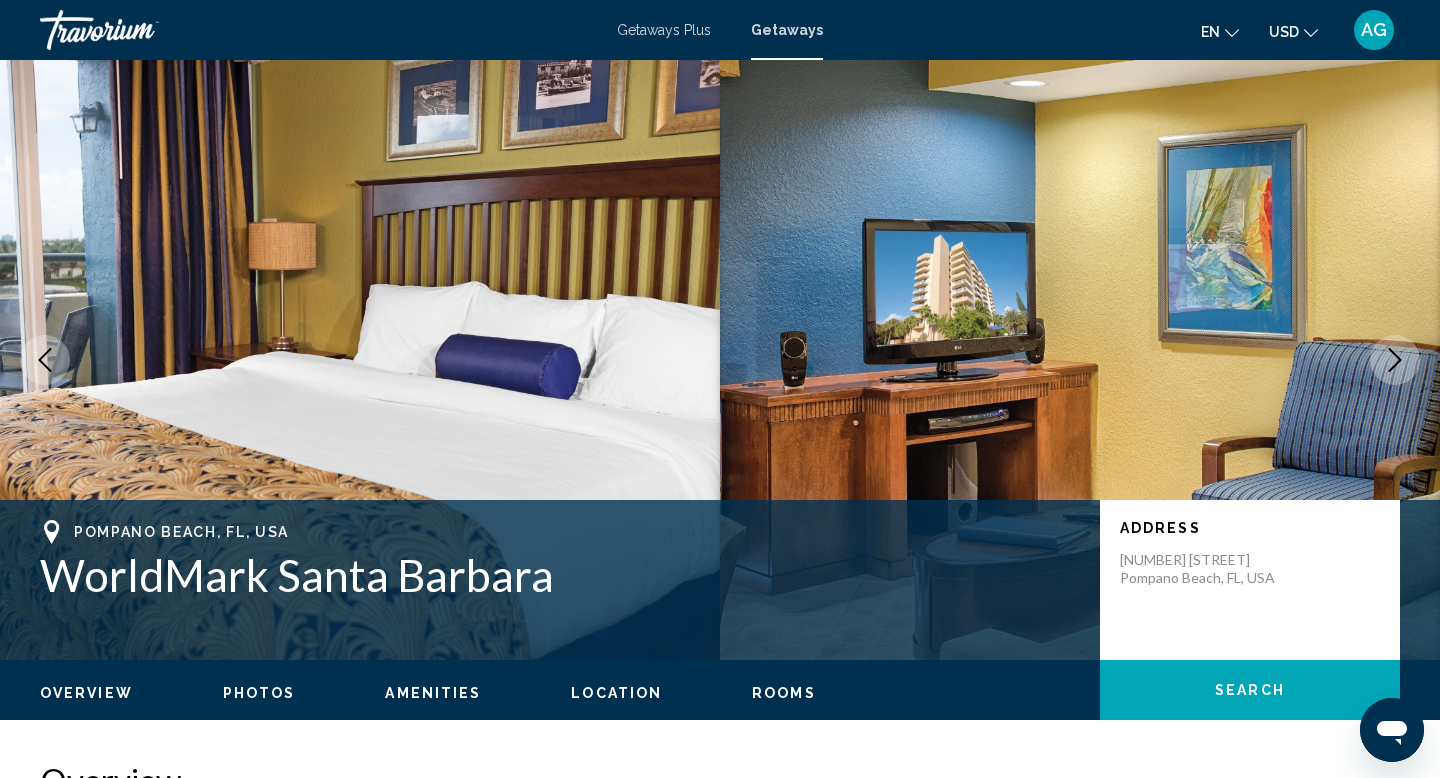 click 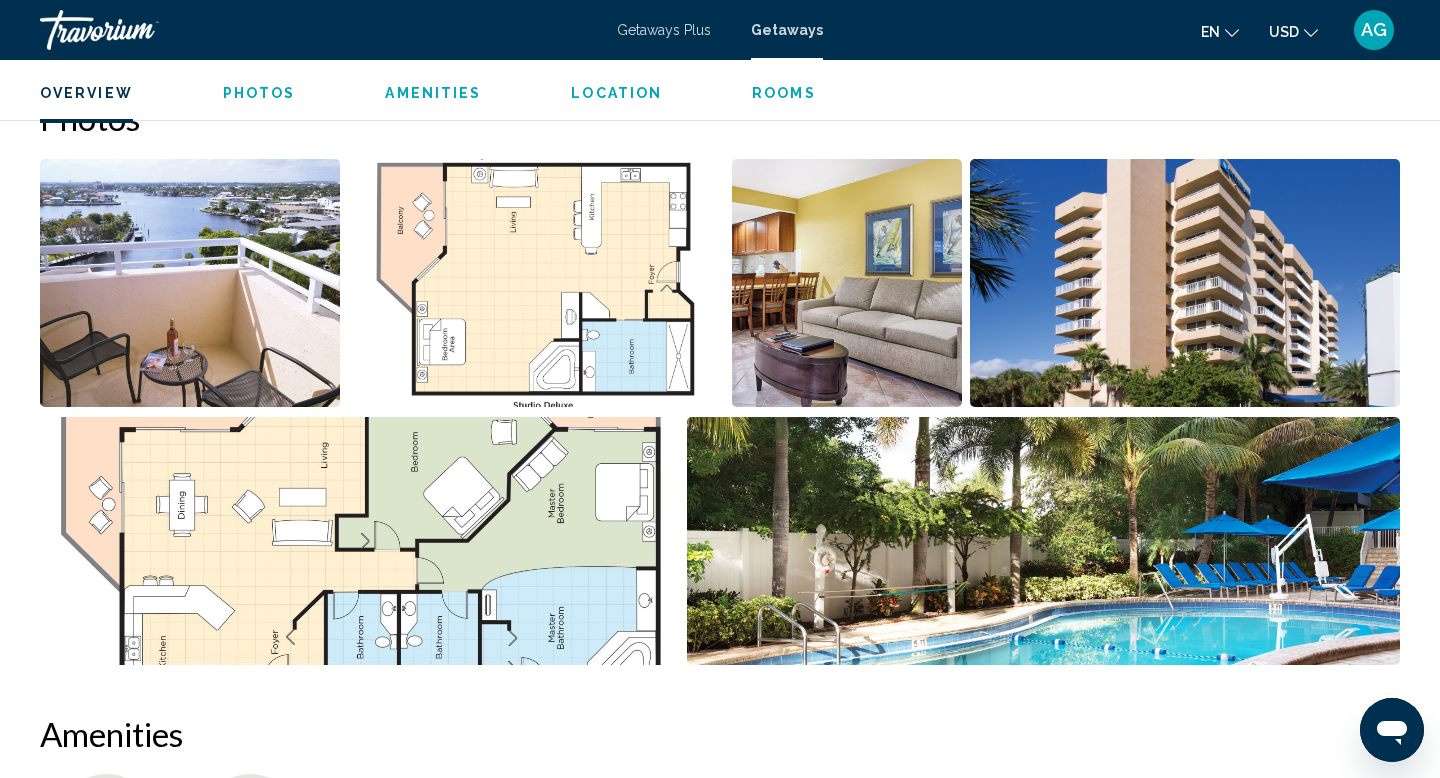 scroll, scrollTop: 1013, scrollLeft: 0, axis: vertical 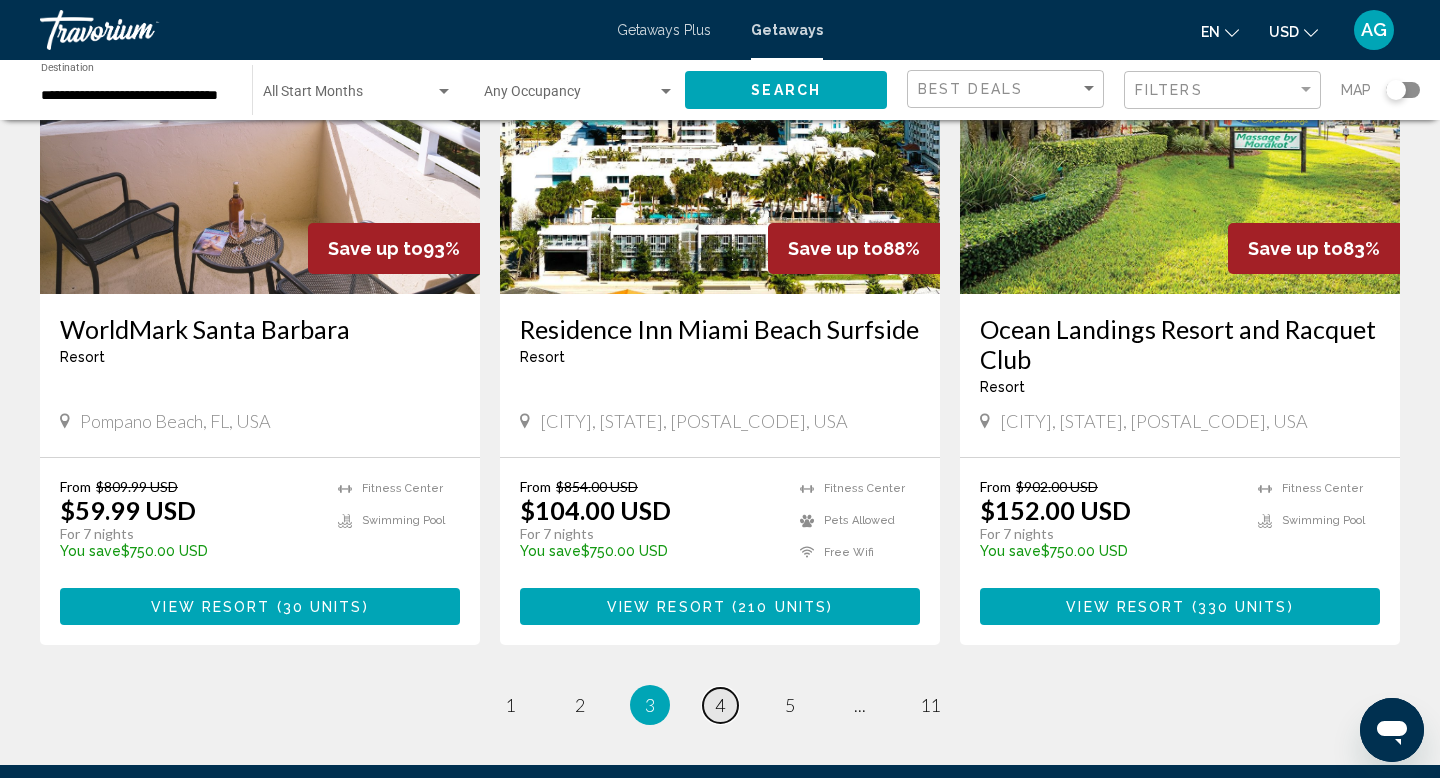 click on "4" at bounding box center [720, 705] 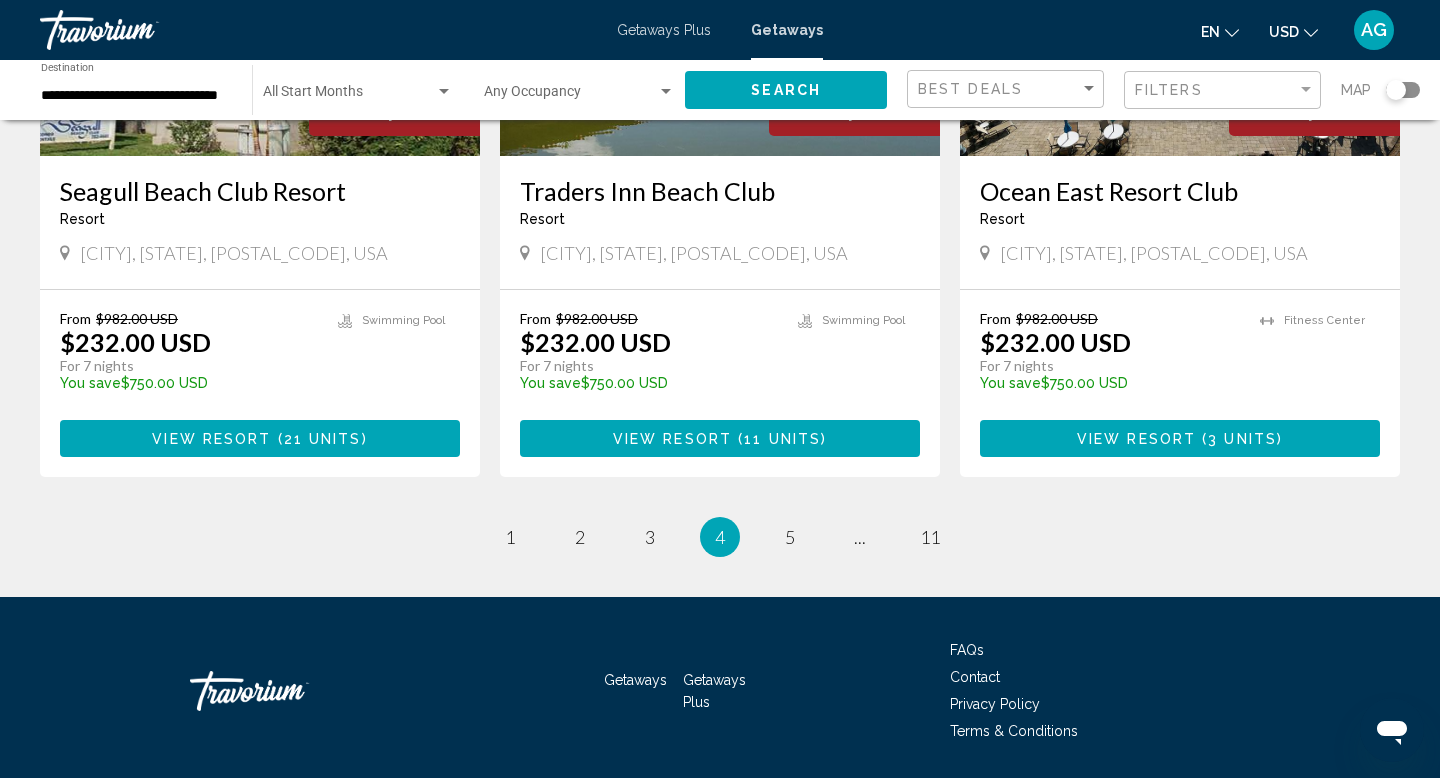 scroll, scrollTop: 2510, scrollLeft: 0, axis: vertical 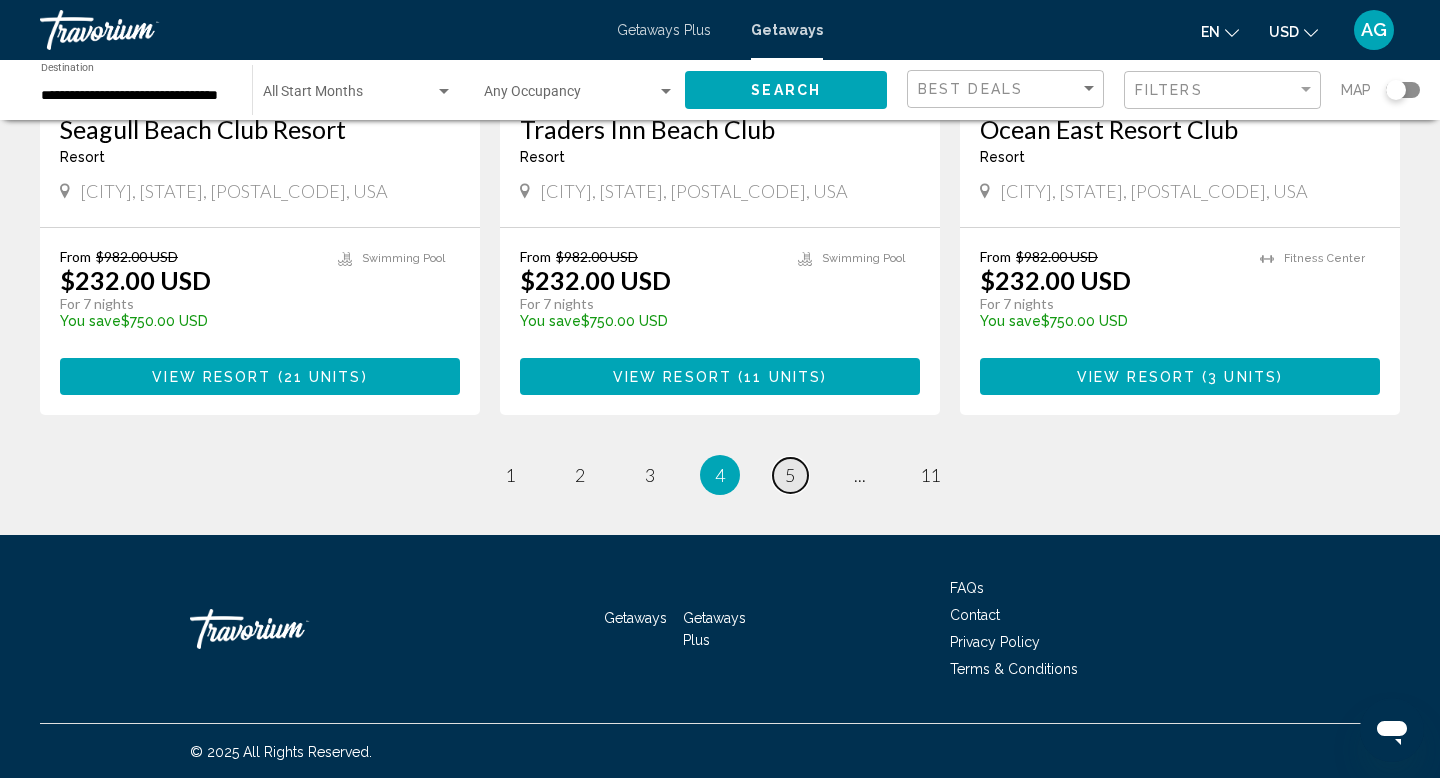 click on "5" at bounding box center (790, 475) 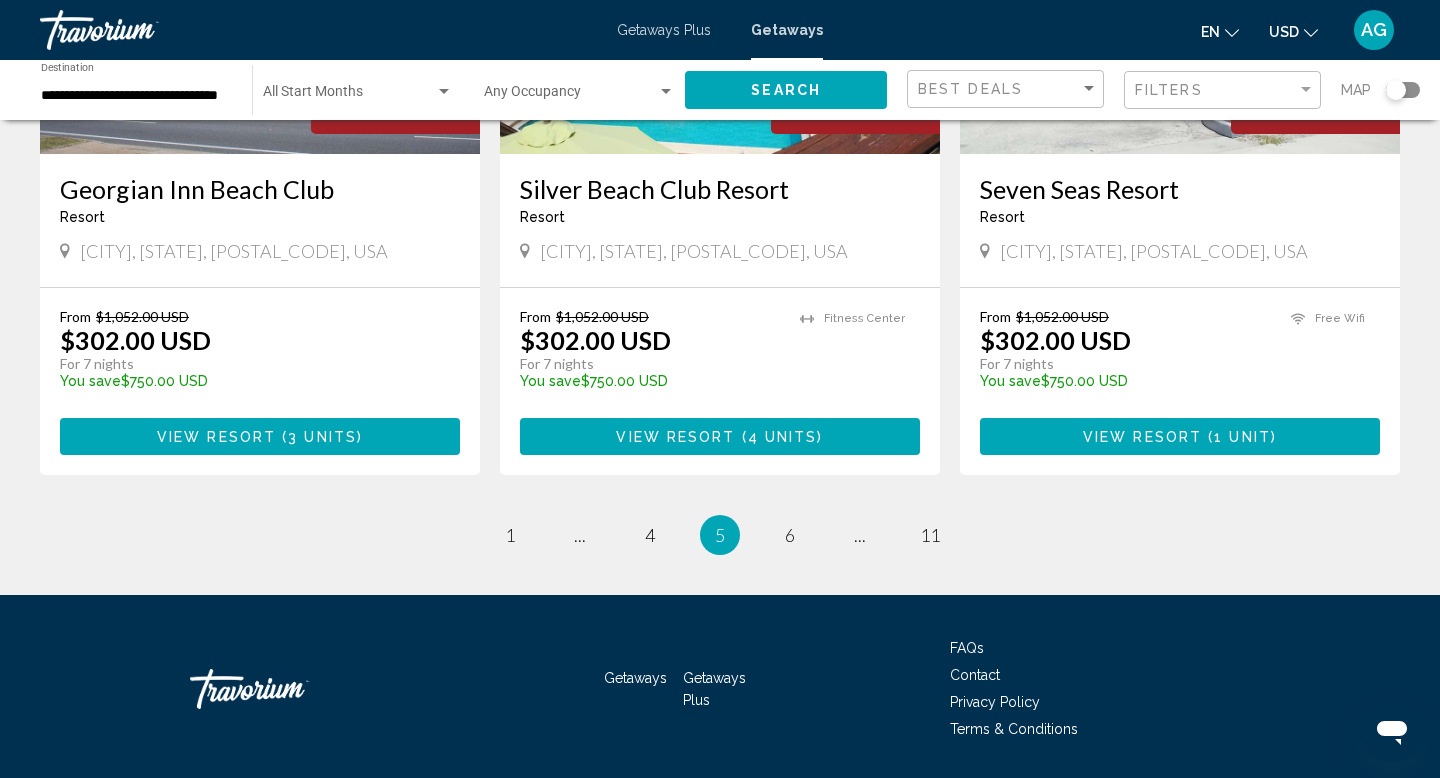 scroll, scrollTop: 2454, scrollLeft: 0, axis: vertical 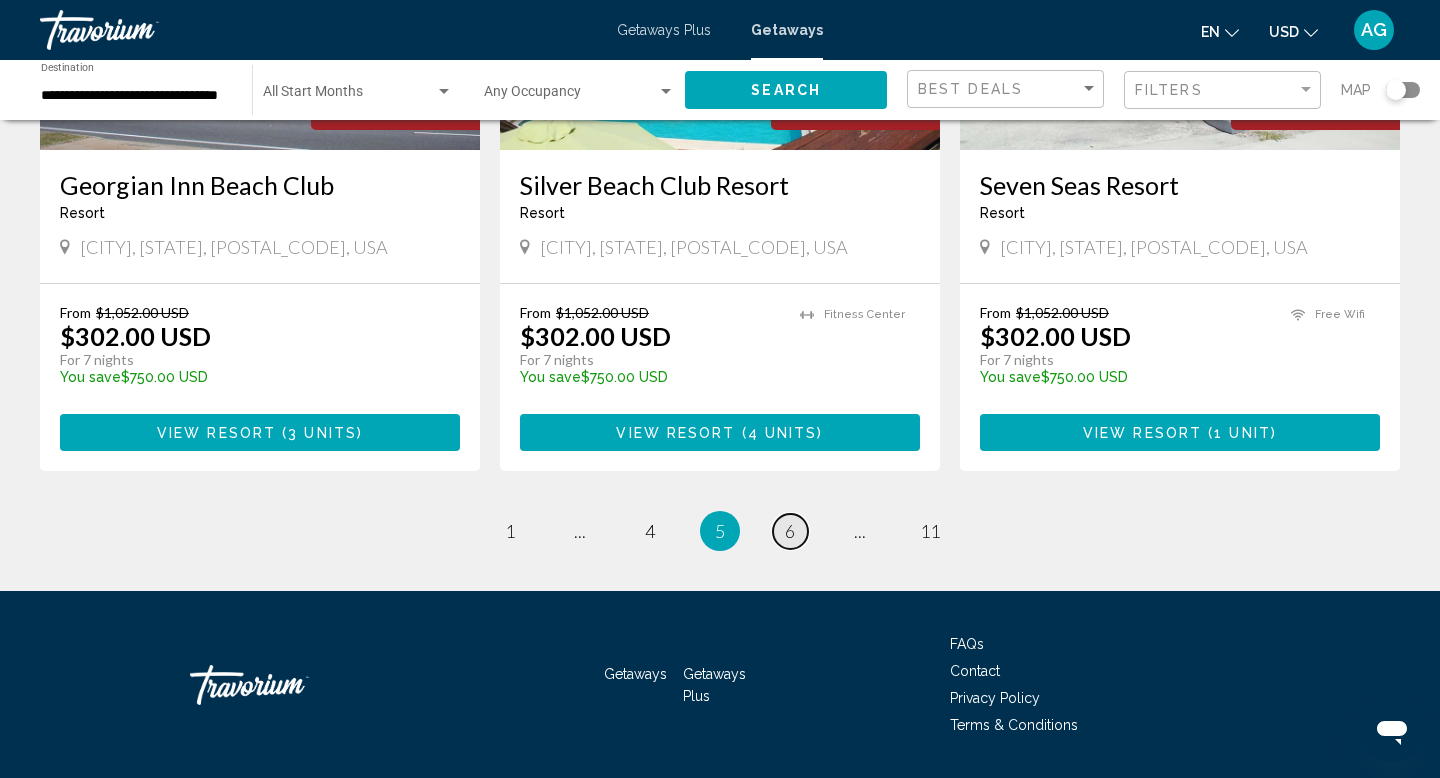 click on "6" at bounding box center [790, 531] 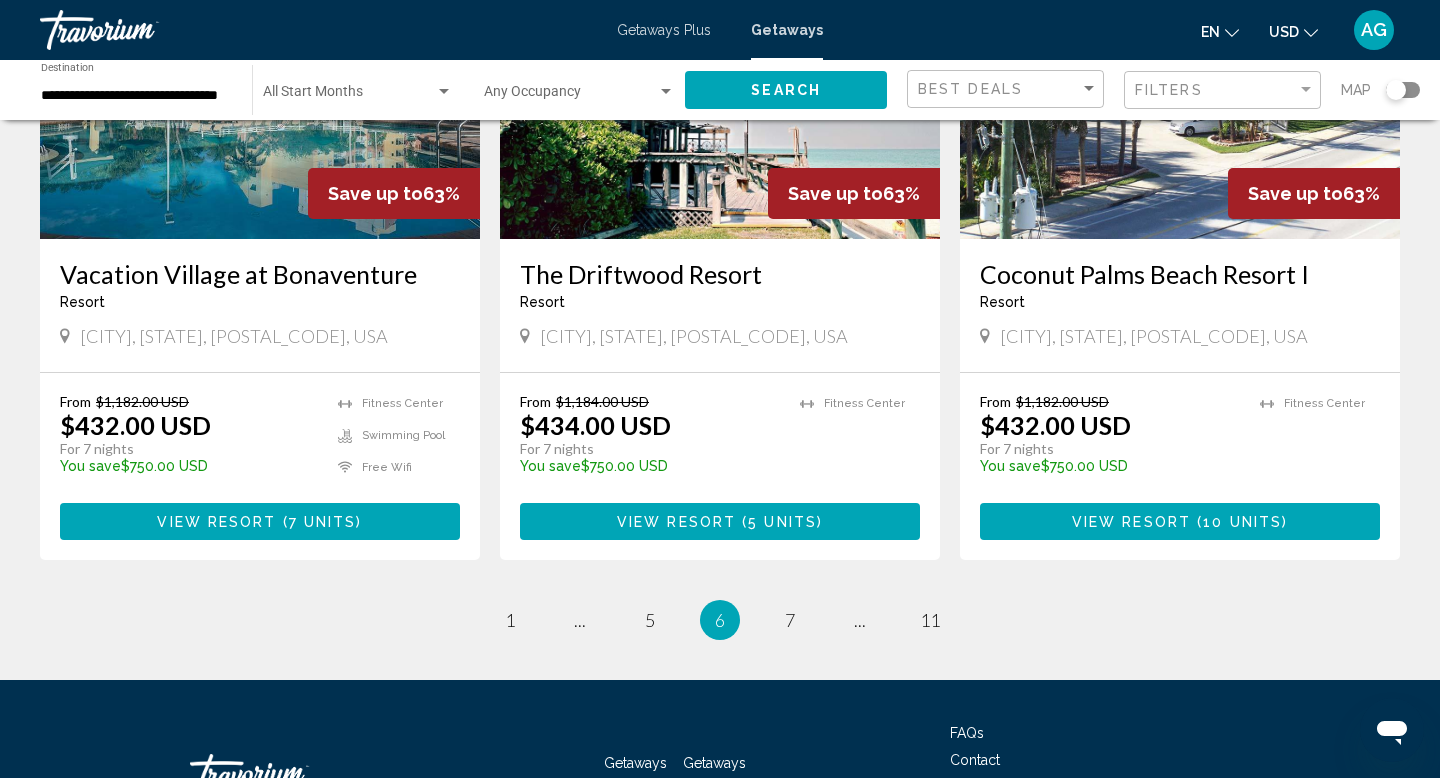 scroll, scrollTop: 2570, scrollLeft: 0, axis: vertical 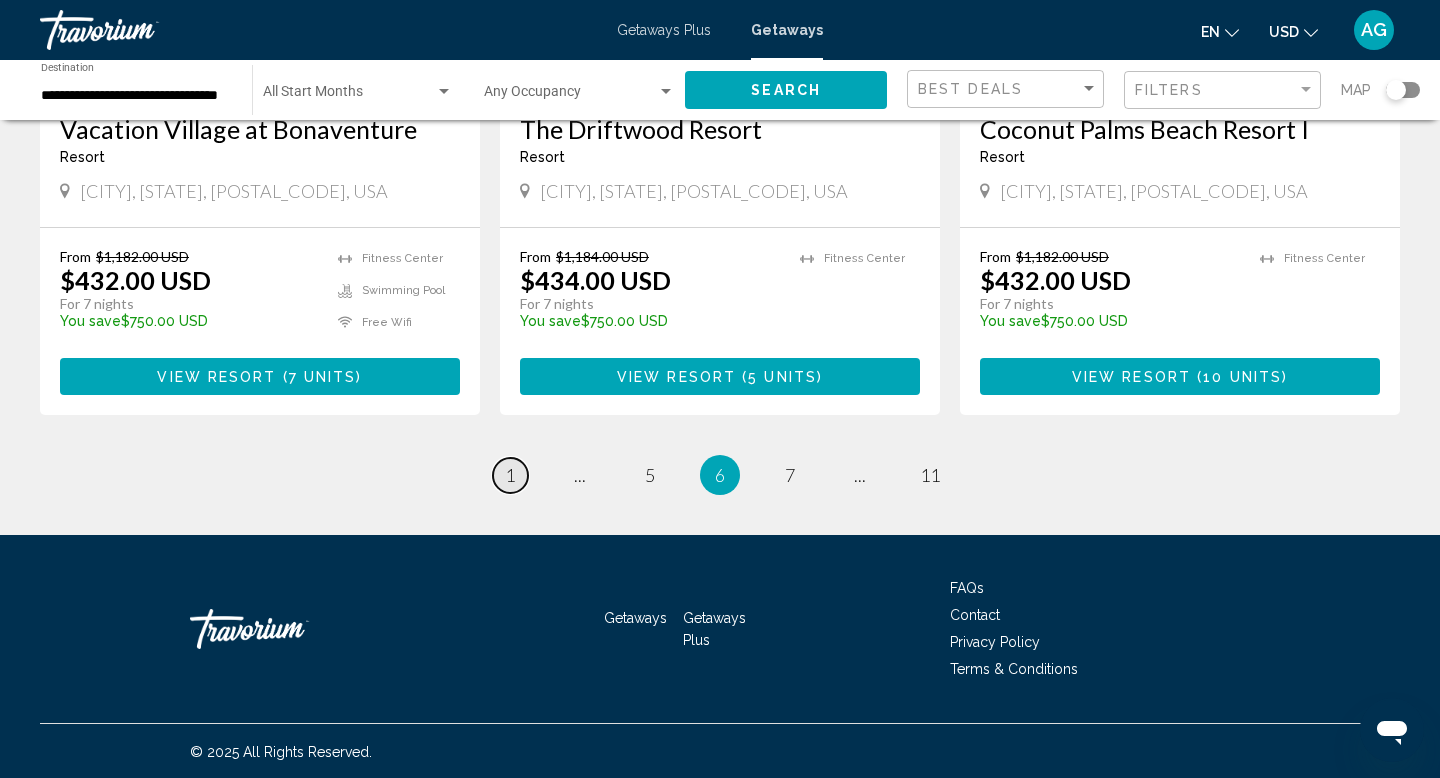 click on "1" at bounding box center (510, 475) 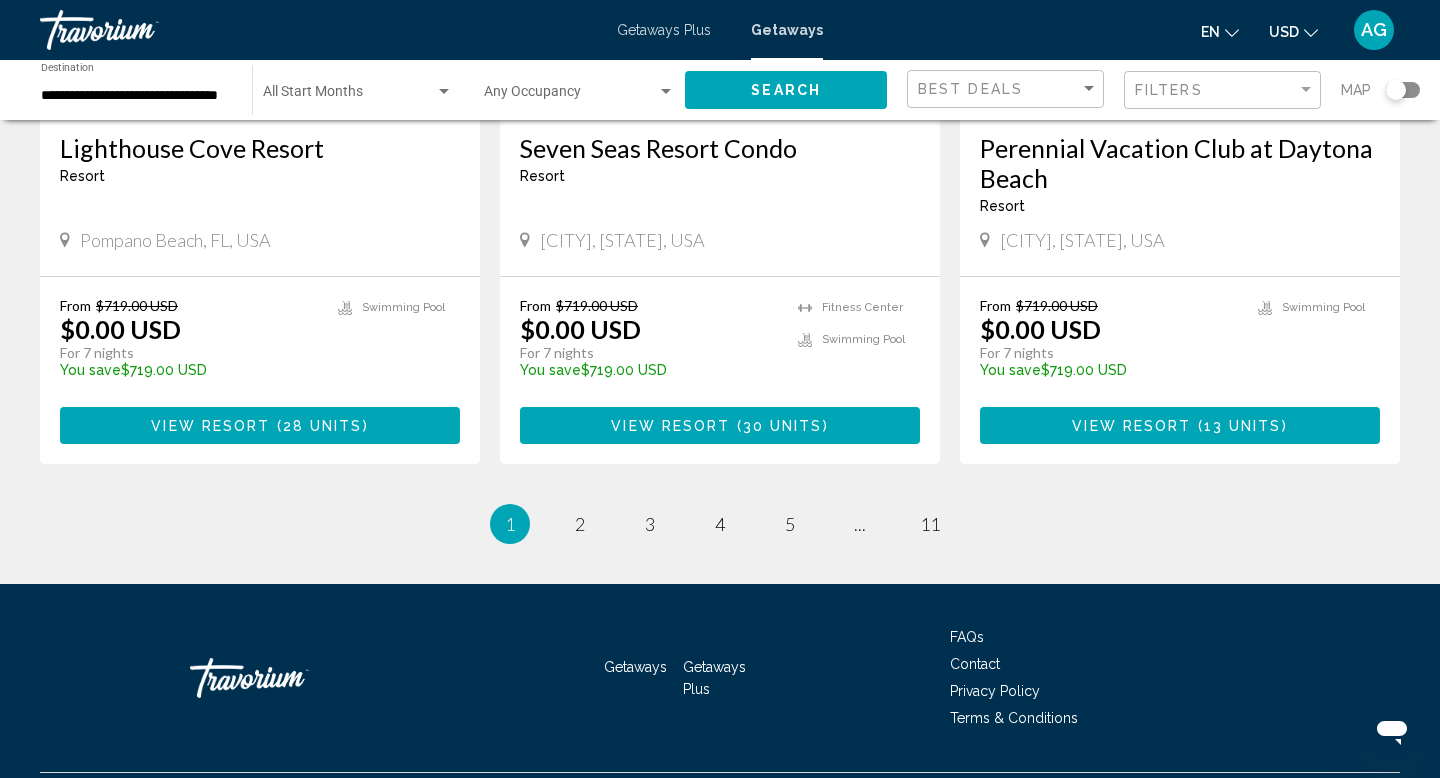 scroll, scrollTop: 2510, scrollLeft: 0, axis: vertical 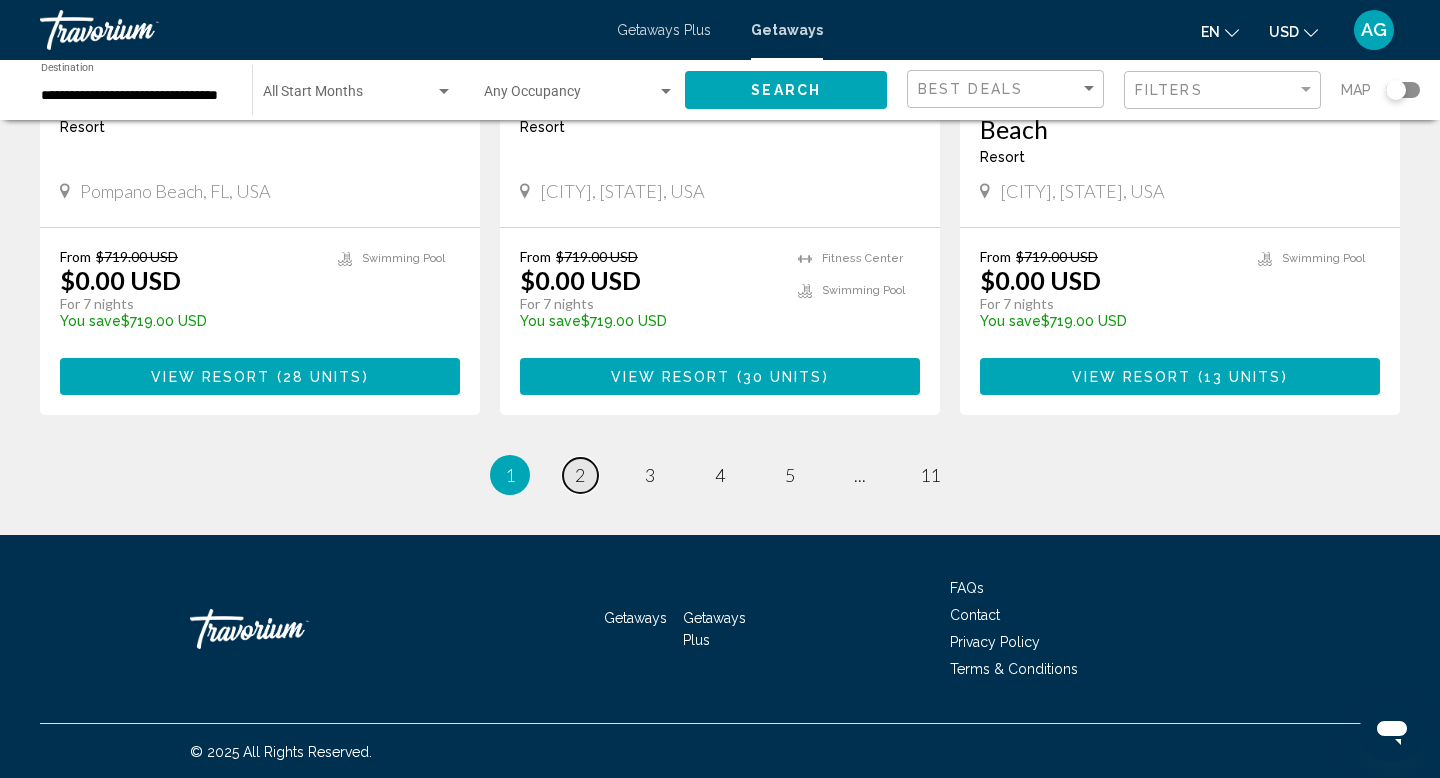 click on "2" at bounding box center (580, 475) 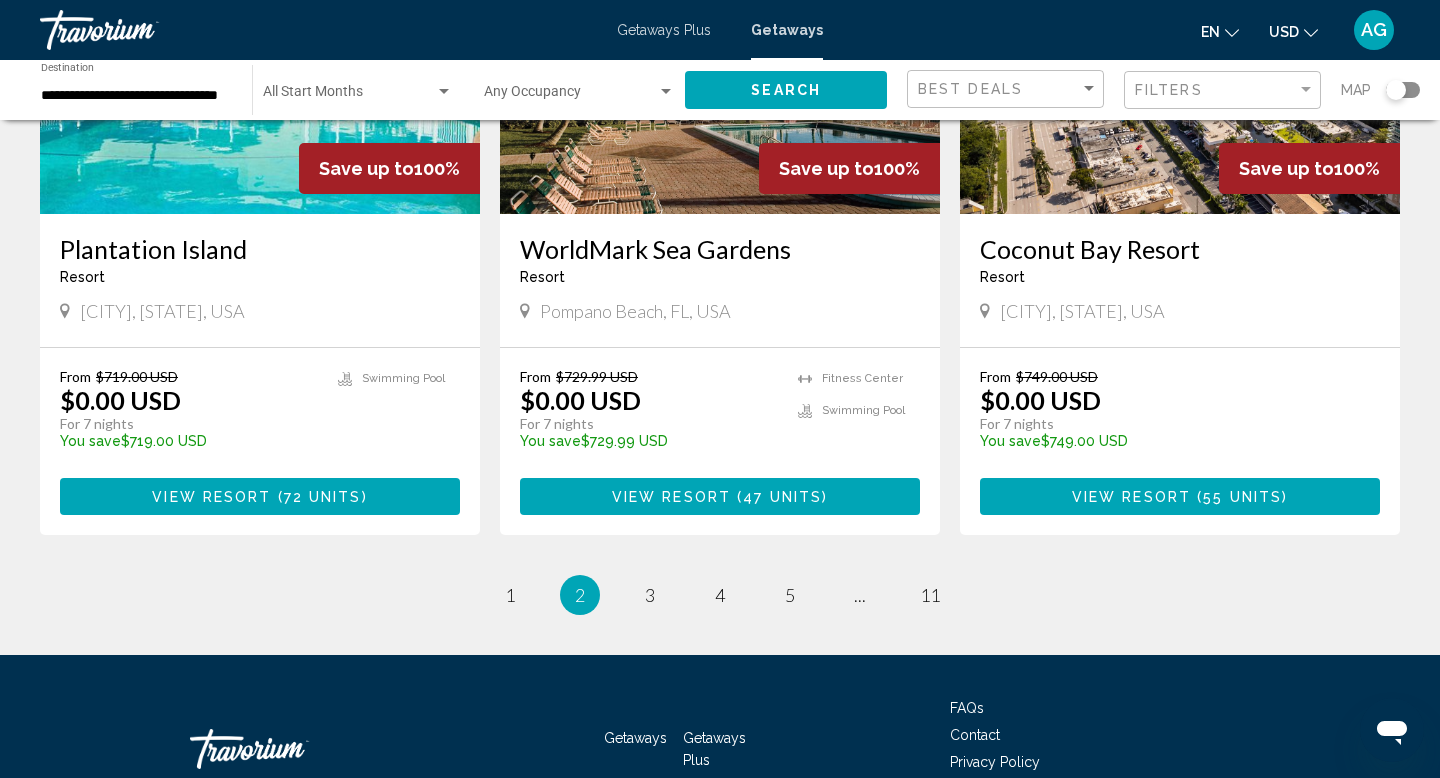 scroll, scrollTop: 2426, scrollLeft: 0, axis: vertical 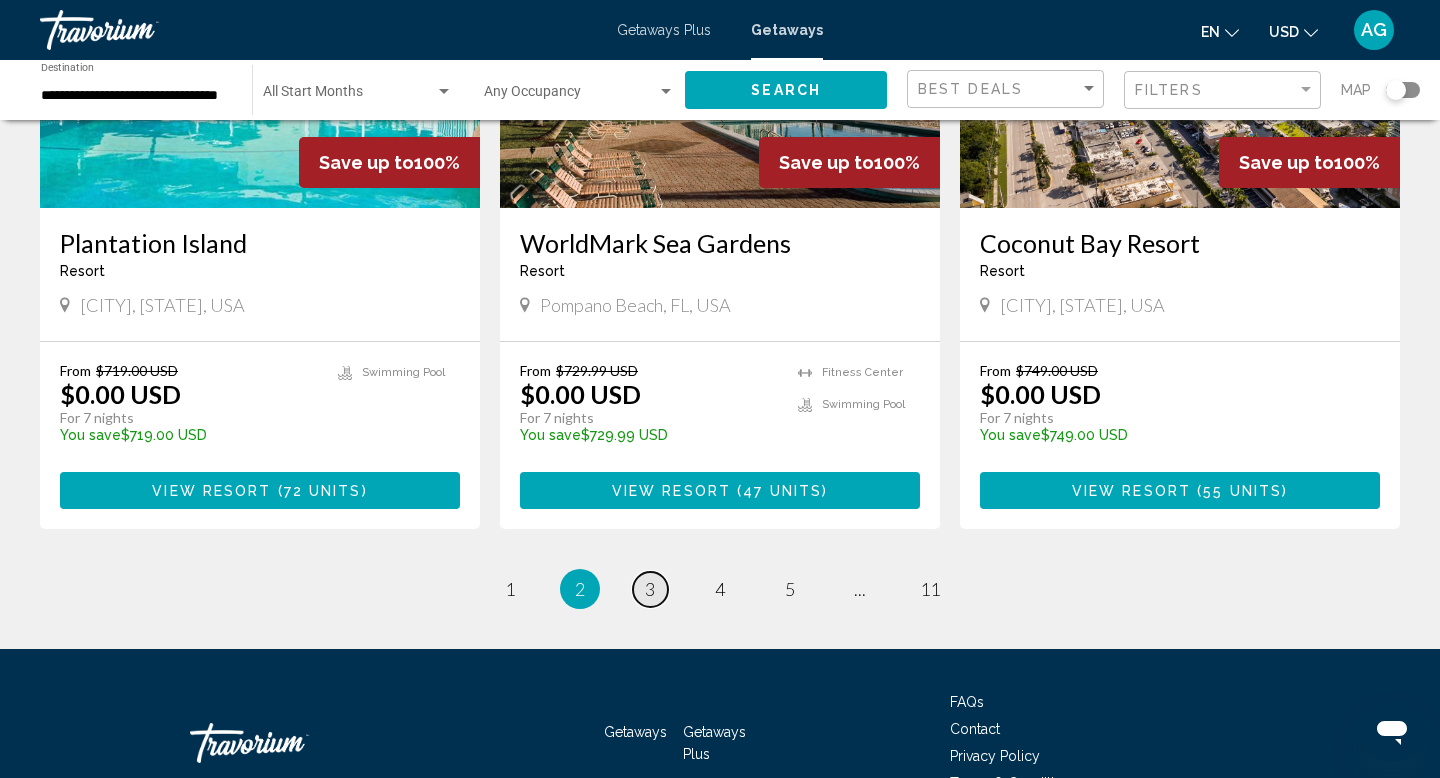 click on "3" at bounding box center [650, 589] 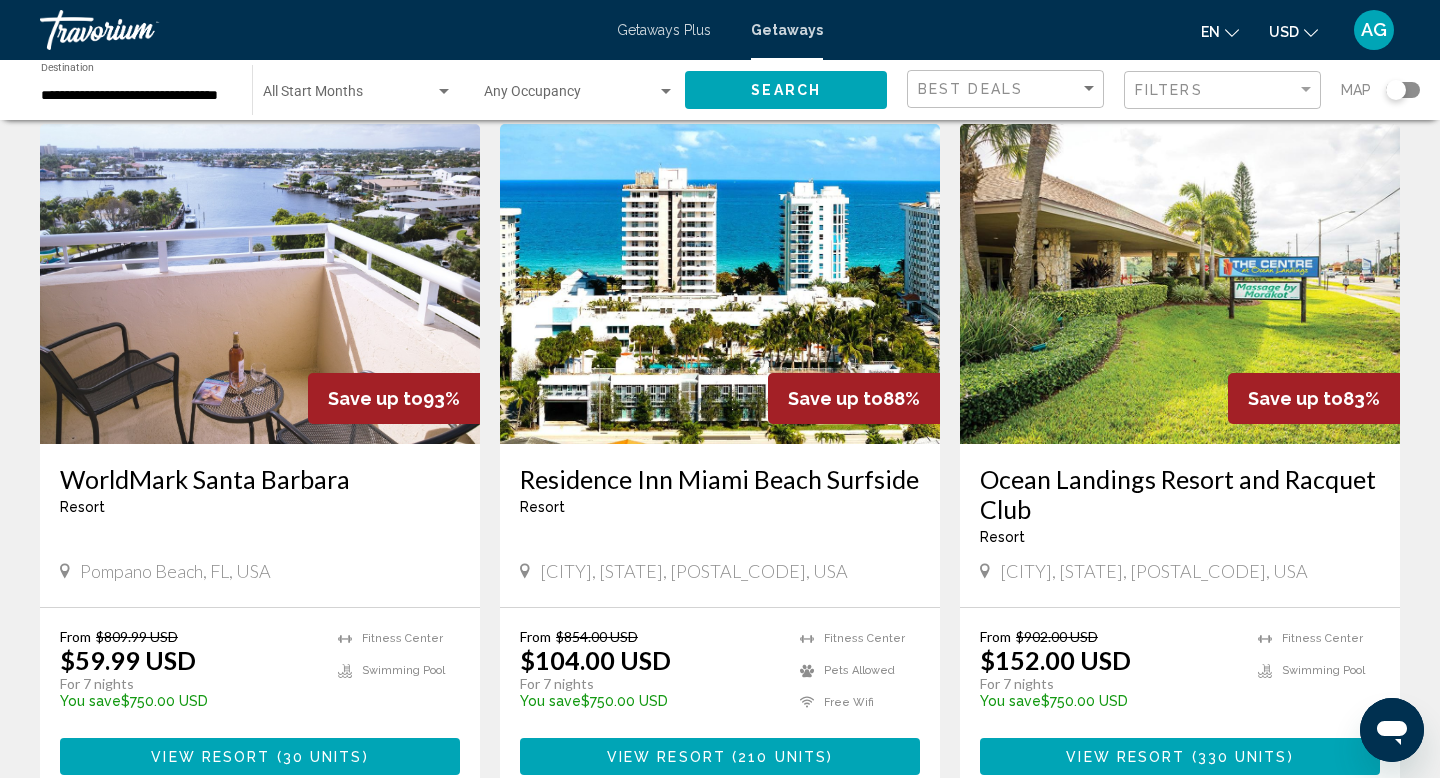 scroll, scrollTop: 2132, scrollLeft: 0, axis: vertical 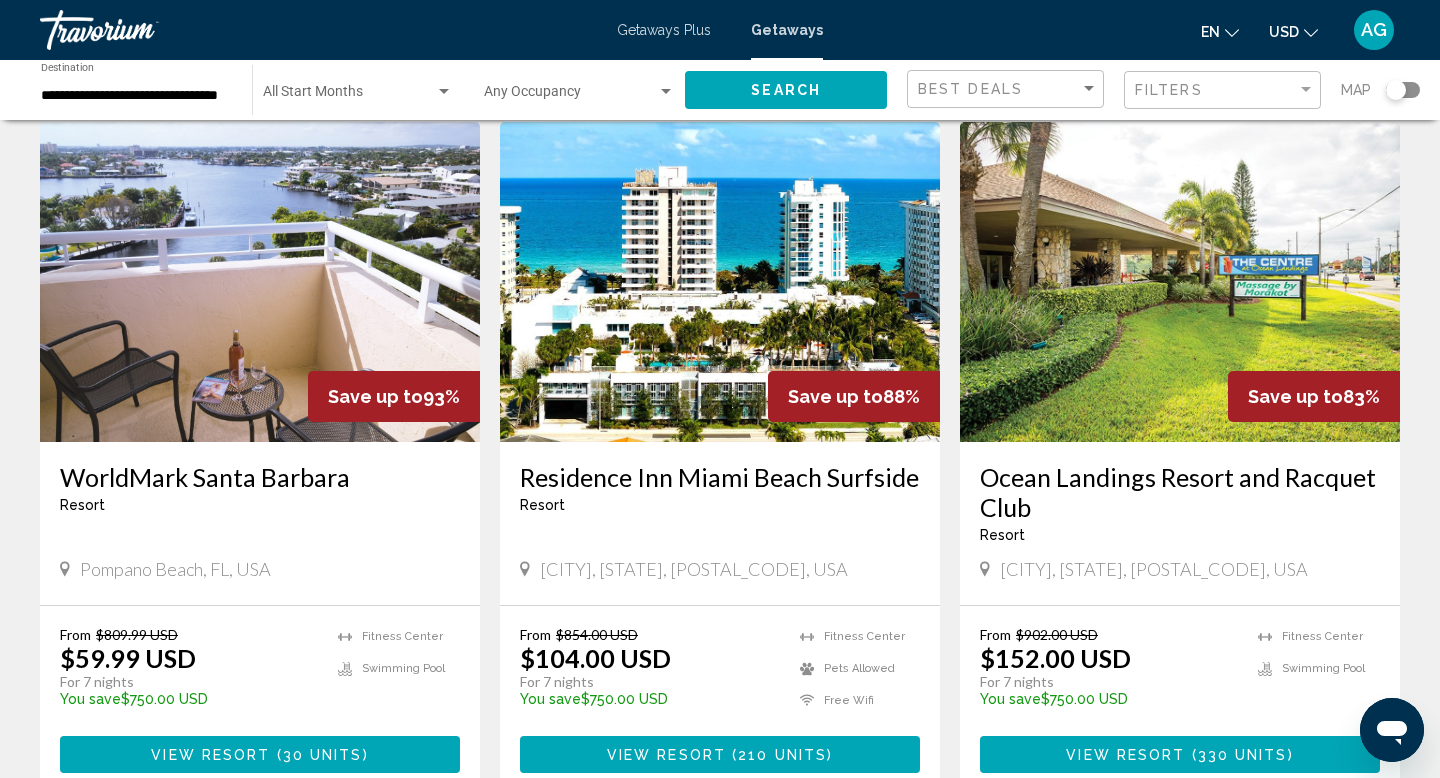 drag, startPoint x: 903, startPoint y: 475, endPoint x: 709, endPoint y: 15, distance: 499.2354 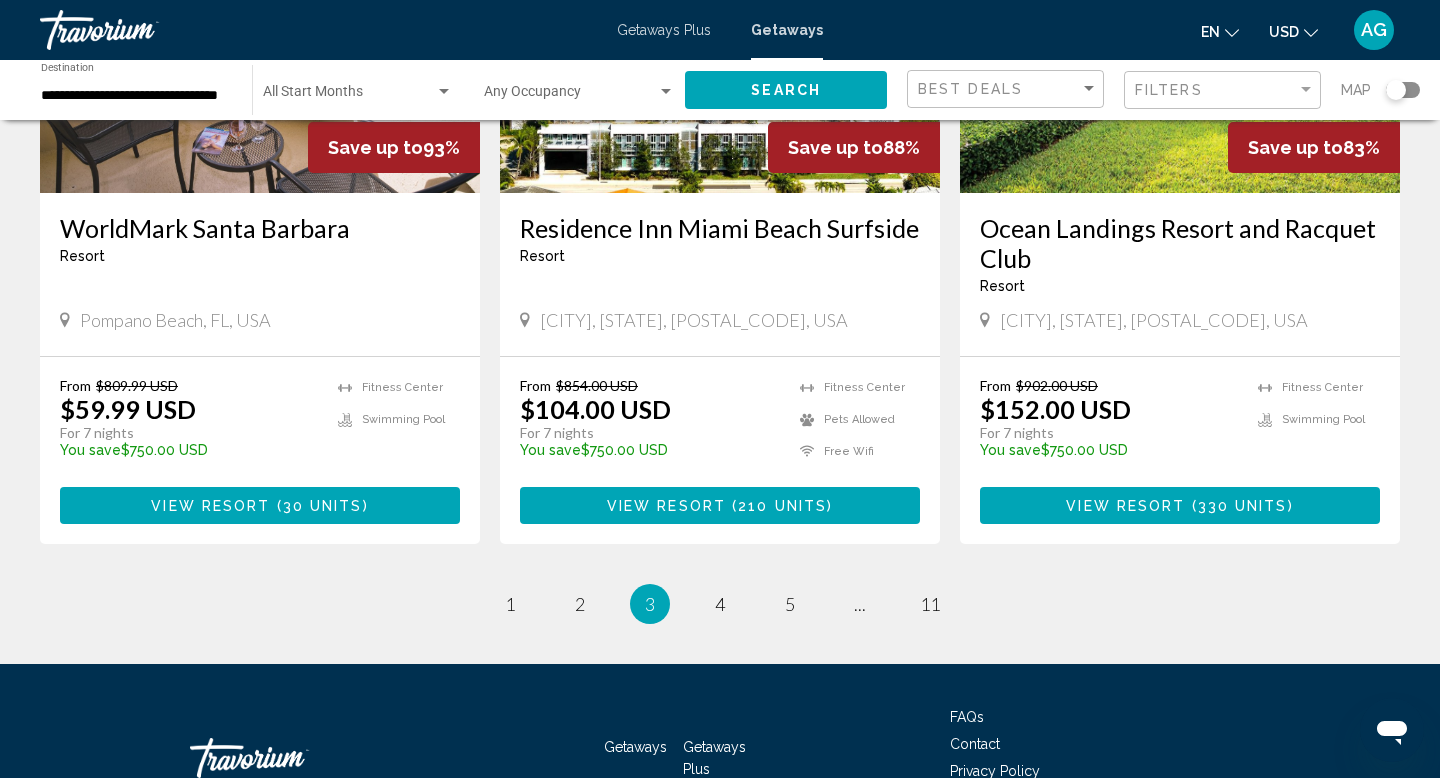 scroll, scrollTop: 2394, scrollLeft: 0, axis: vertical 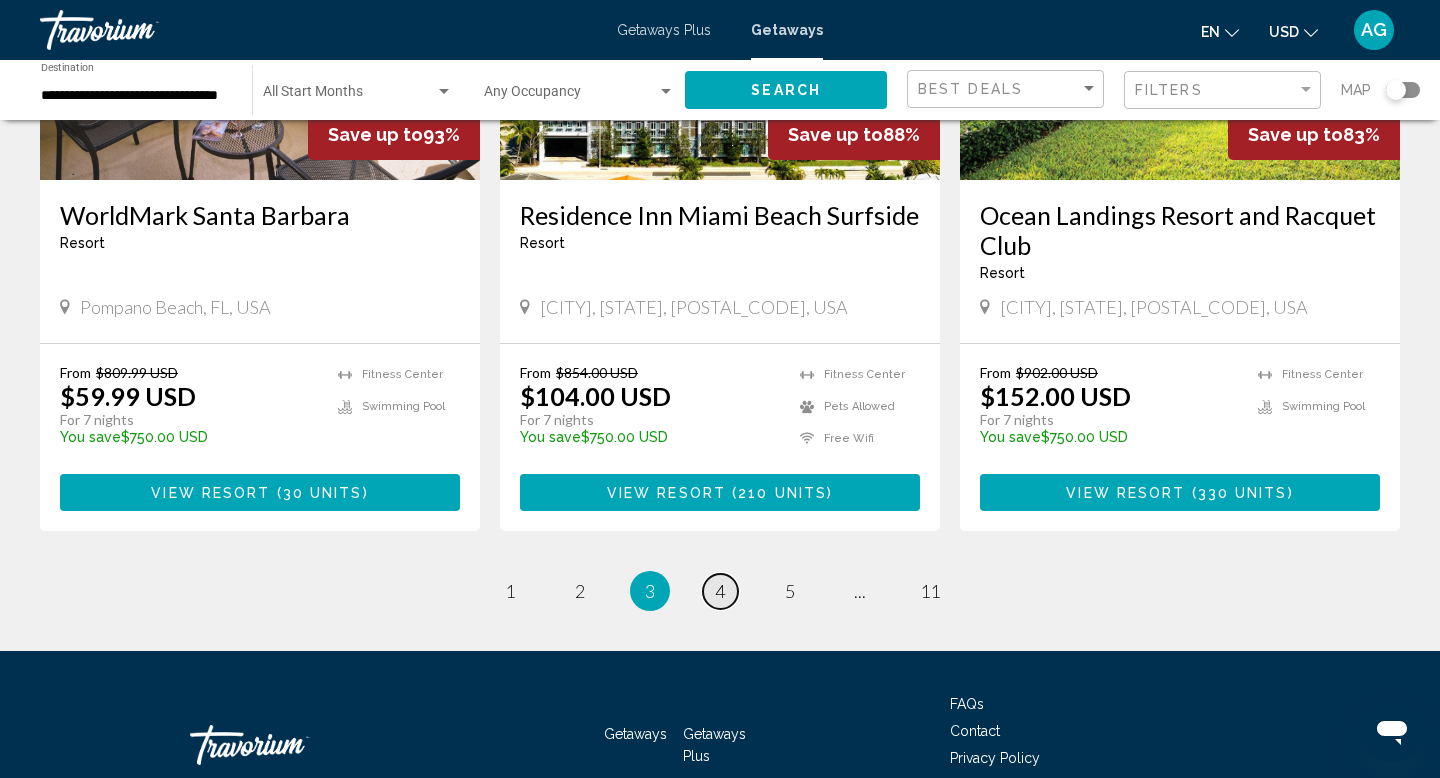 click on "page  4" at bounding box center (720, 591) 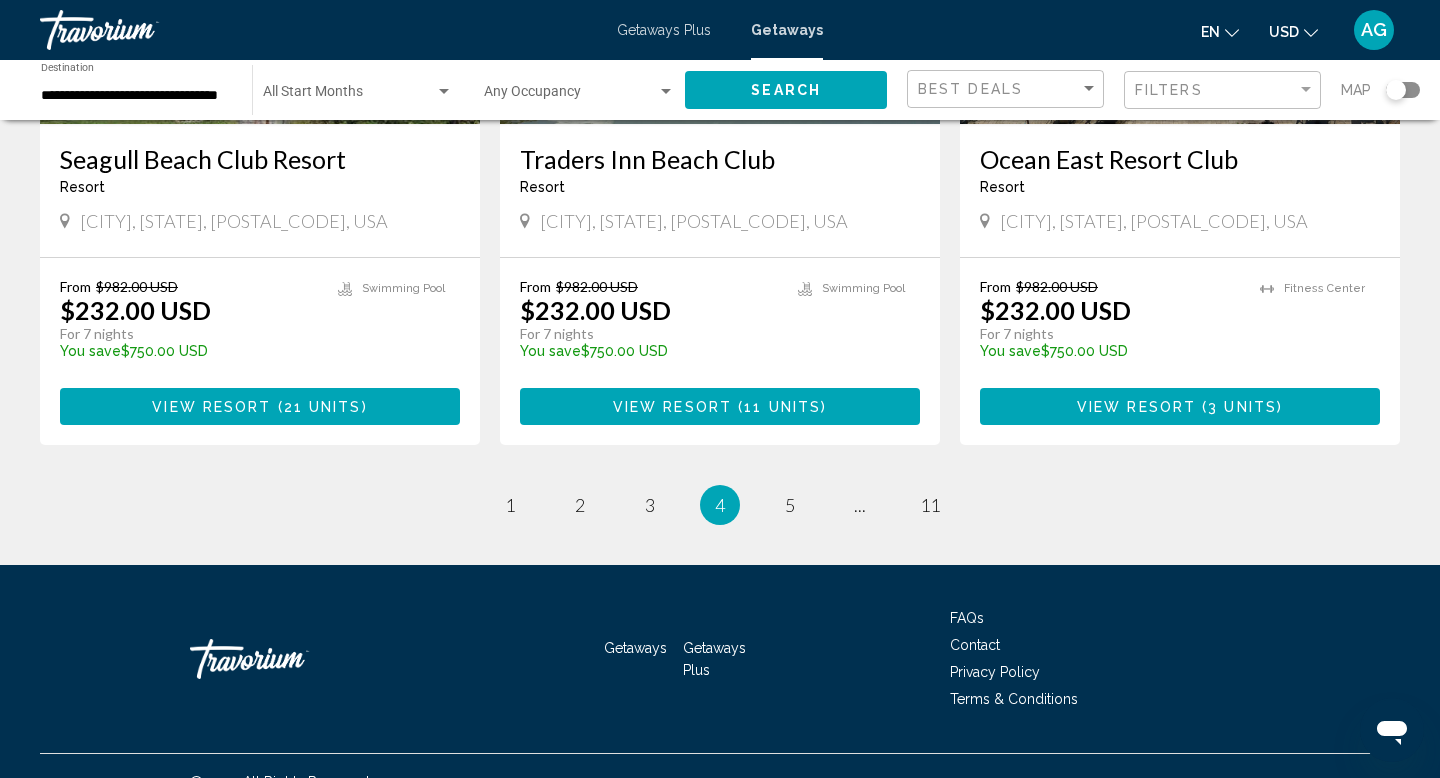 scroll, scrollTop: 2510, scrollLeft: 0, axis: vertical 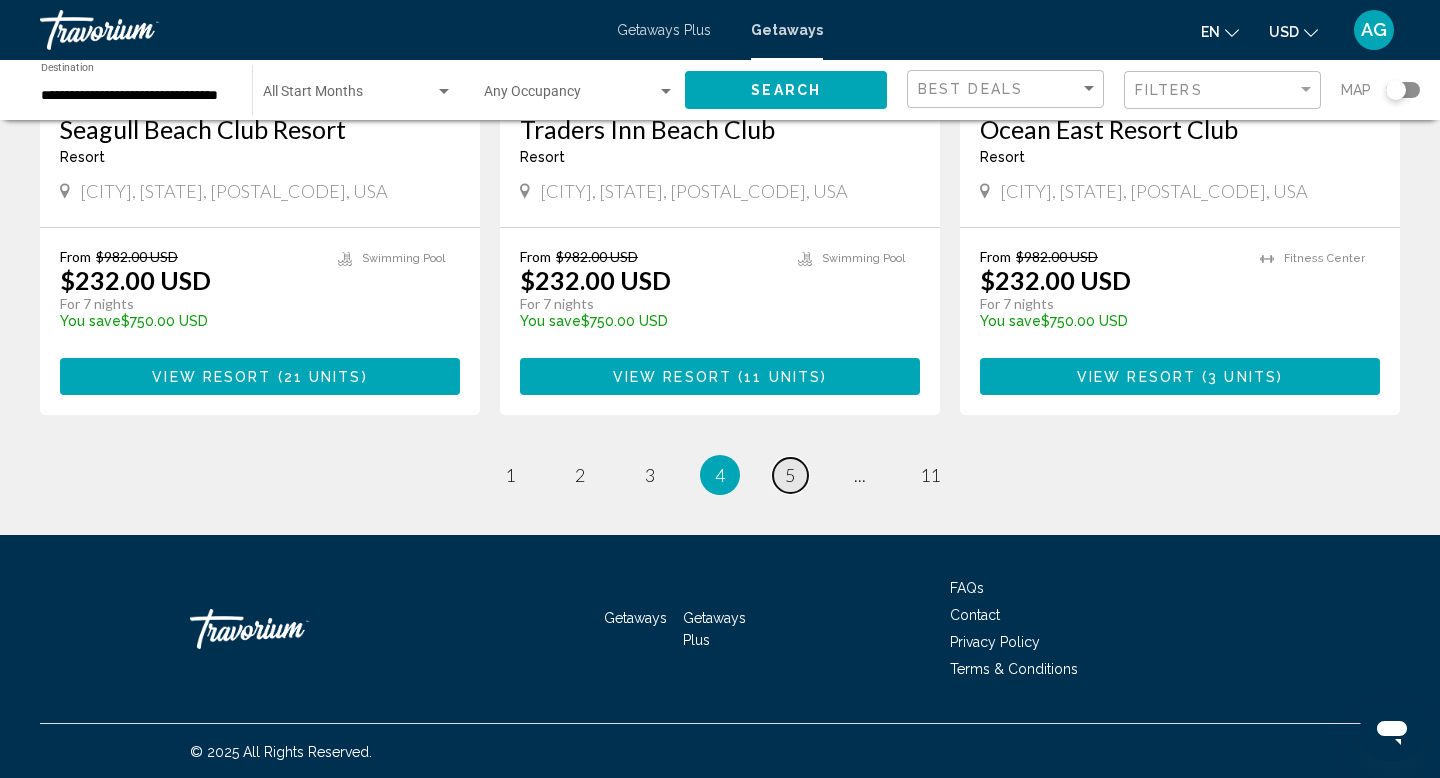 click on "page  5" at bounding box center (790, 475) 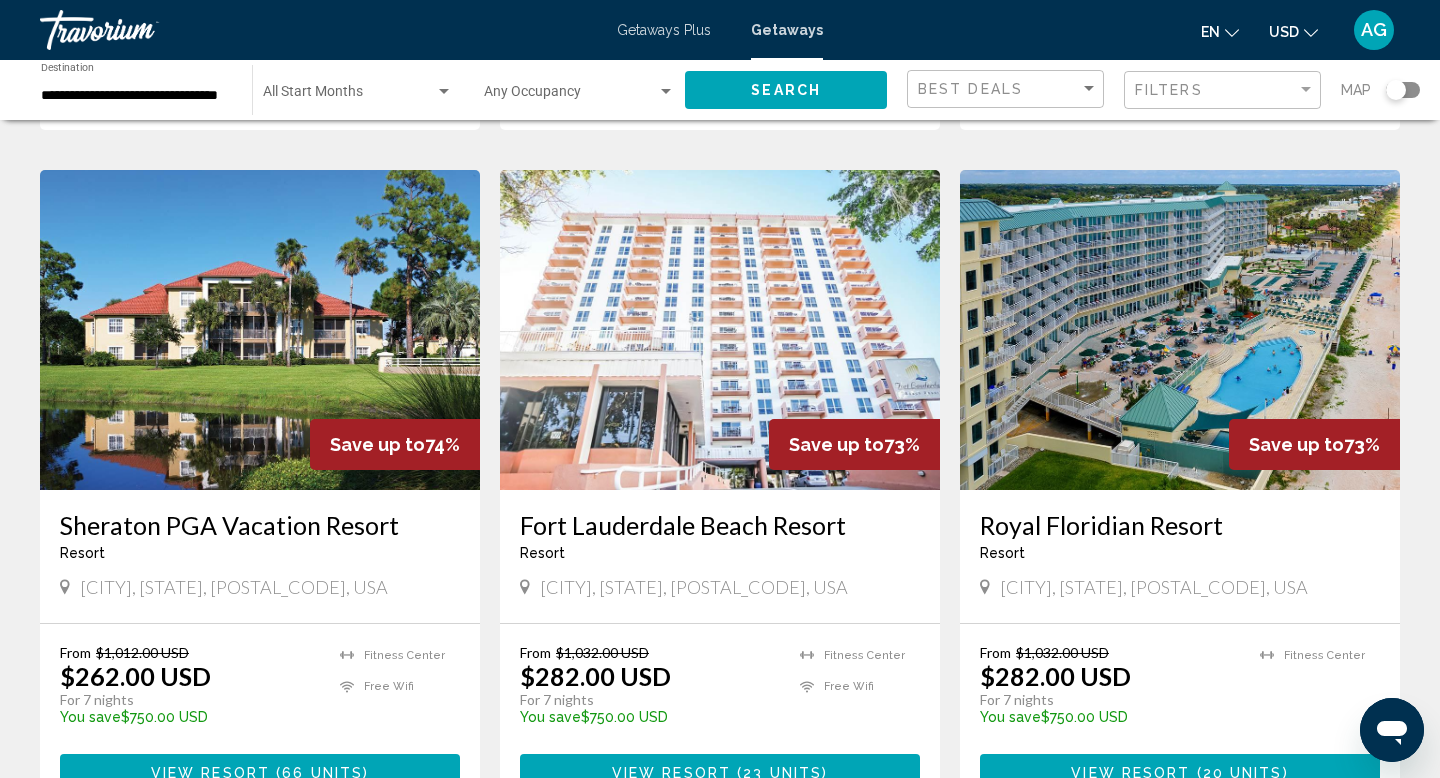 scroll, scrollTop: 733, scrollLeft: 0, axis: vertical 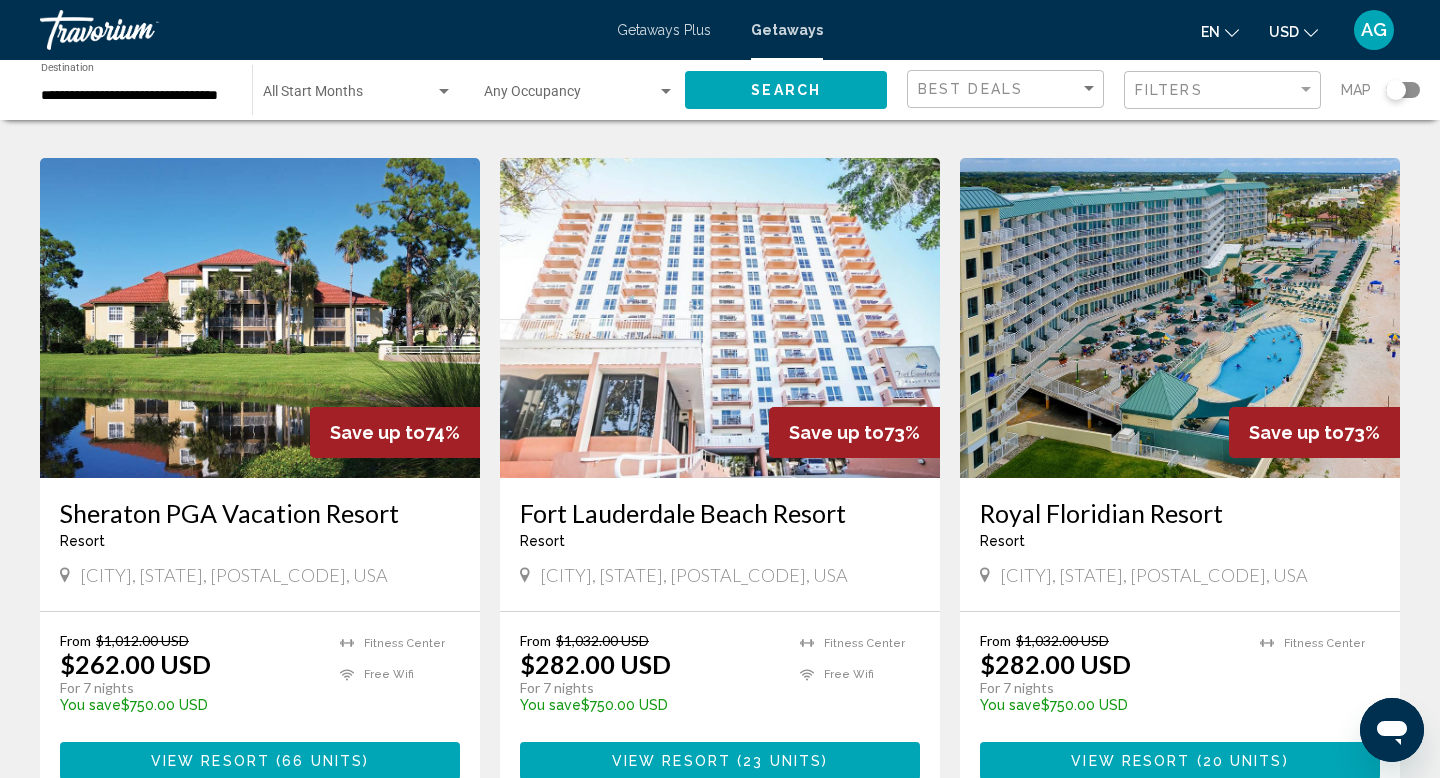 click at bounding box center (260, 318) 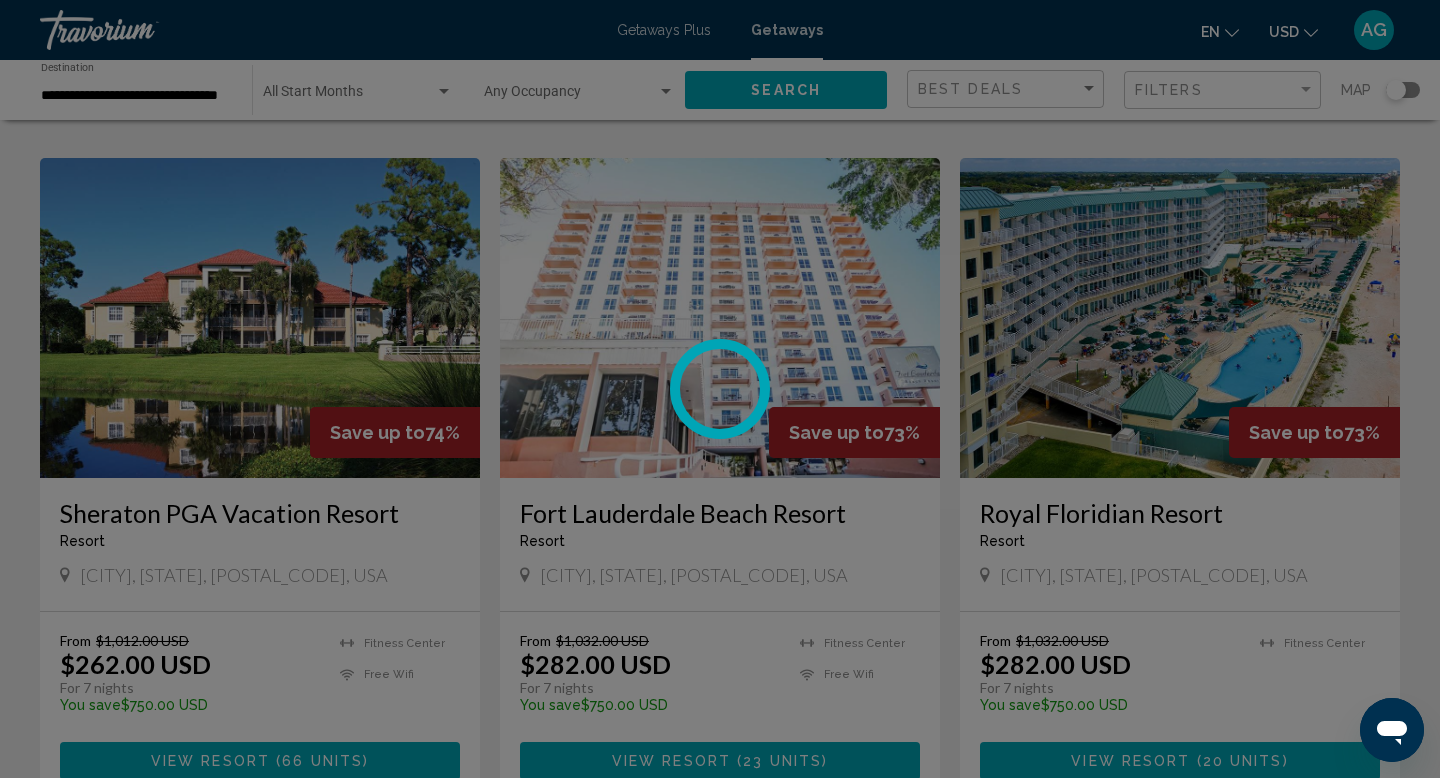 scroll, scrollTop: 0, scrollLeft: 0, axis: both 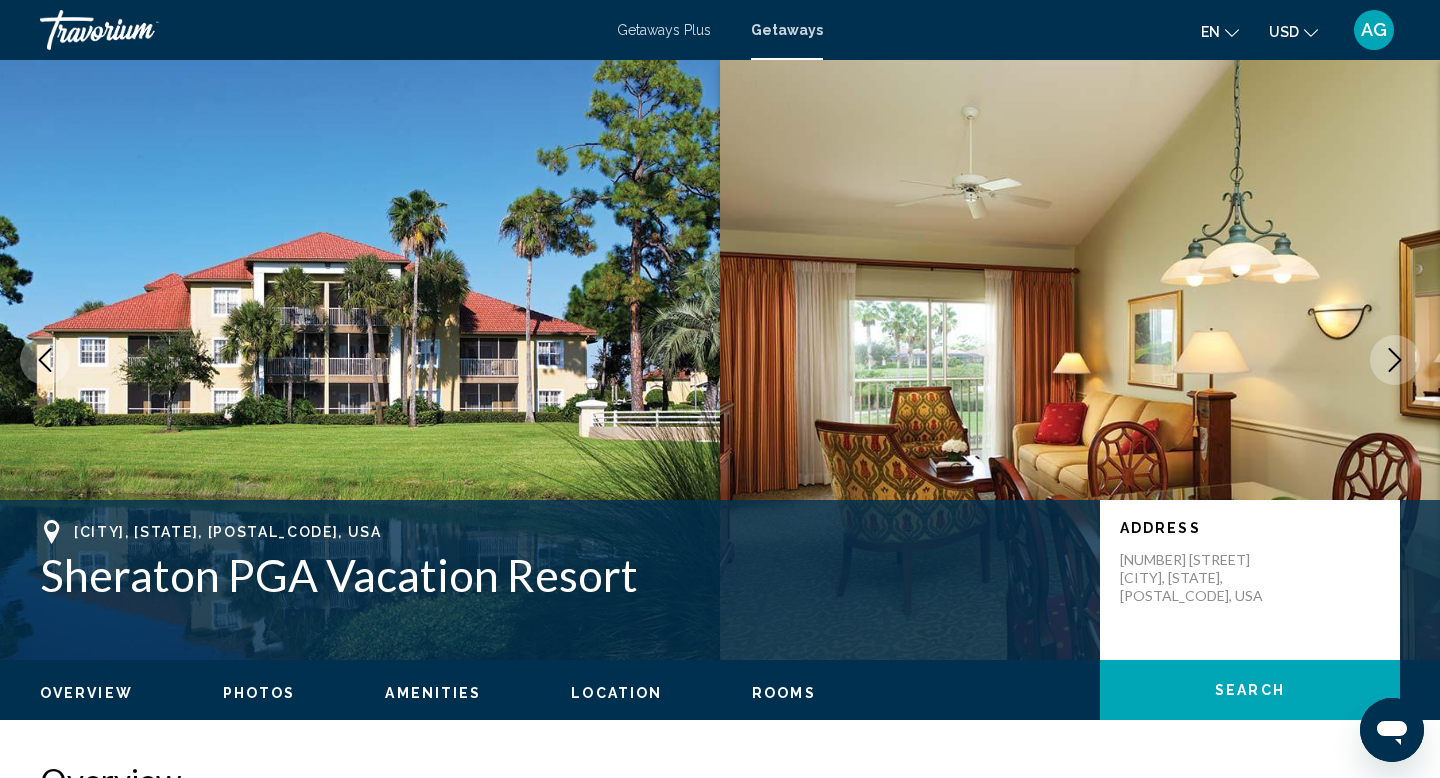 click 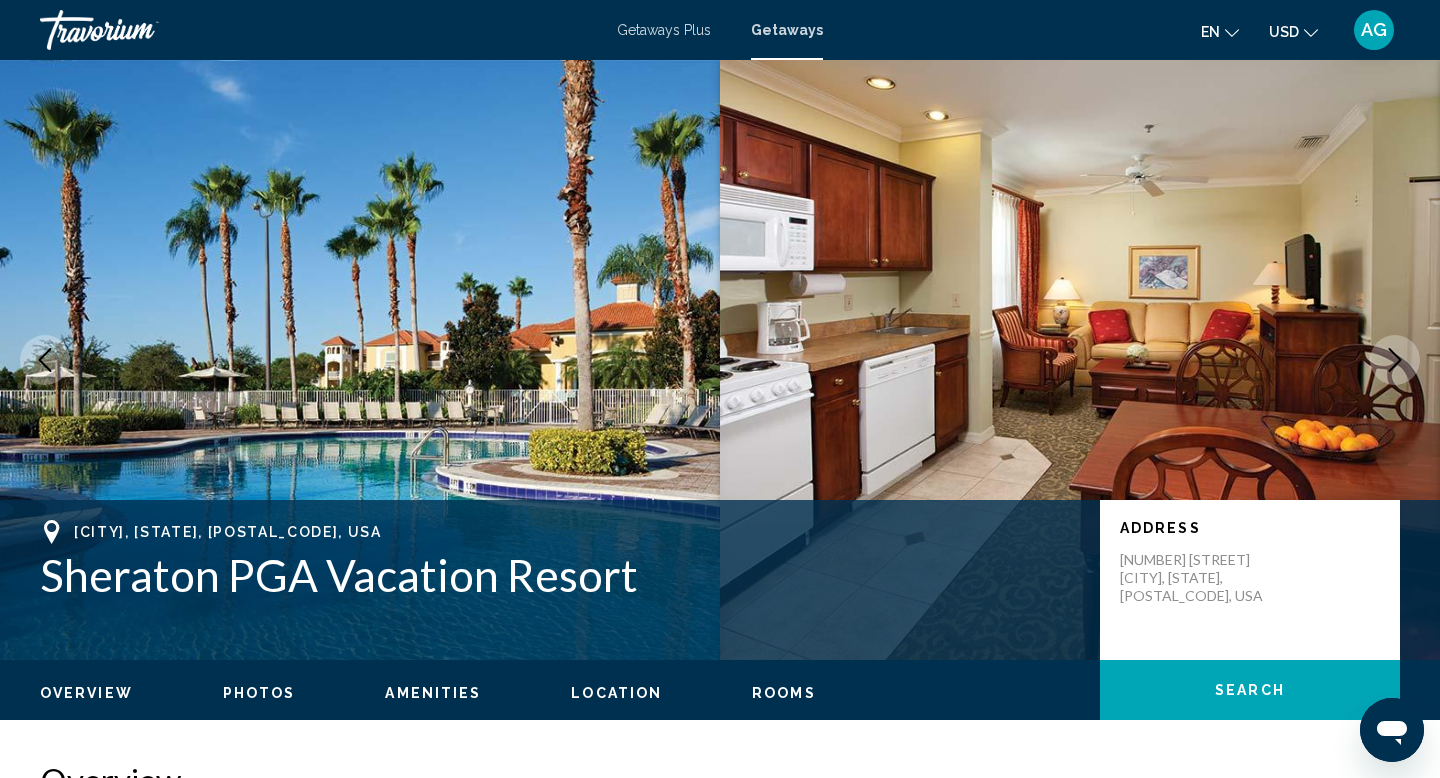 click 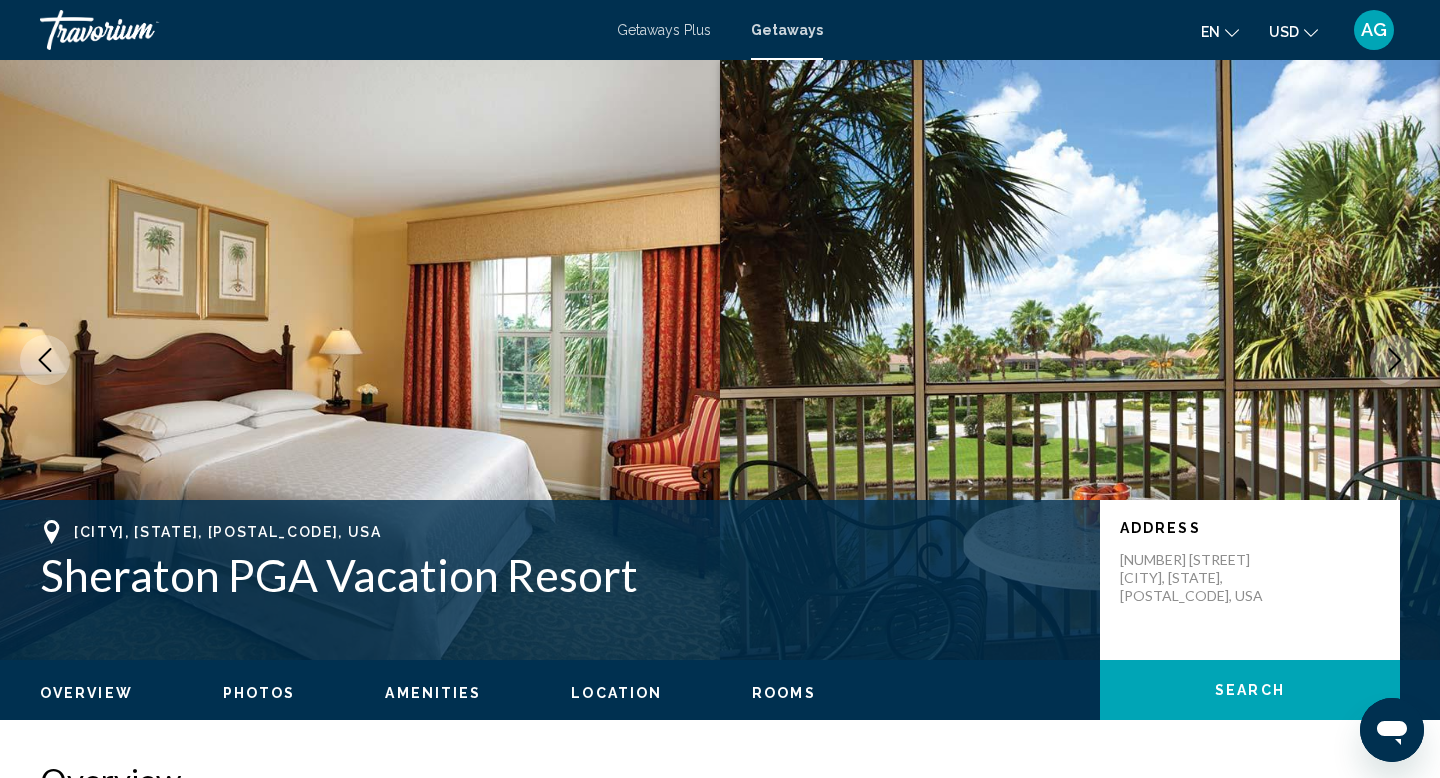 click 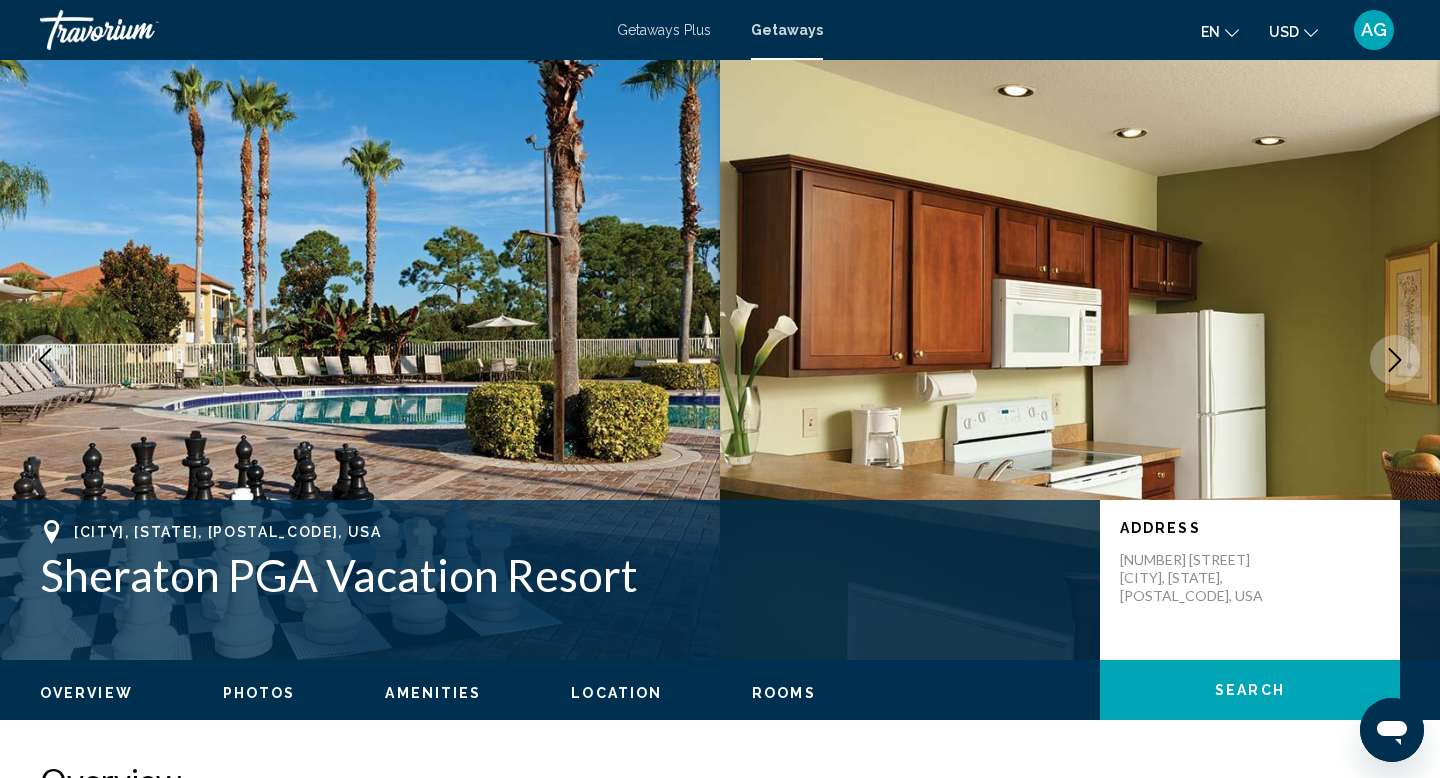 click 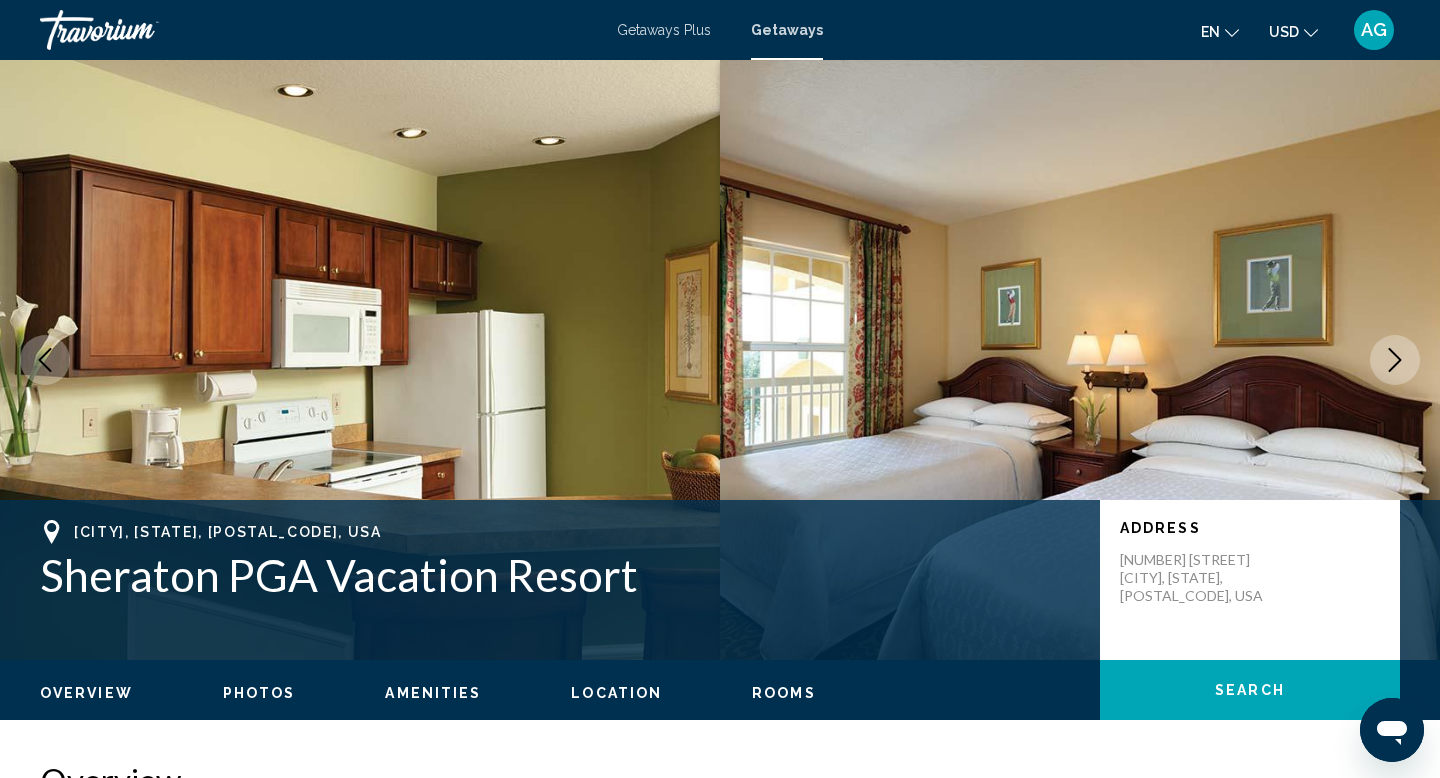 click 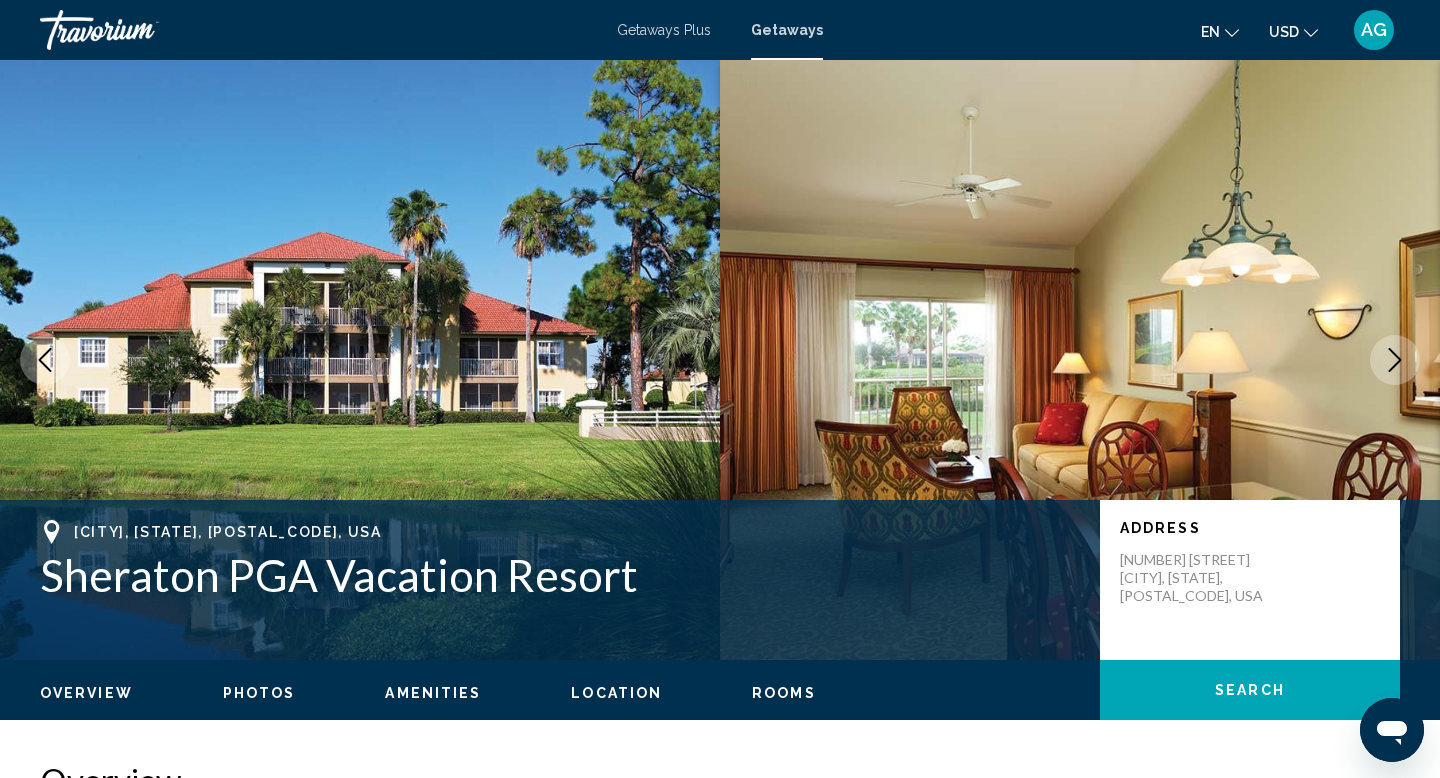 click 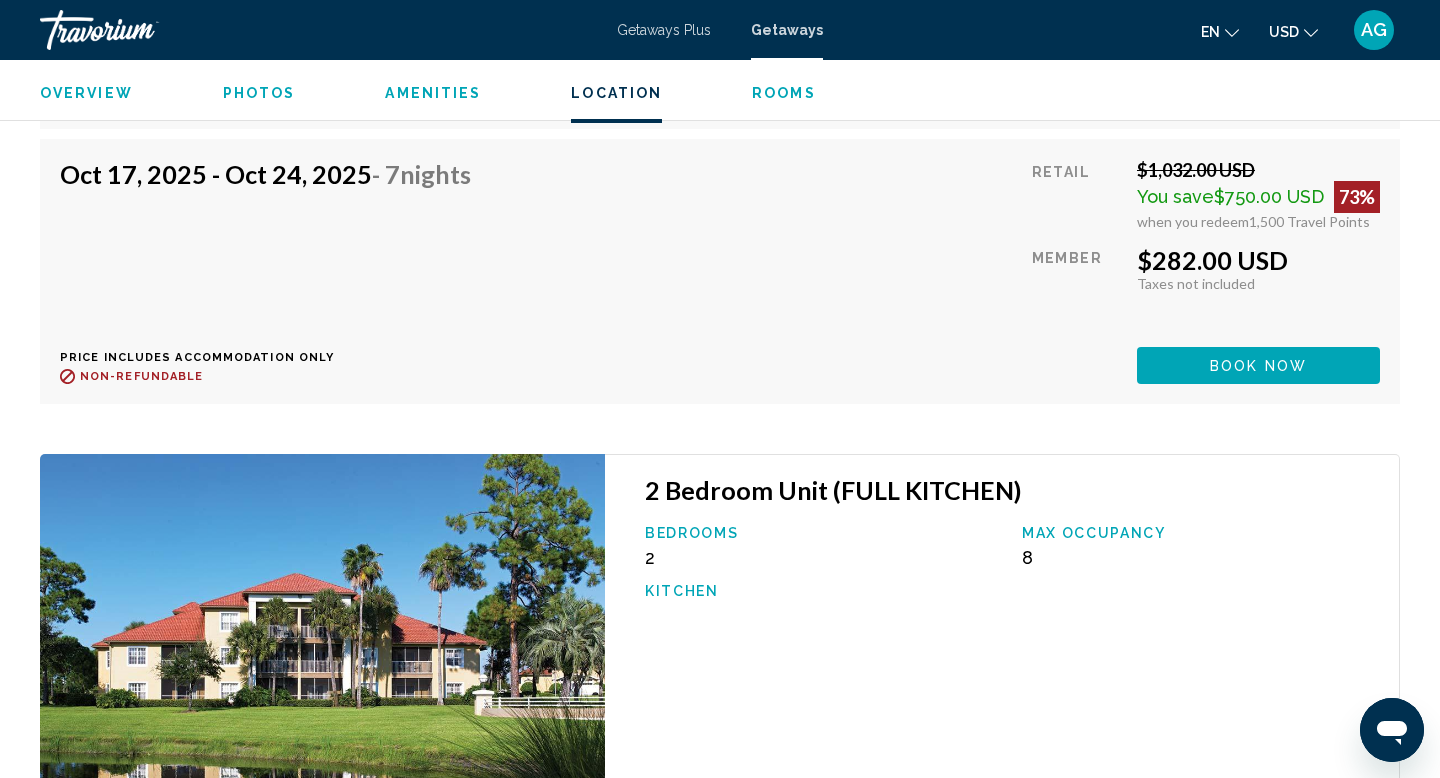 scroll, scrollTop: 5925, scrollLeft: 0, axis: vertical 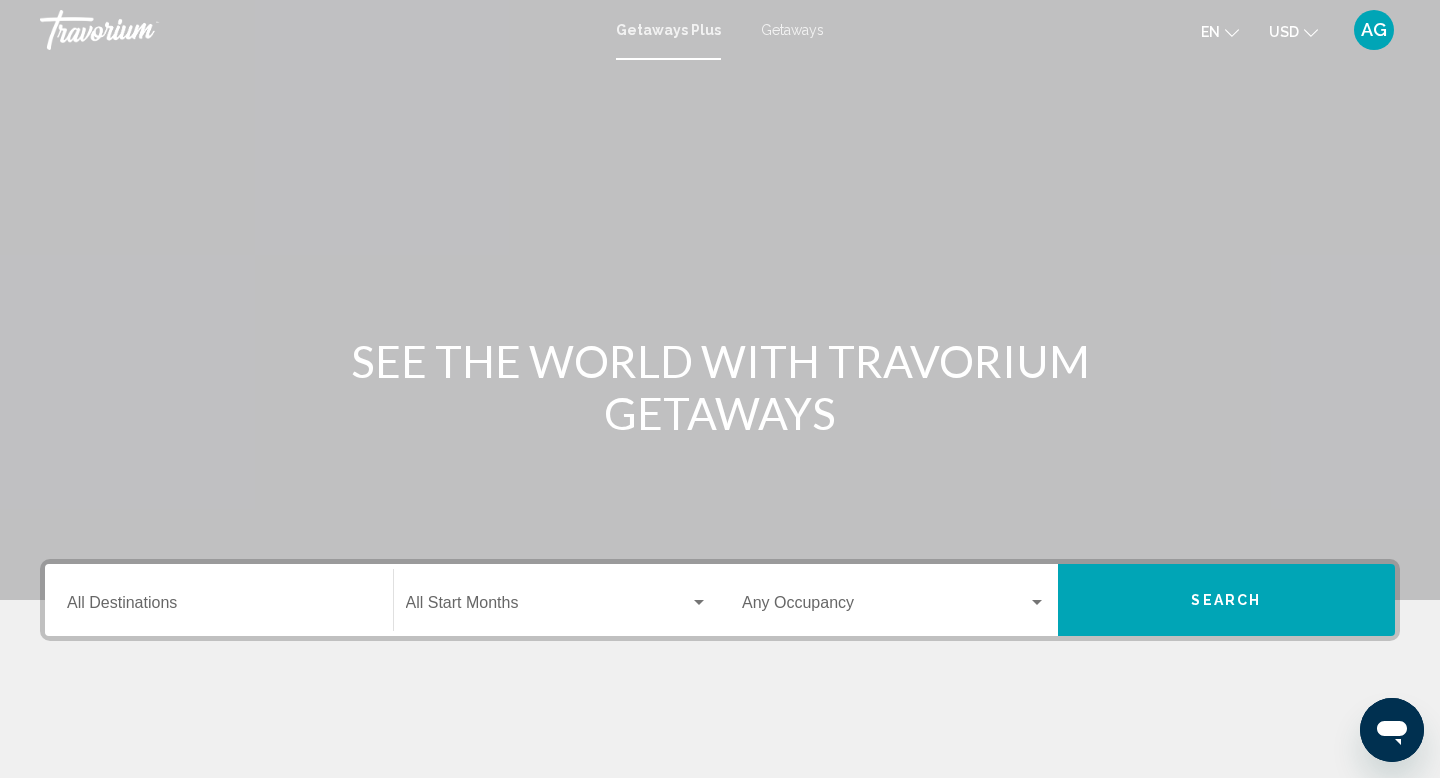 click on "Destination All Destinations" at bounding box center (219, 600) 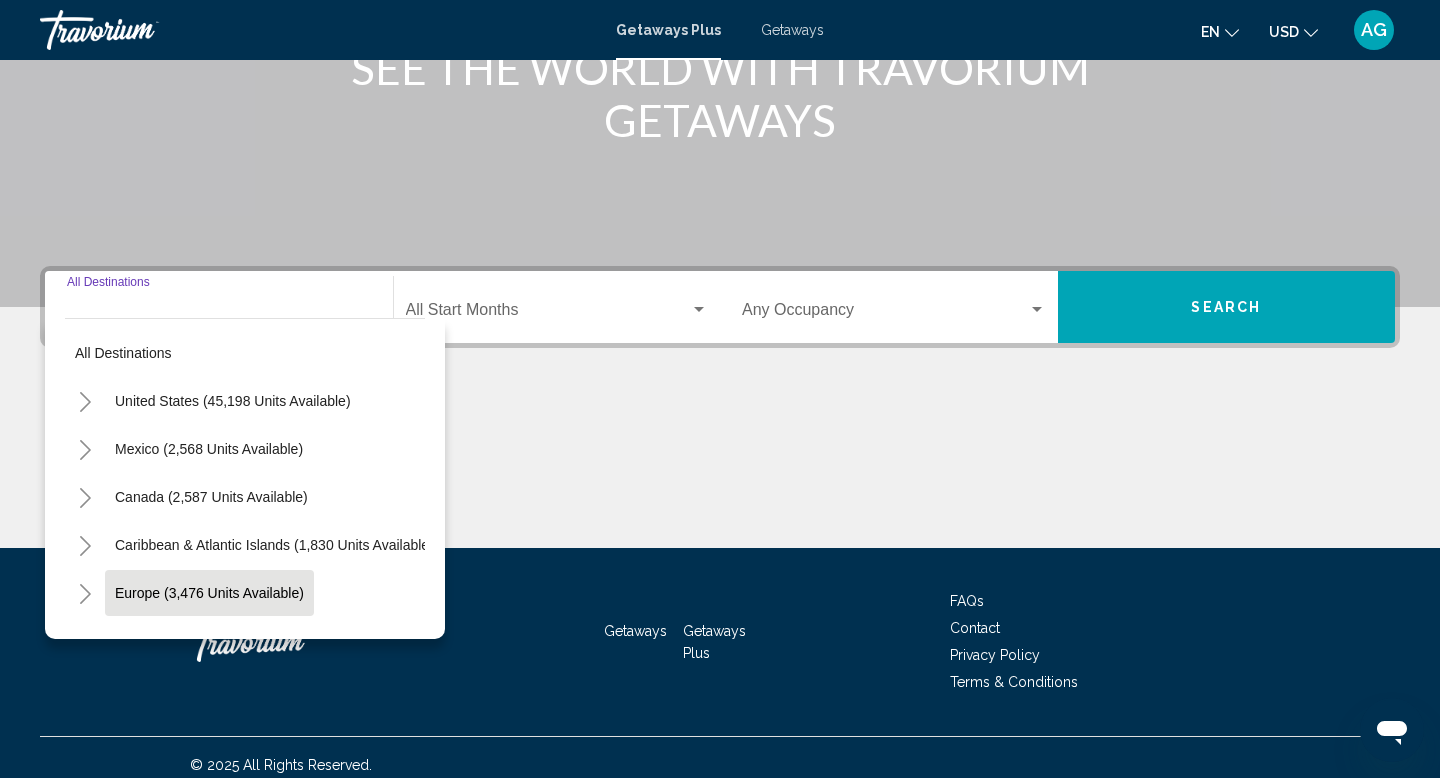 scroll, scrollTop: 308, scrollLeft: 0, axis: vertical 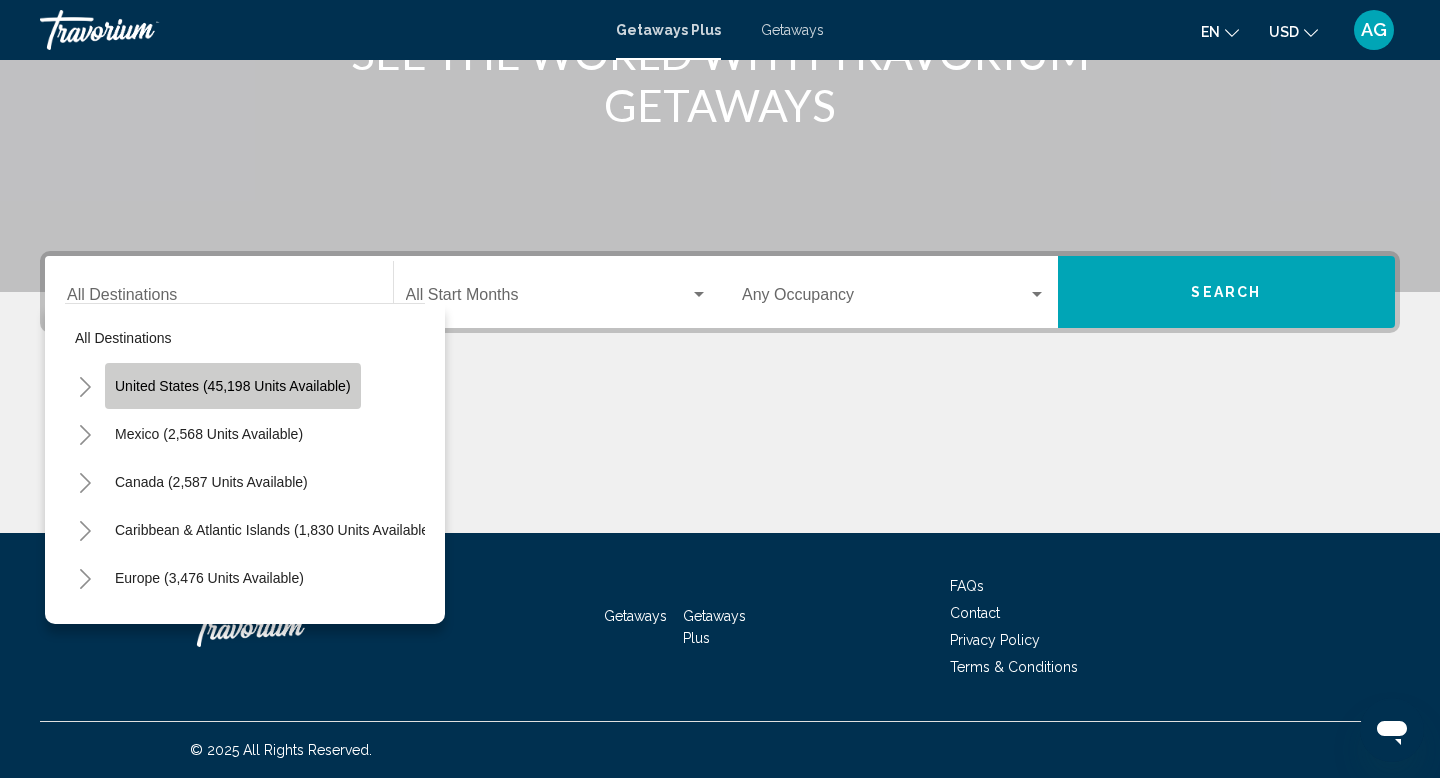 click on "United States (45,198 units available)" 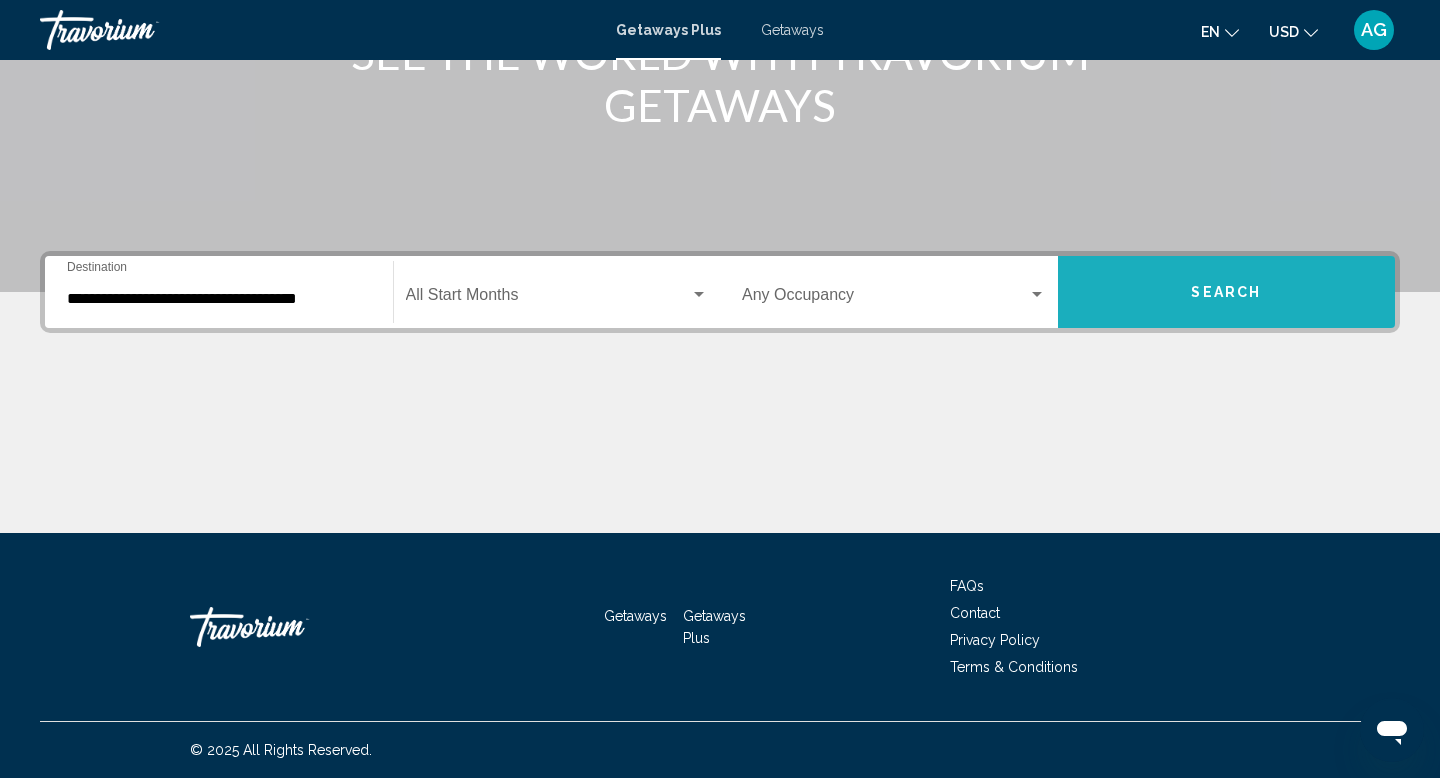 click on "Search" at bounding box center (1227, 292) 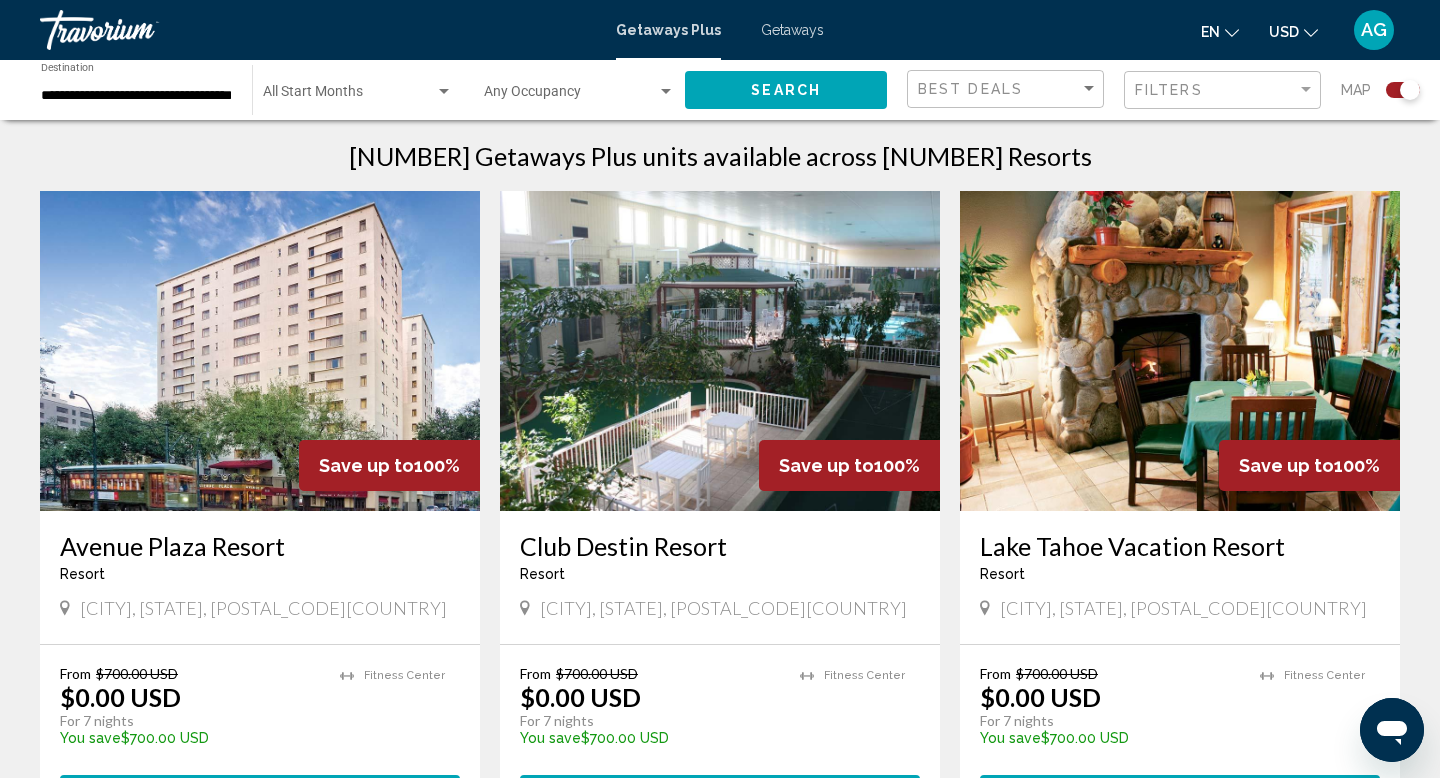 scroll, scrollTop: 635, scrollLeft: 0, axis: vertical 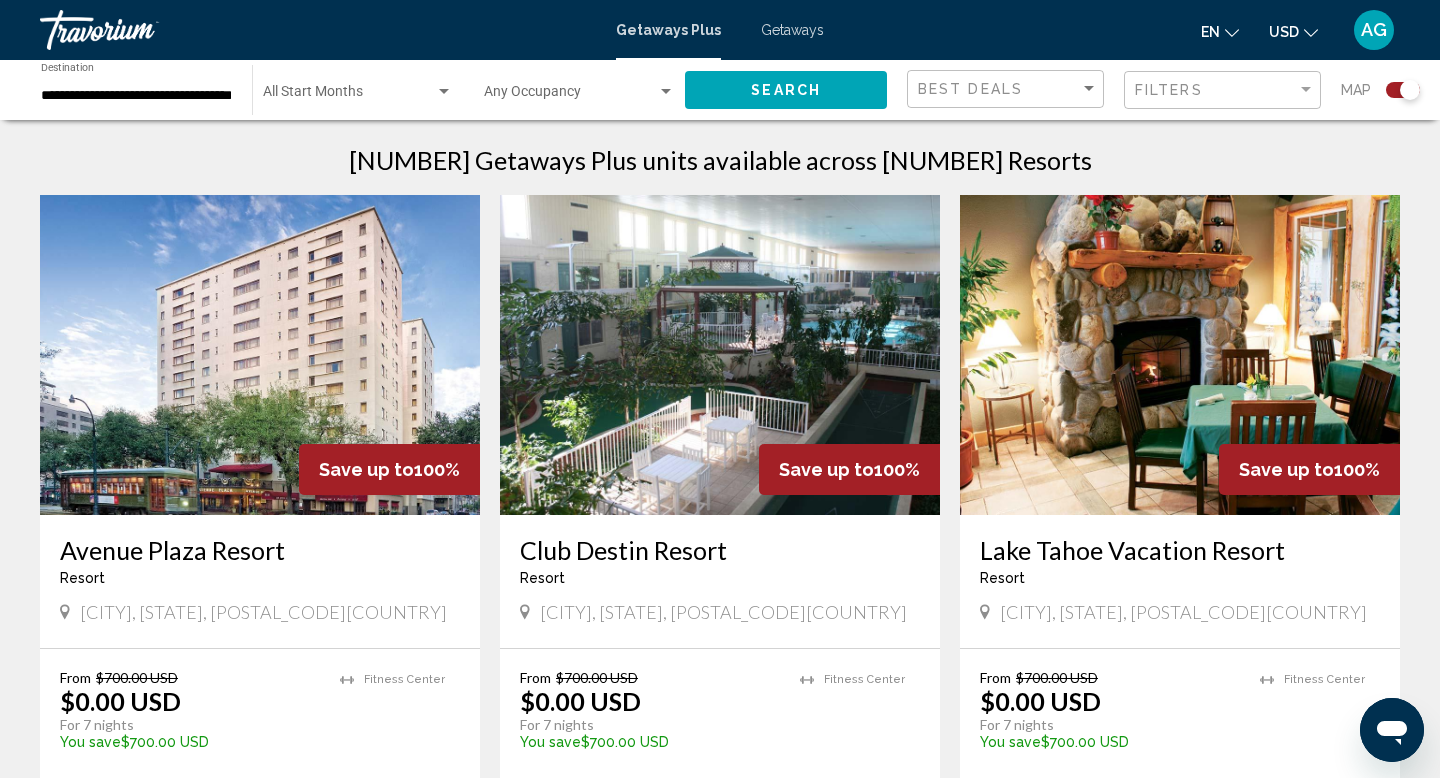 click at bounding box center (260, 355) 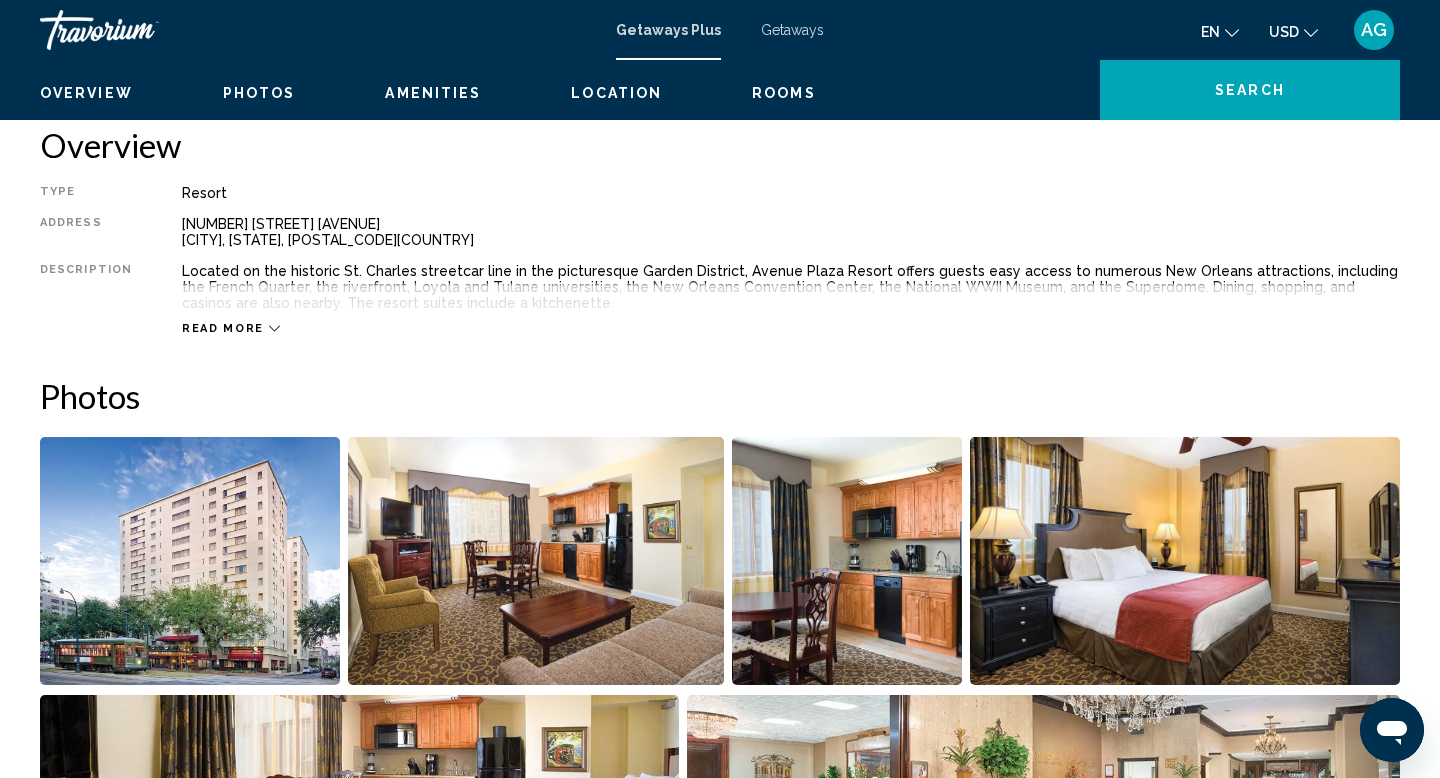 scroll, scrollTop: 0, scrollLeft: 0, axis: both 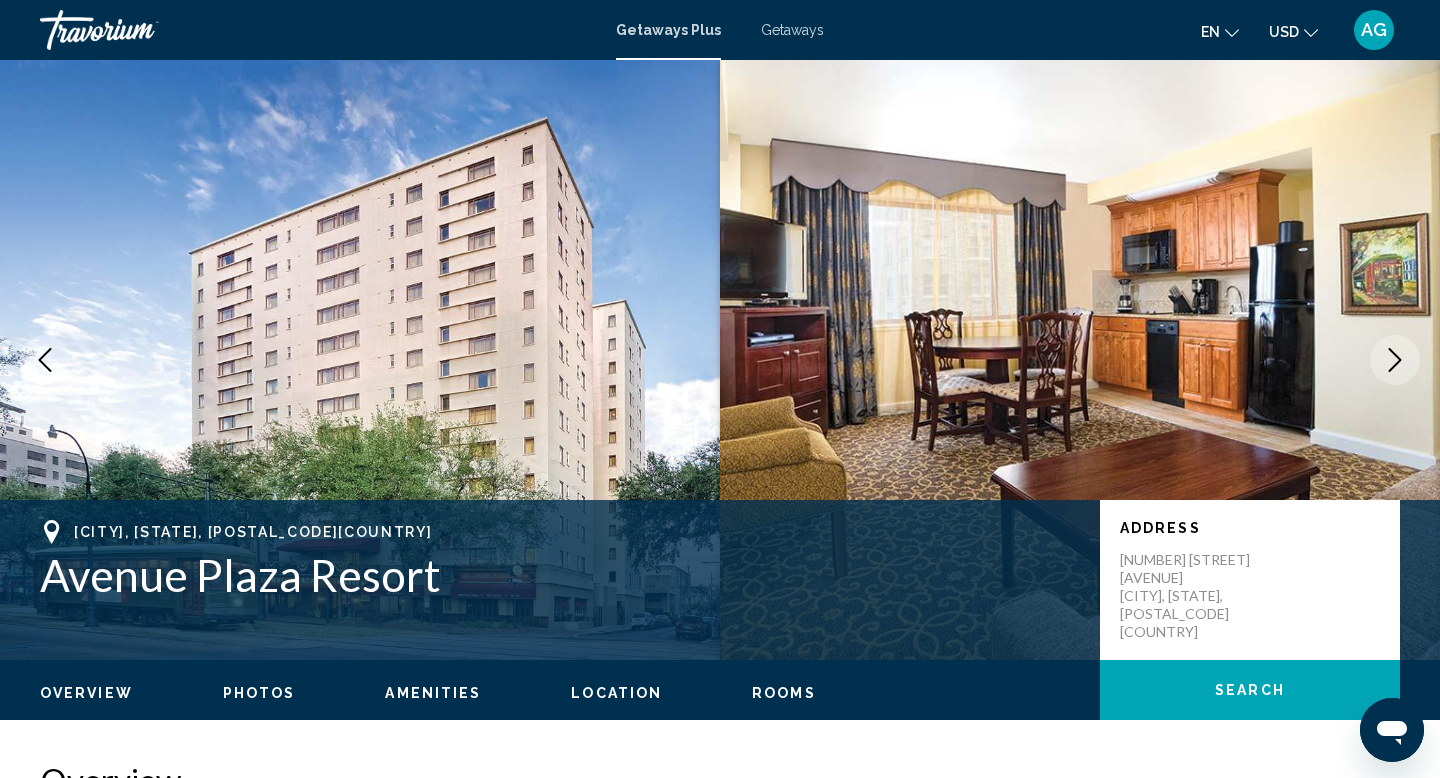 click 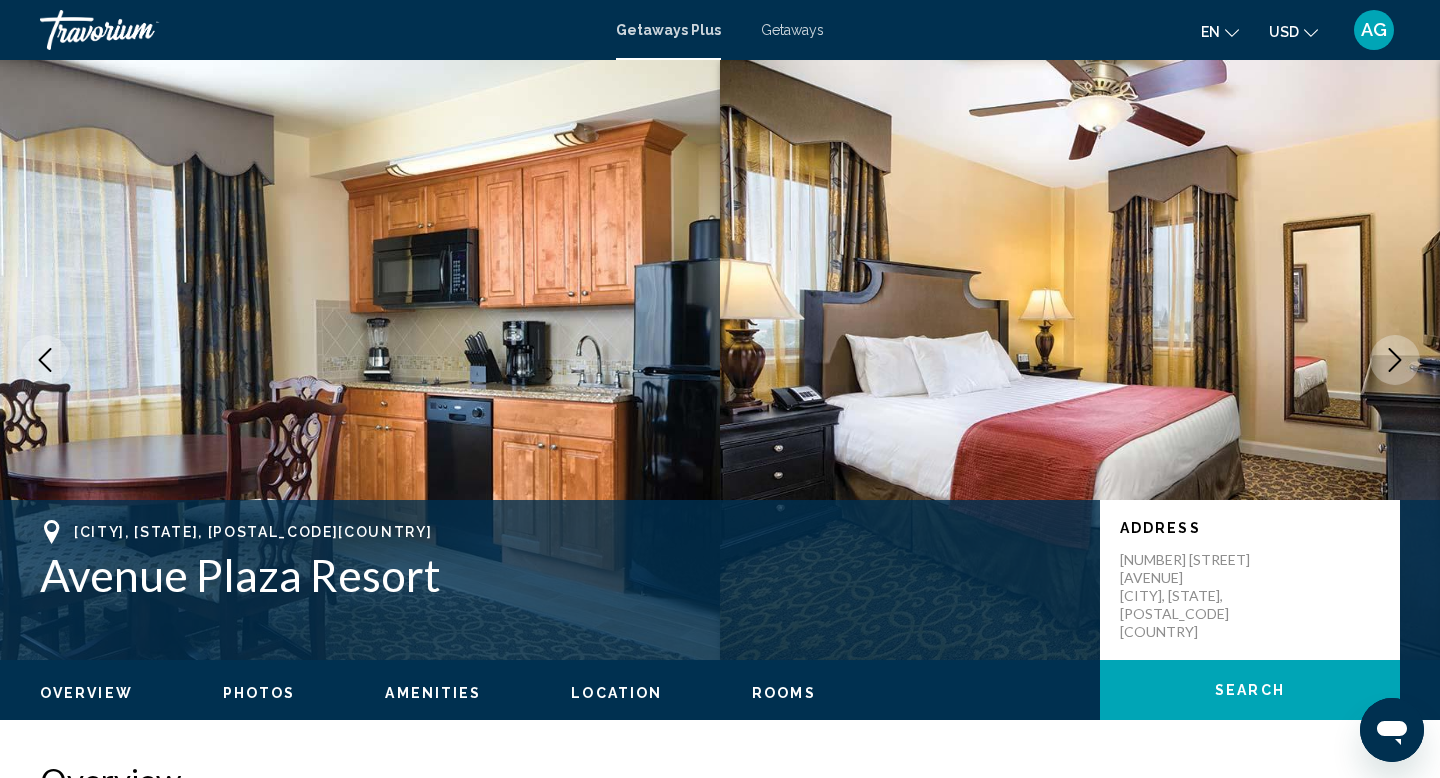 click 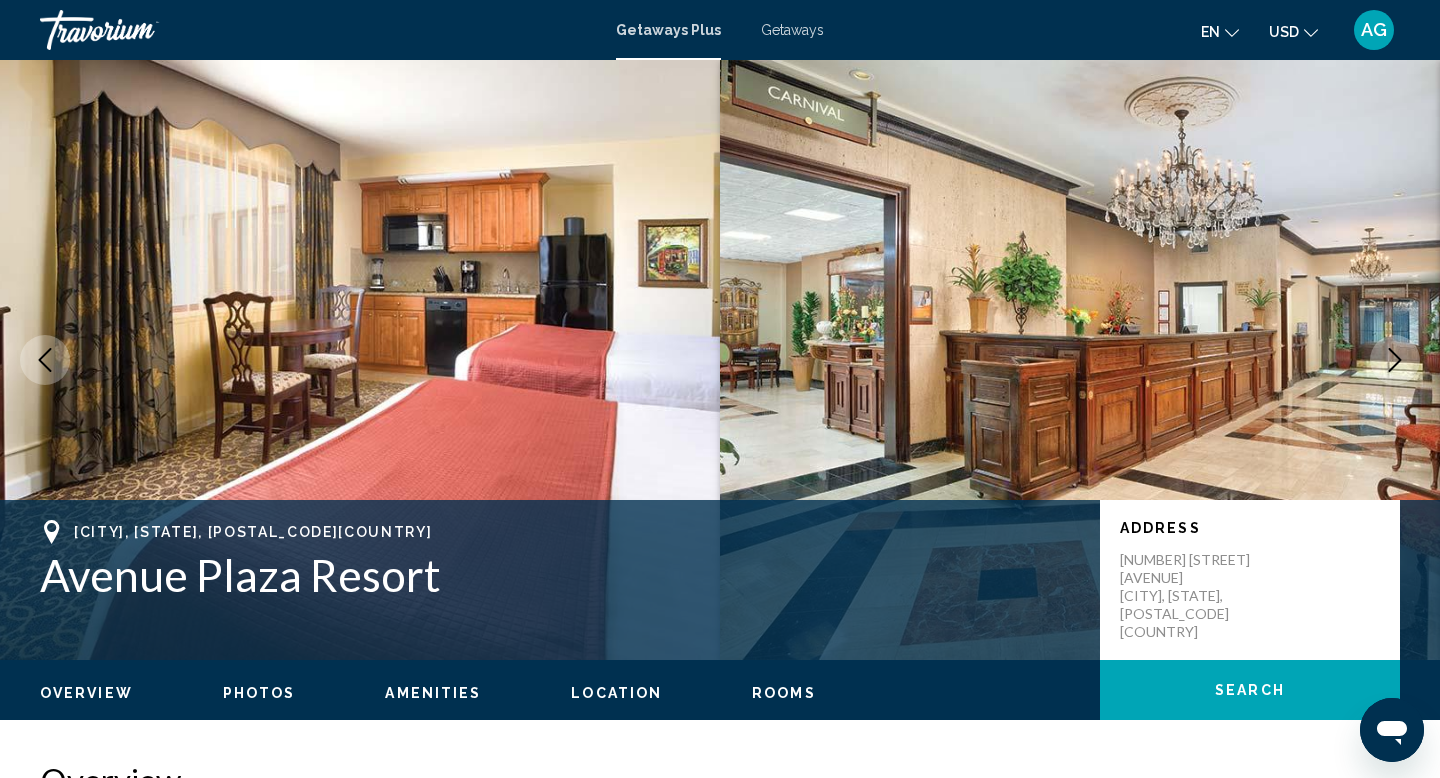 click 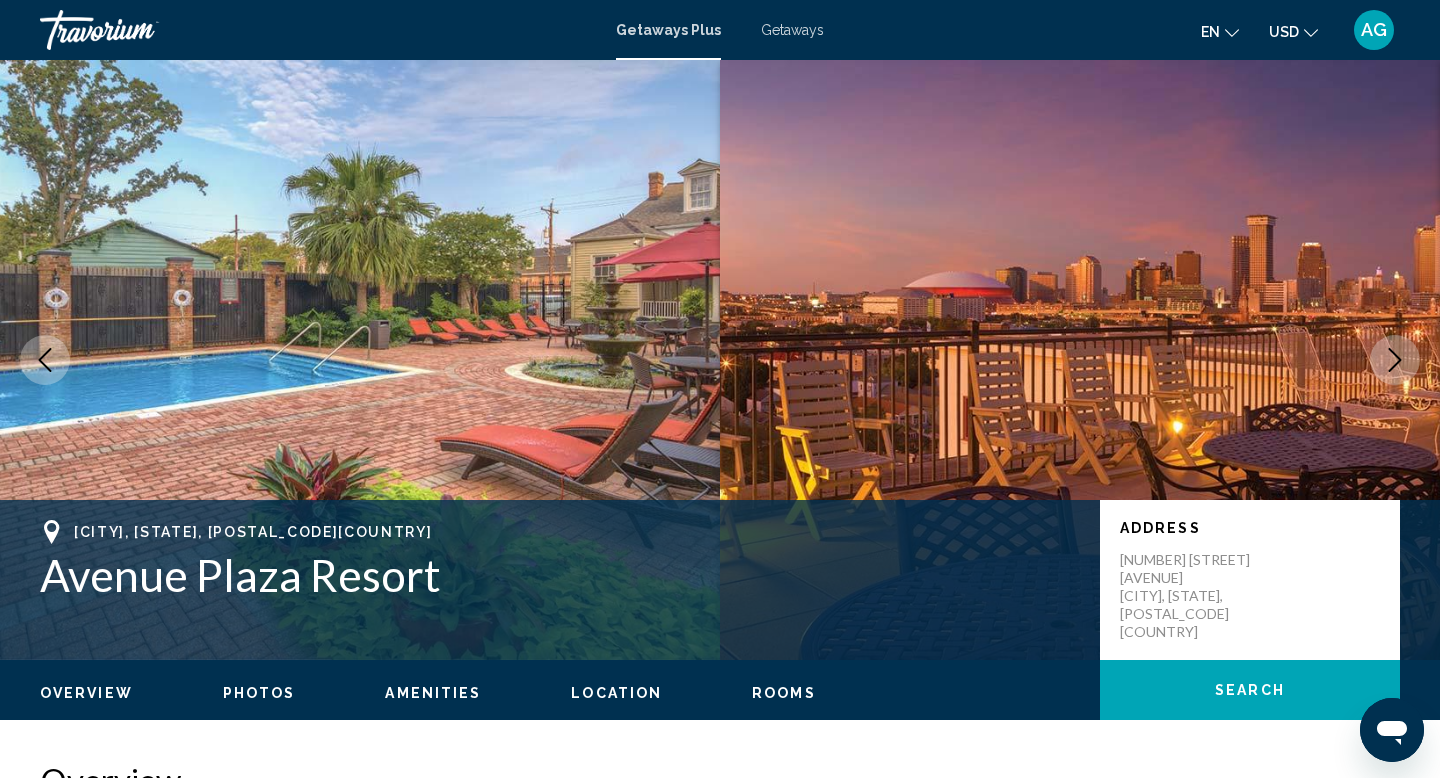 click 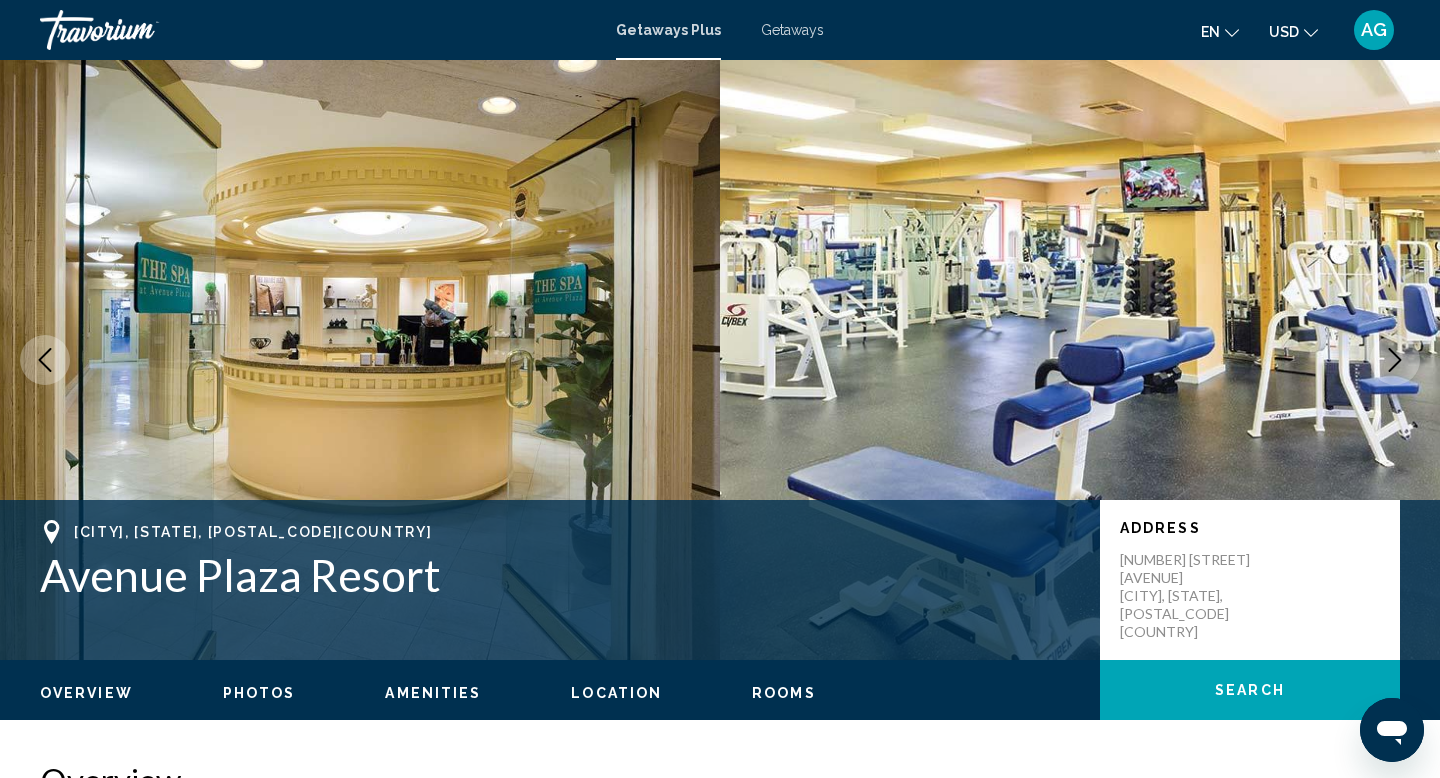 click 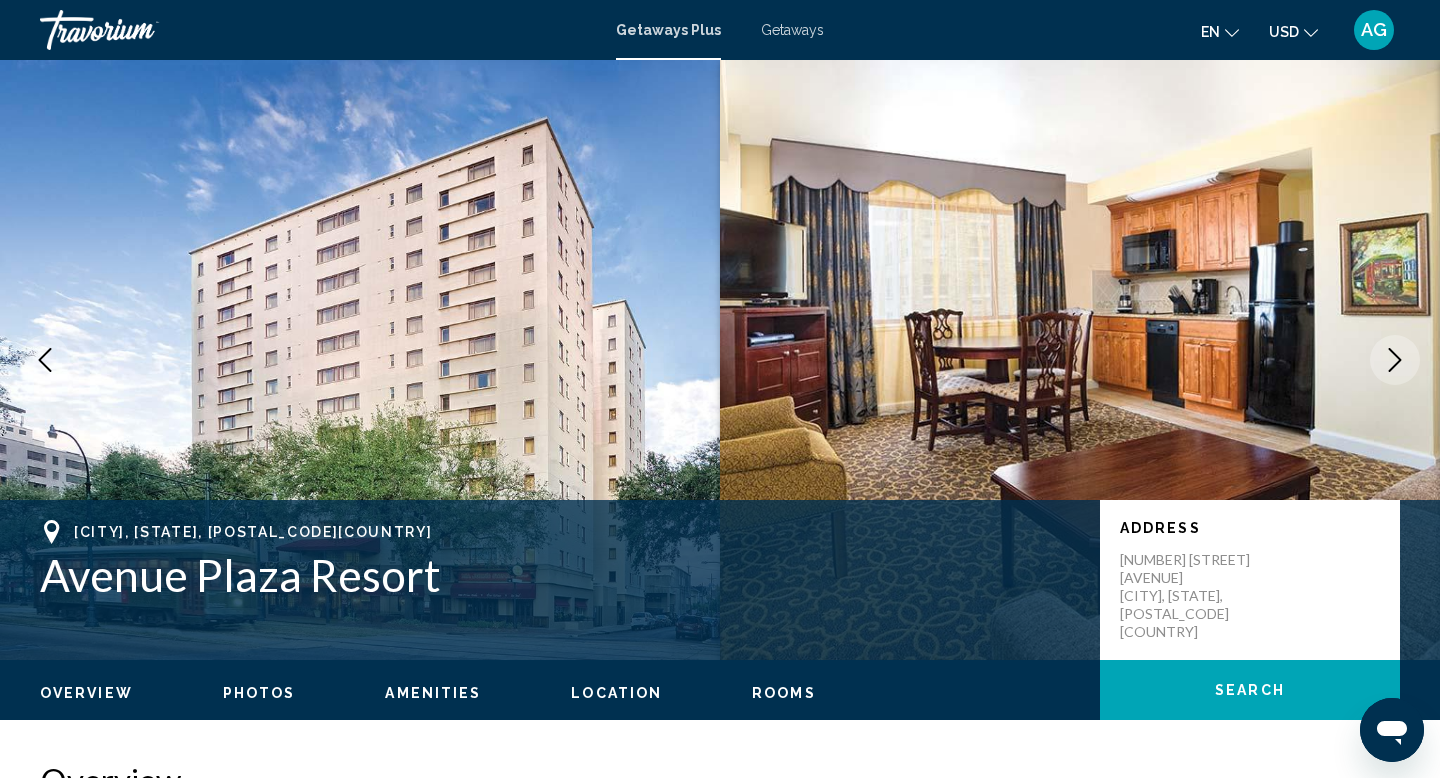 click 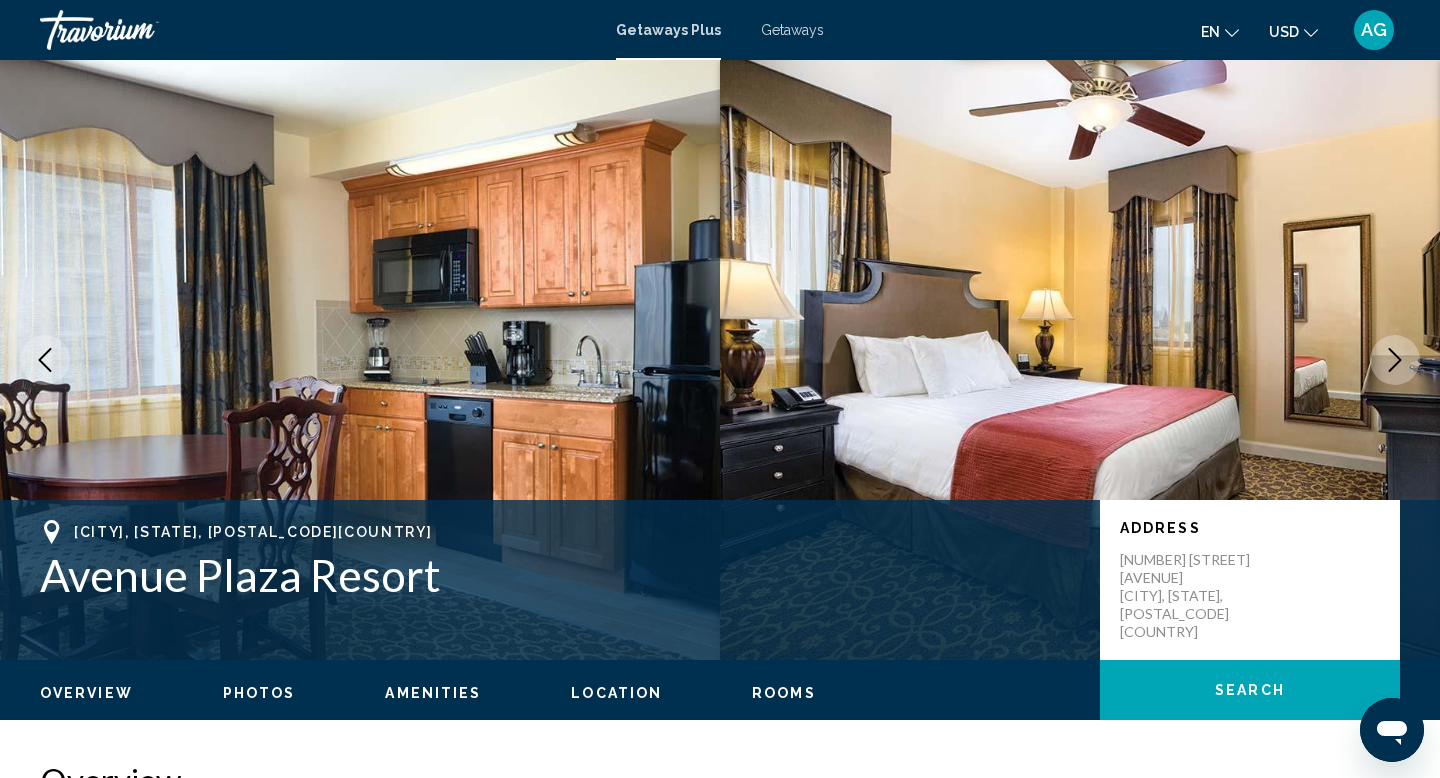 click 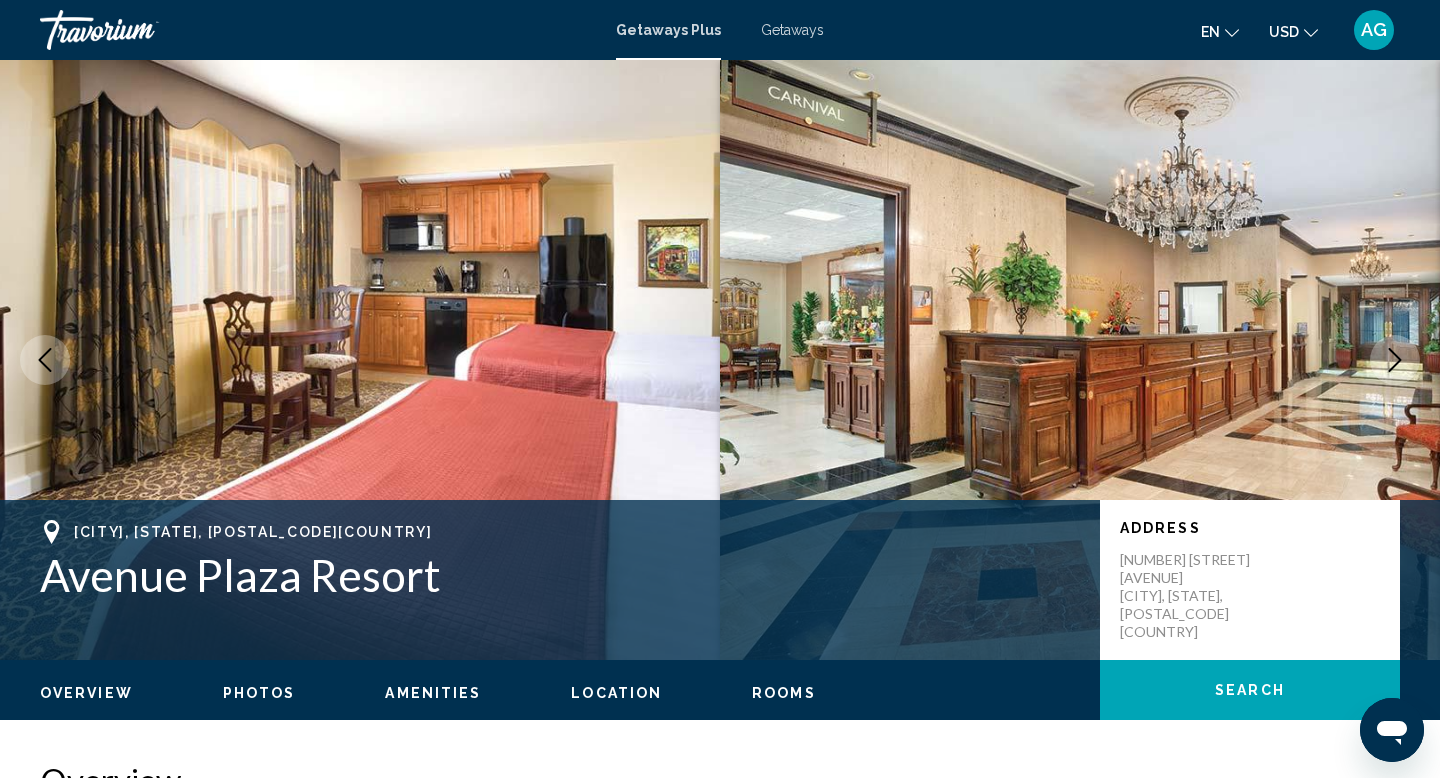 click 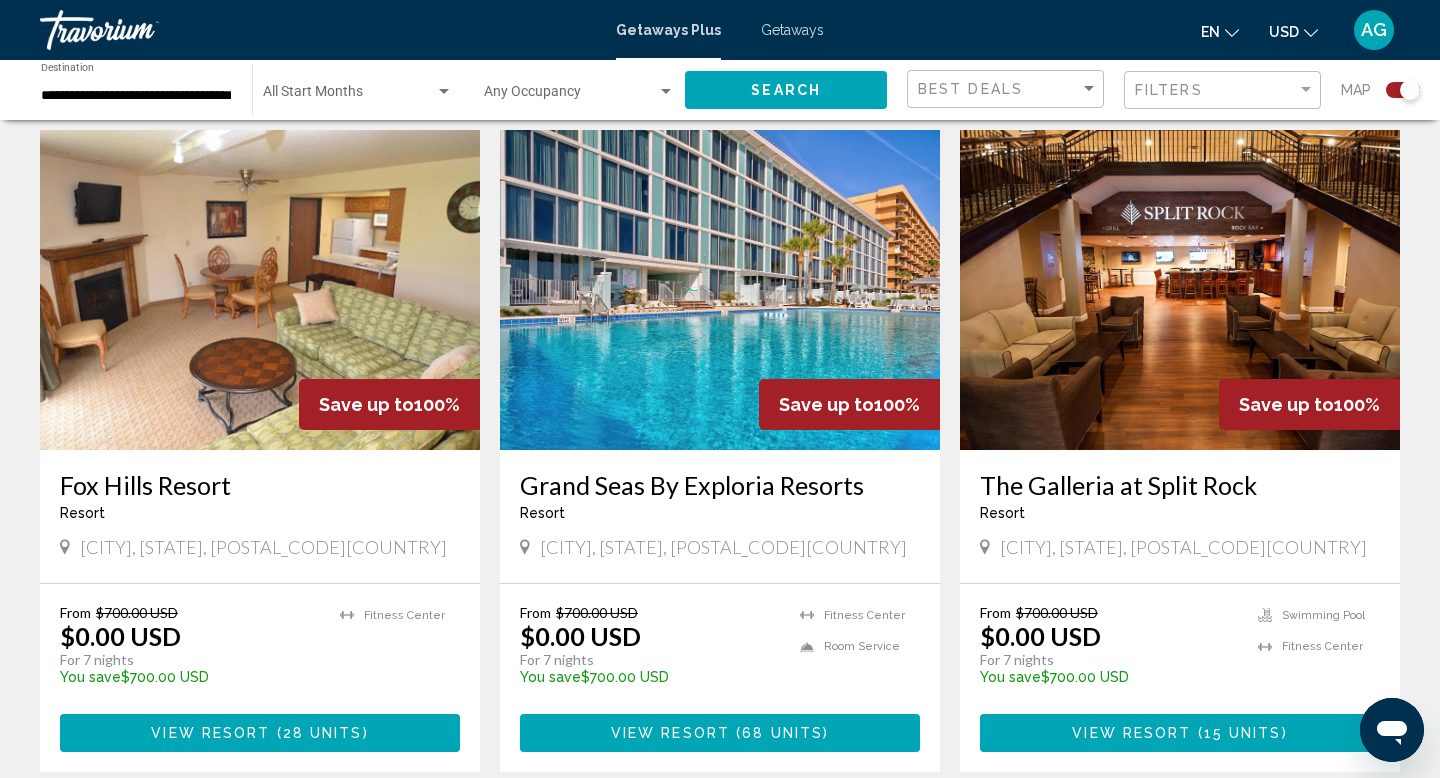 scroll, scrollTop: 1394, scrollLeft: 0, axis: vertical 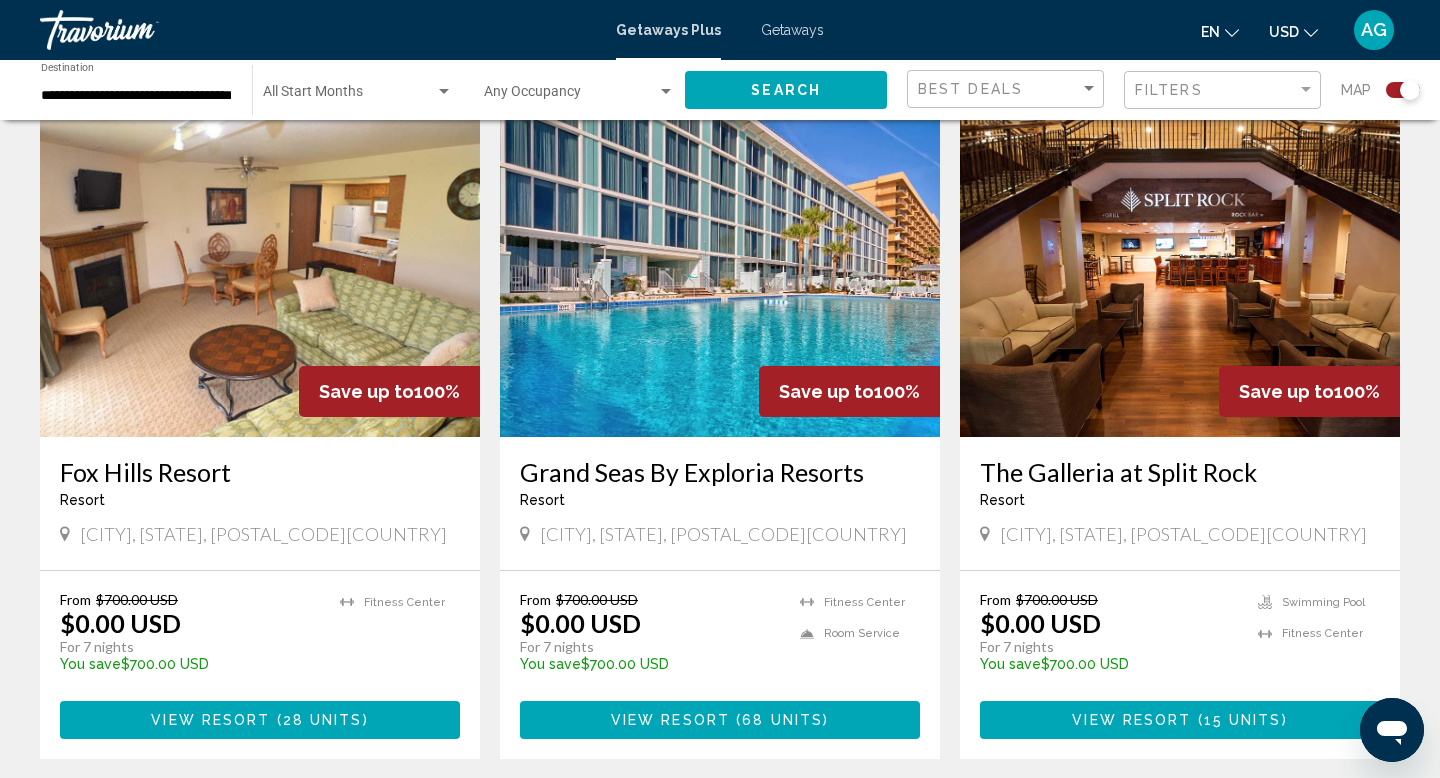 click at bounding box center [1180, 277] 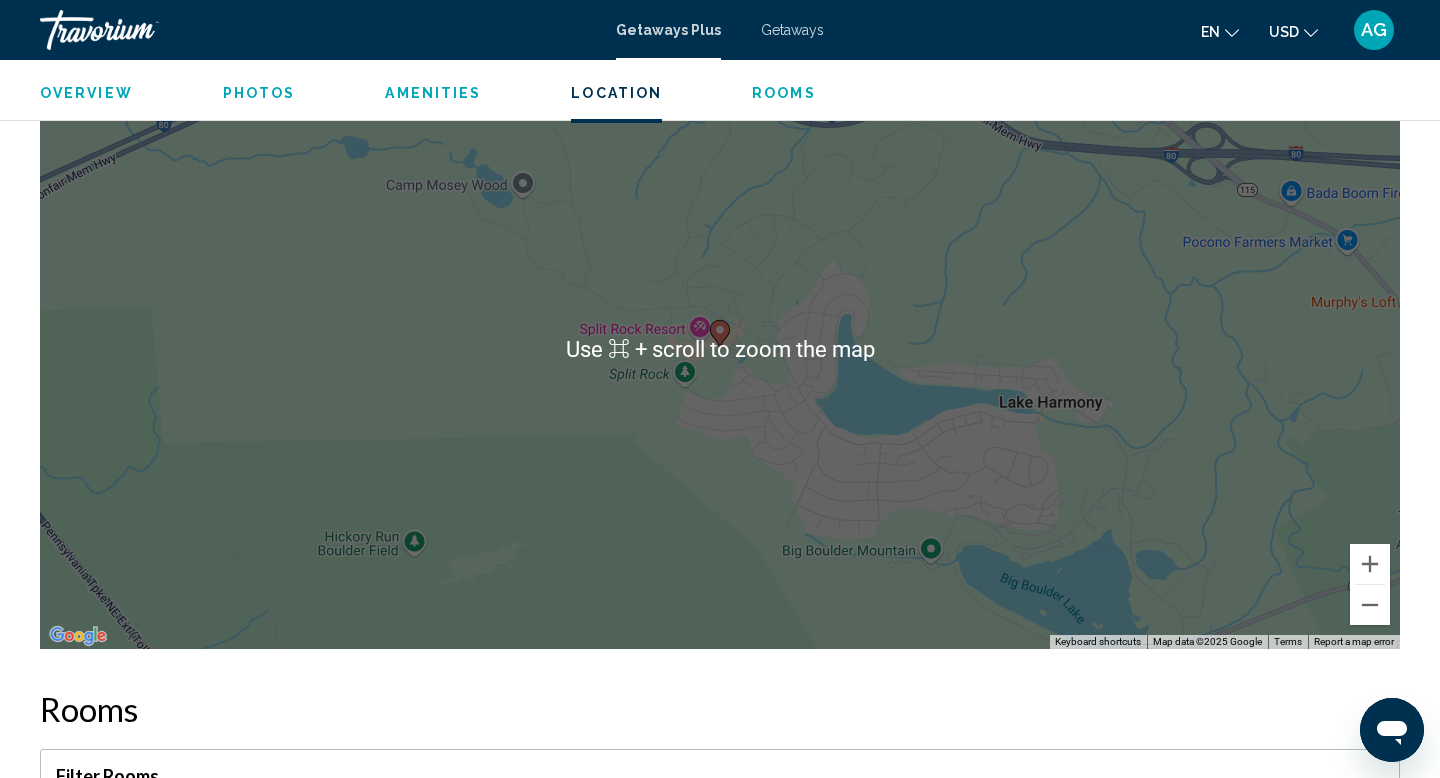 scroll, scrollTop: 2866, scrollLeft: 0, axis: vertical 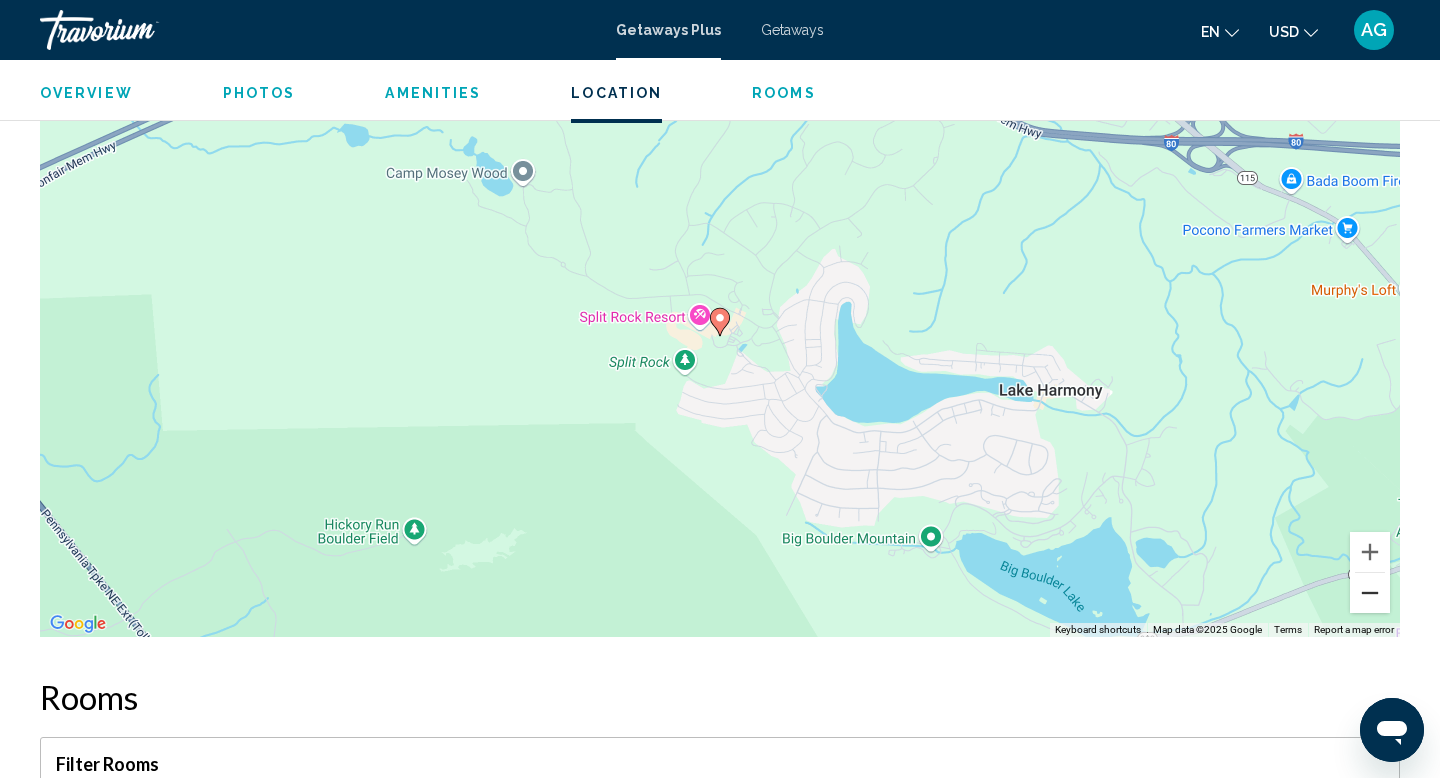 click at bounding box center (1370, 593) 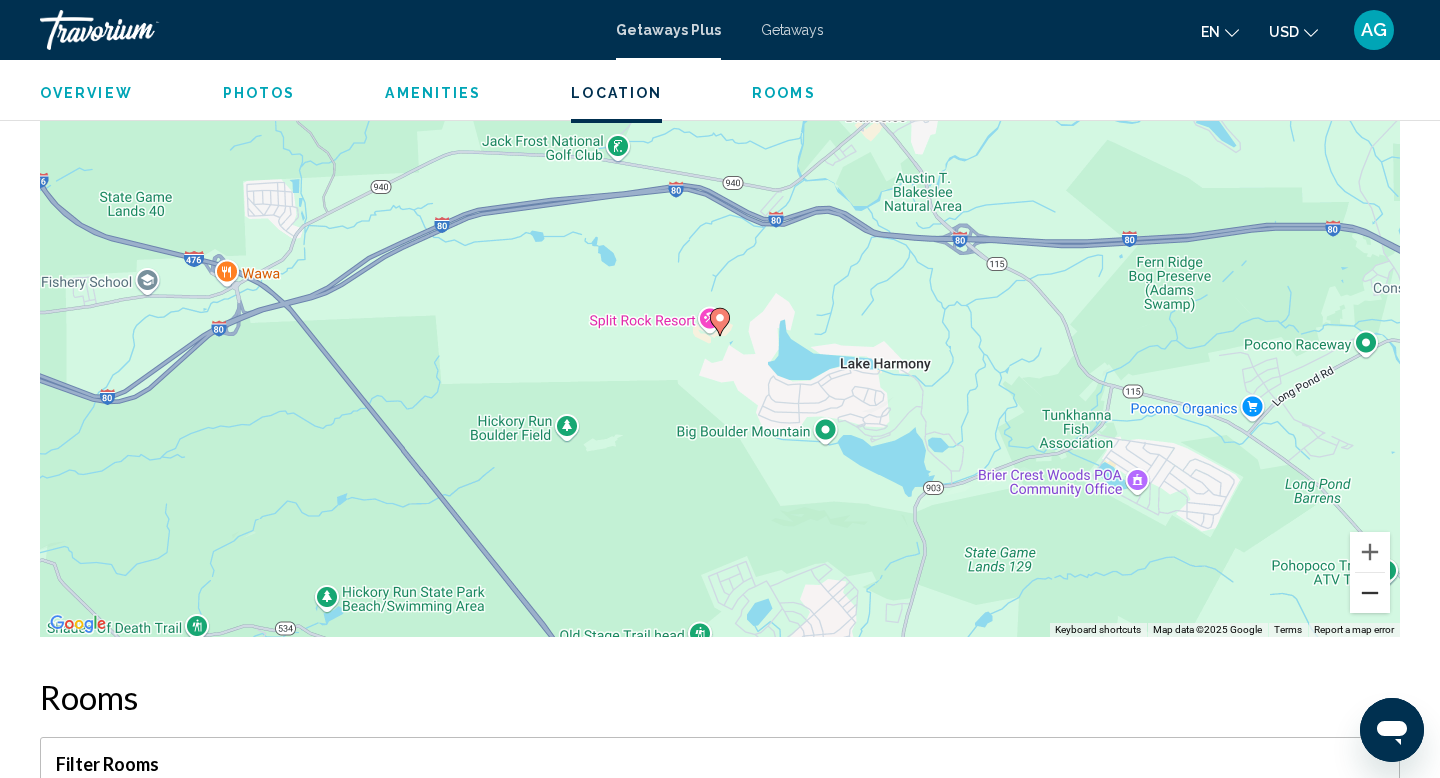 click at bounding box center [1370, 593] 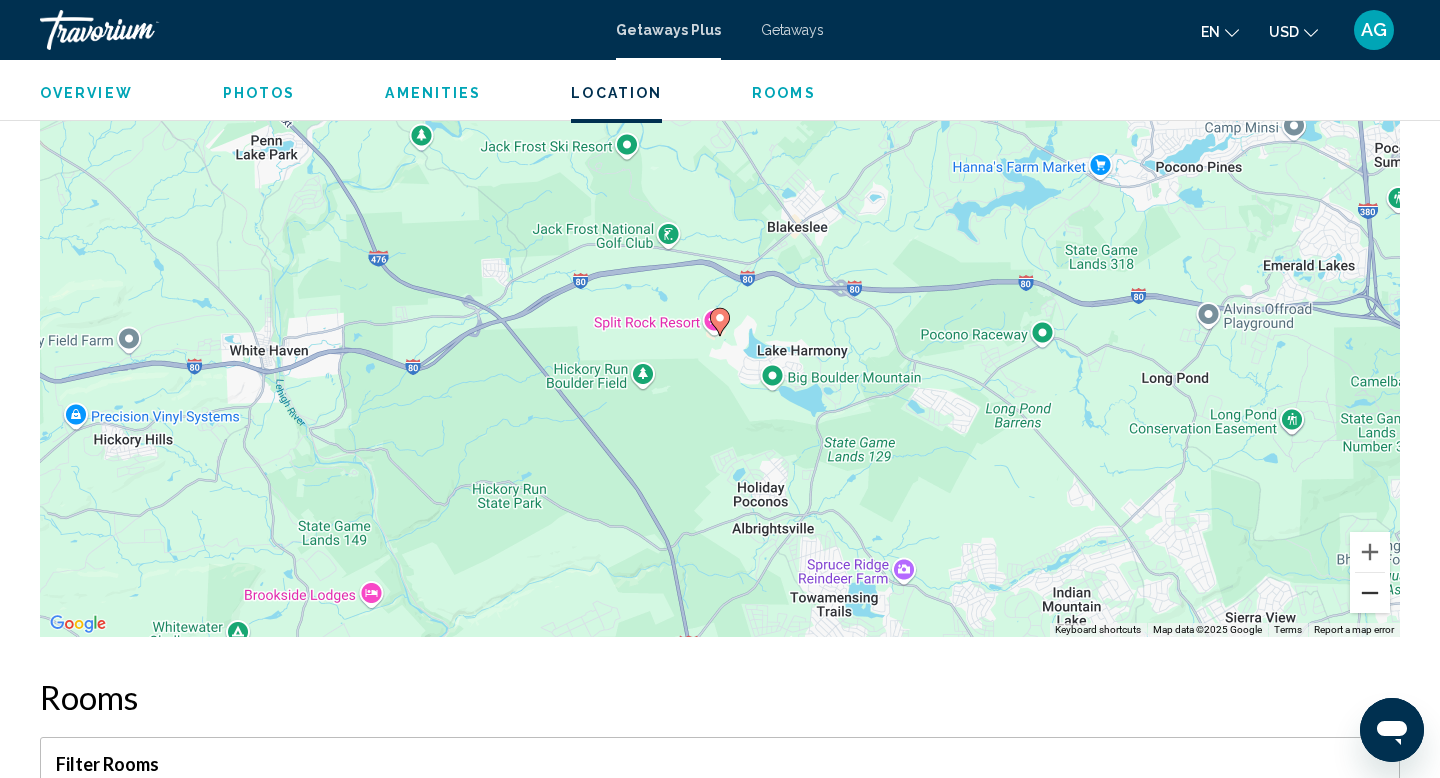 click at bounding box center (1370, 593) 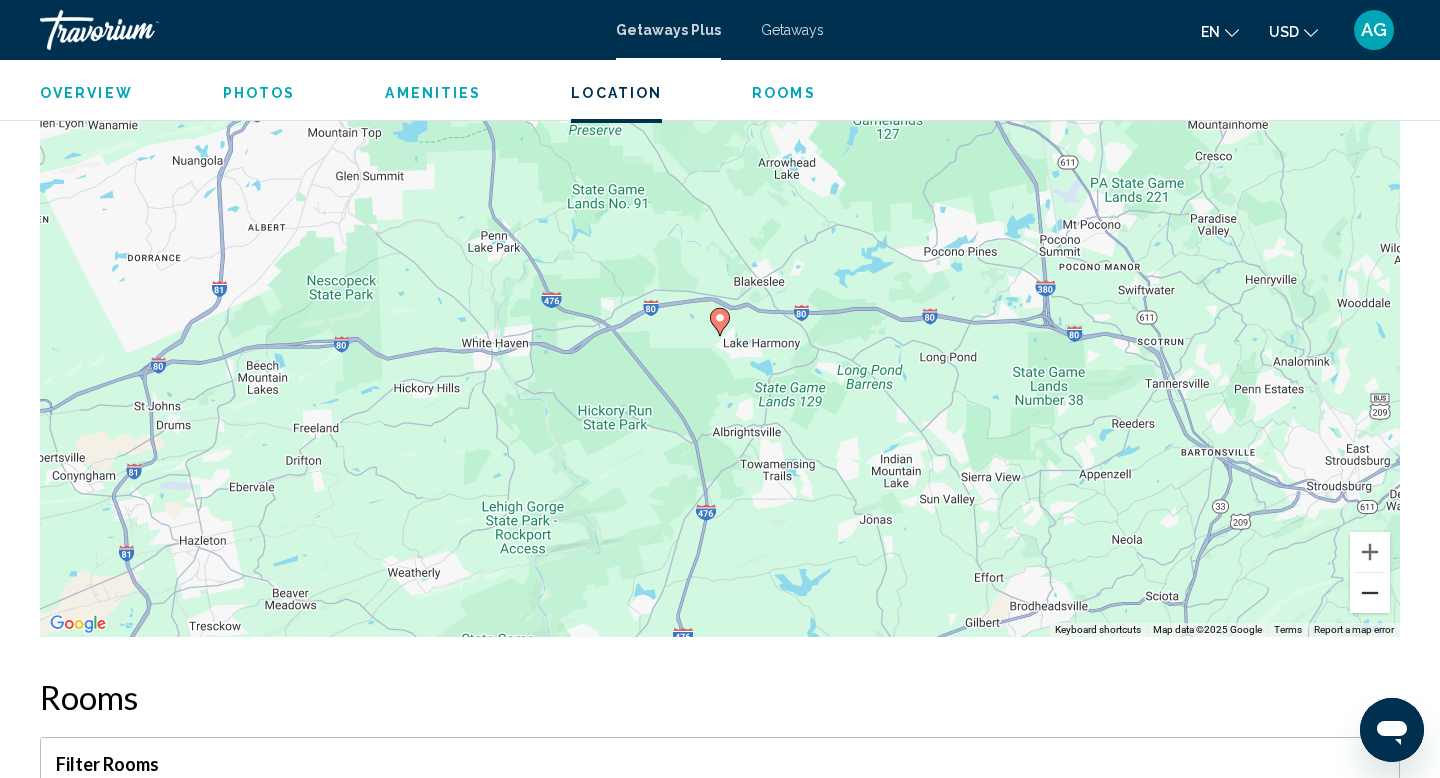 click at bounding box center [1370, 593] 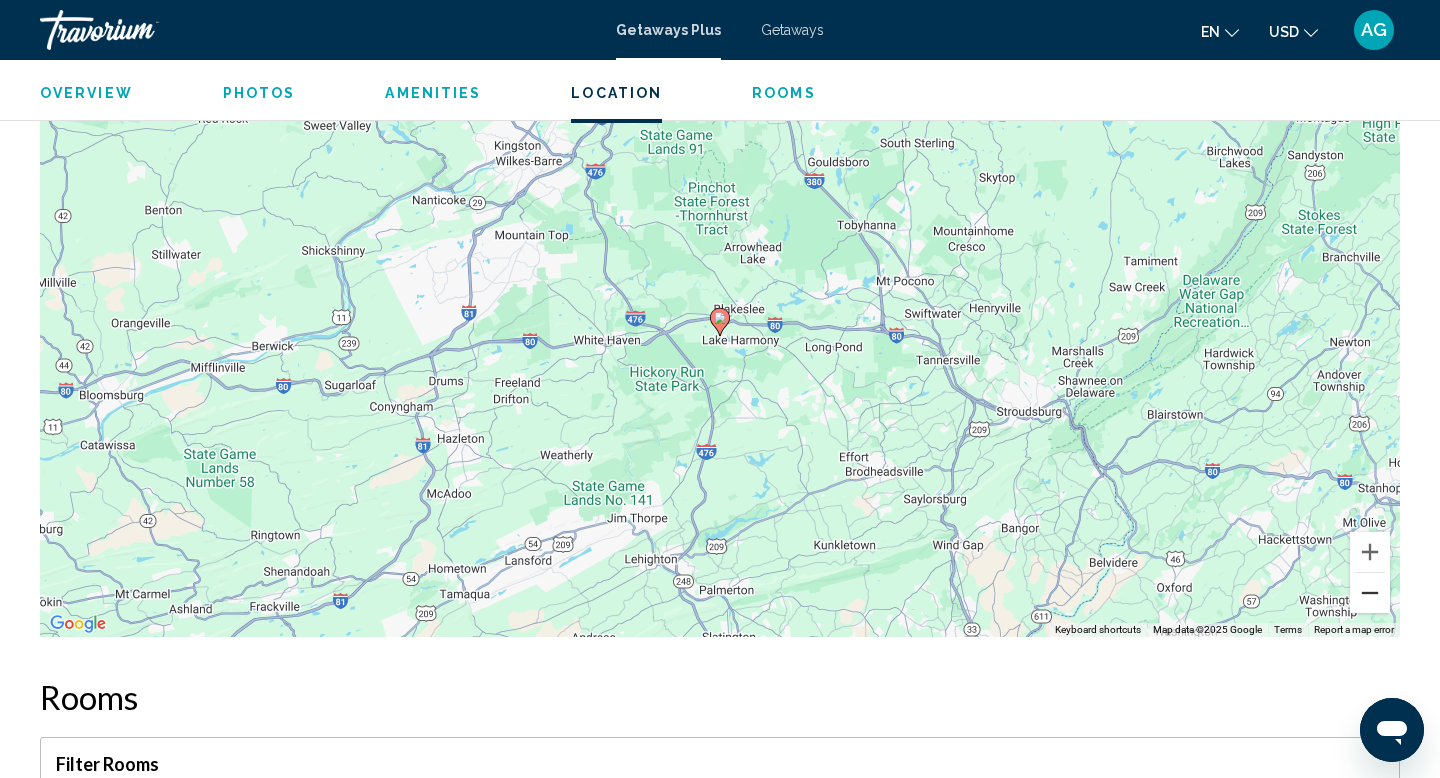 click at bounding box center (1370, 593) 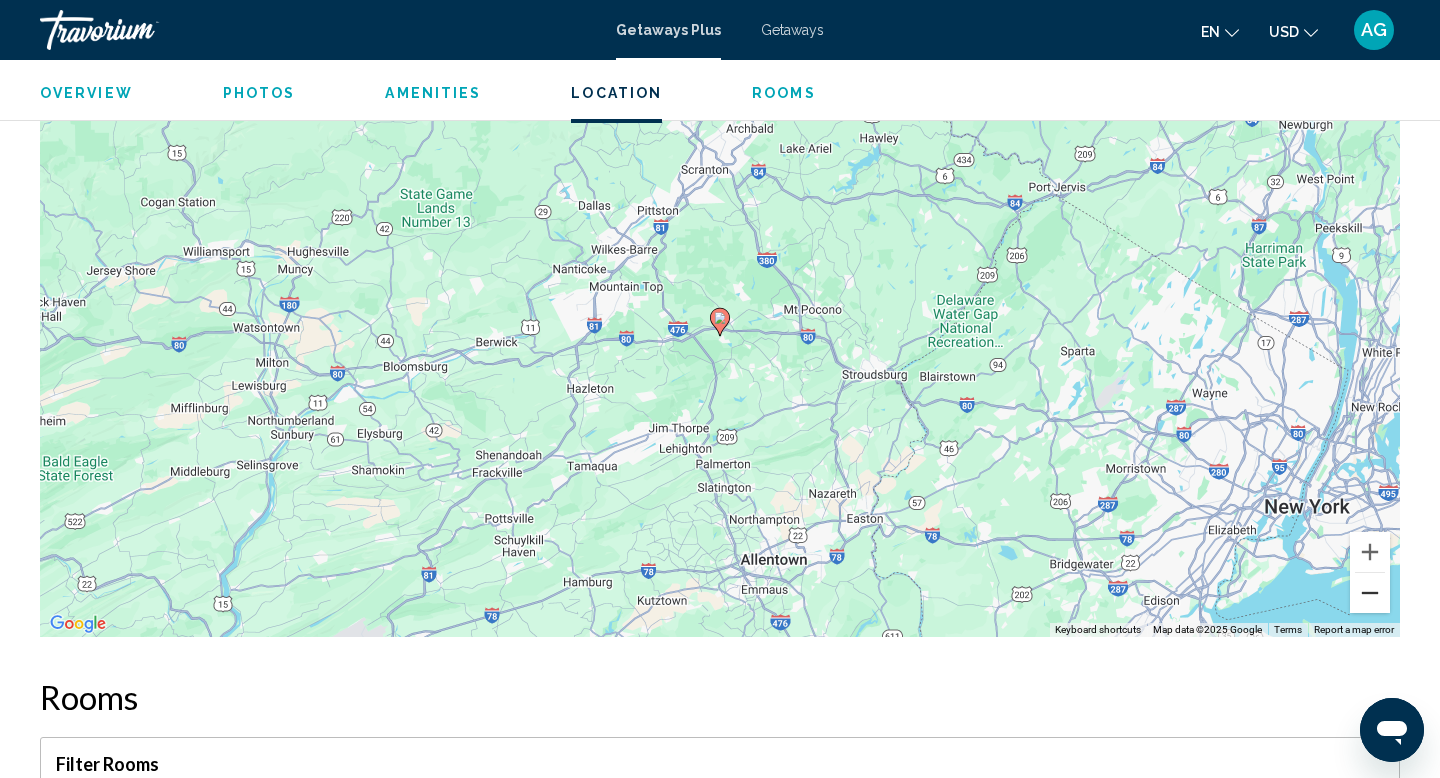 click at bounding box center (1370, 593) 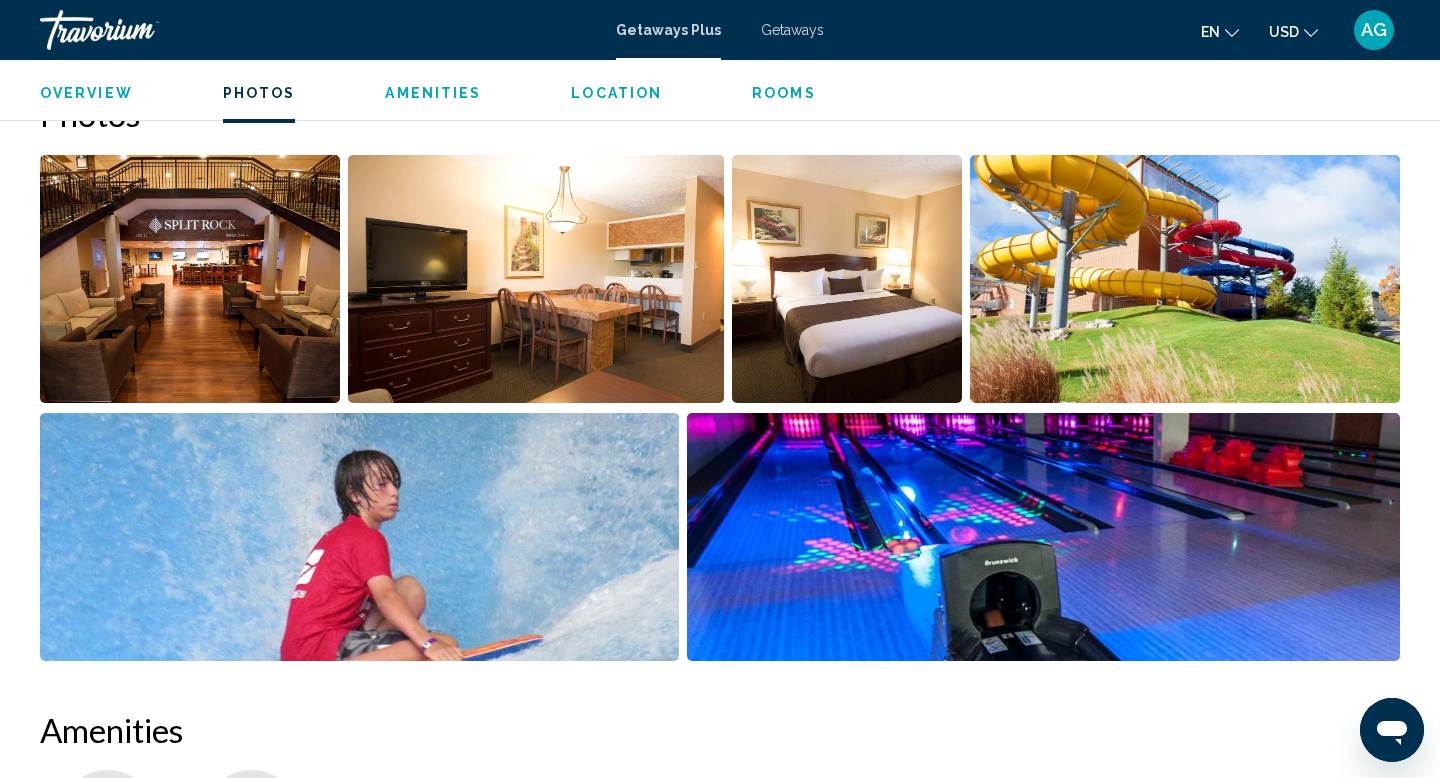 scroll, scrollTop: 951, scrollLeft: 0, axis: vertical 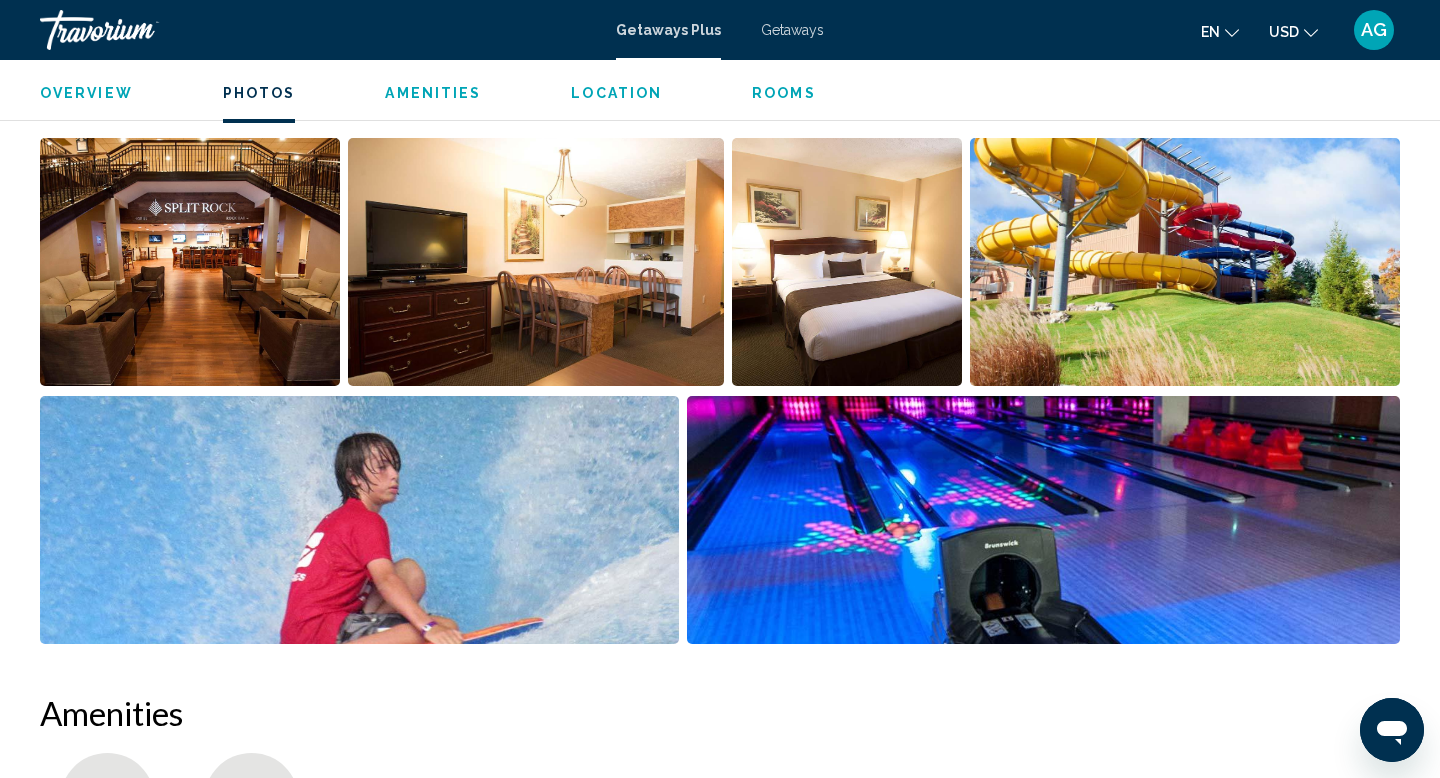 click at bounding box center (190, 262) 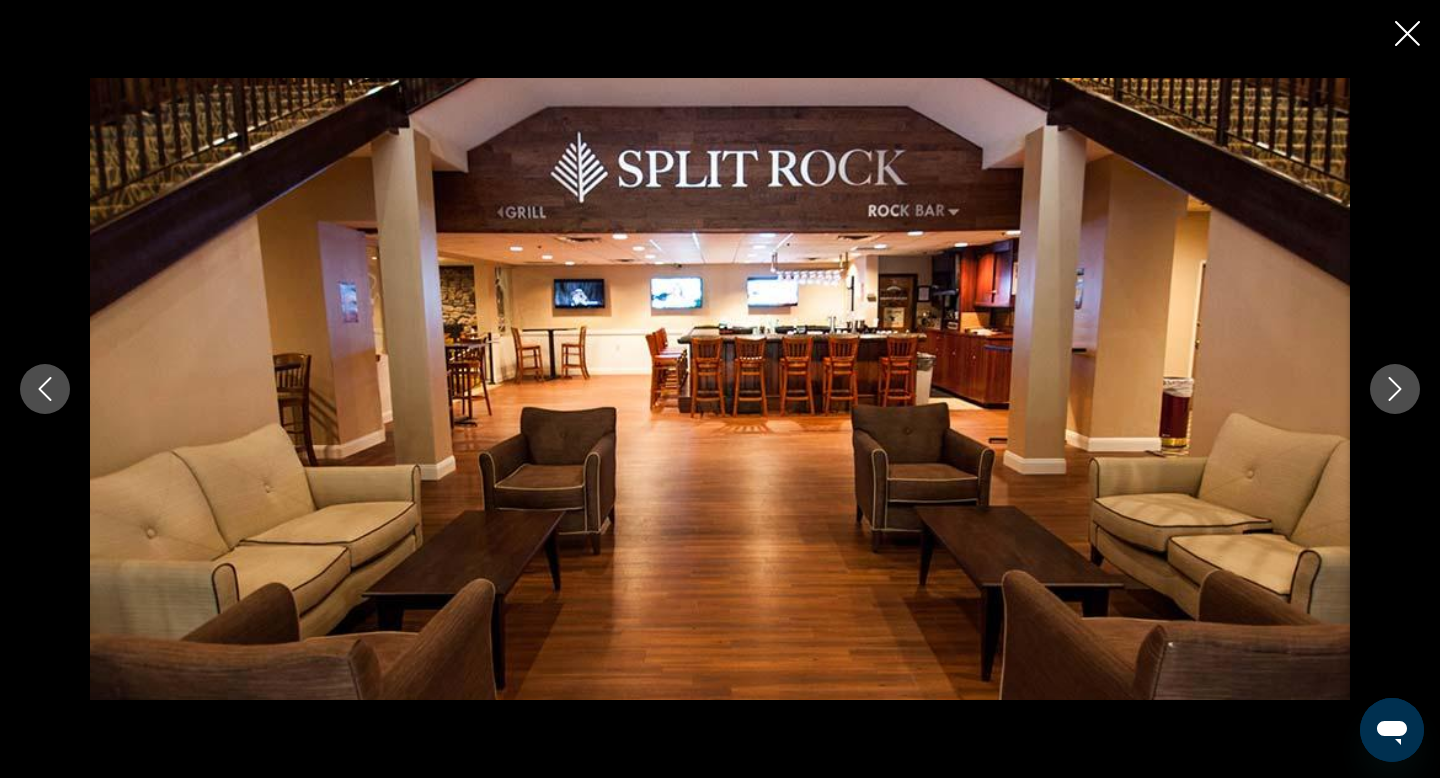 click 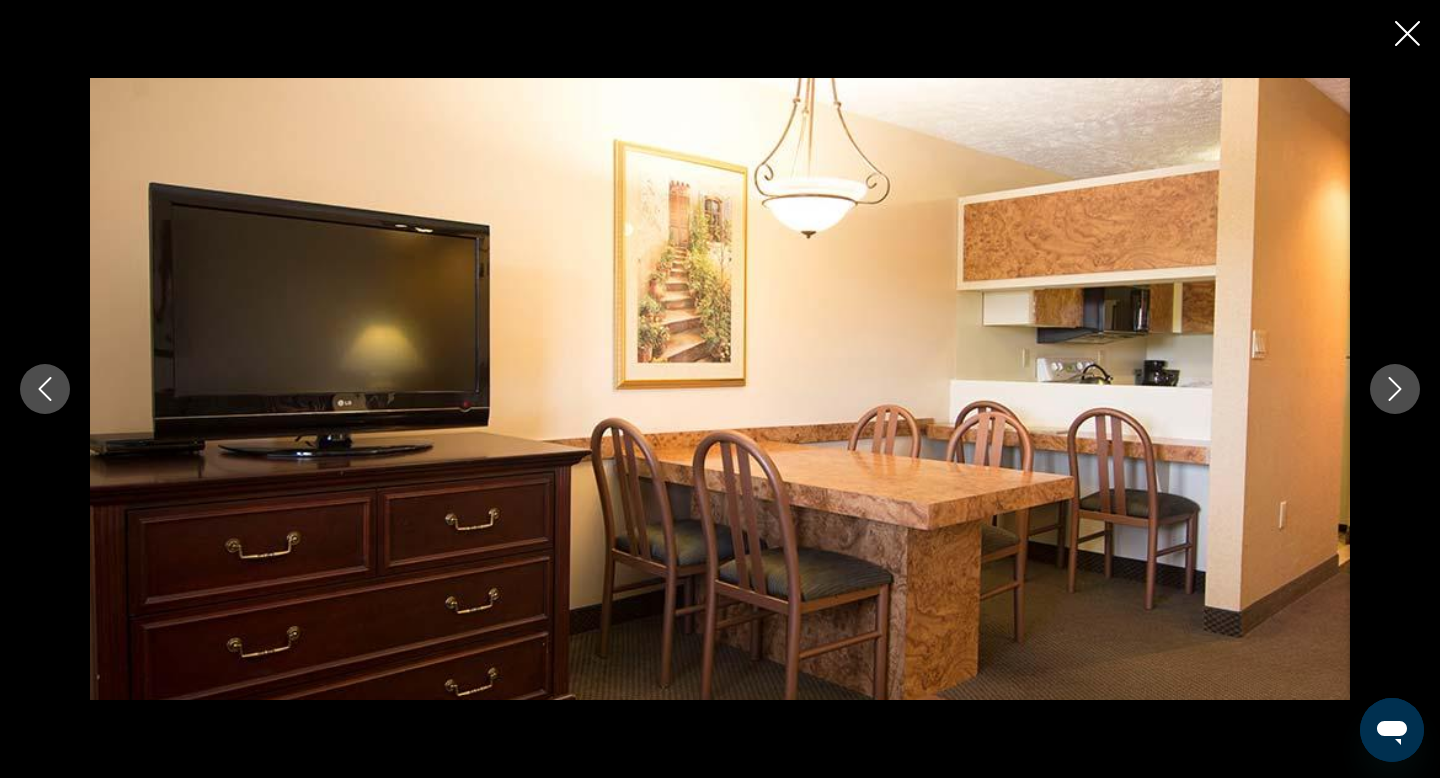 click 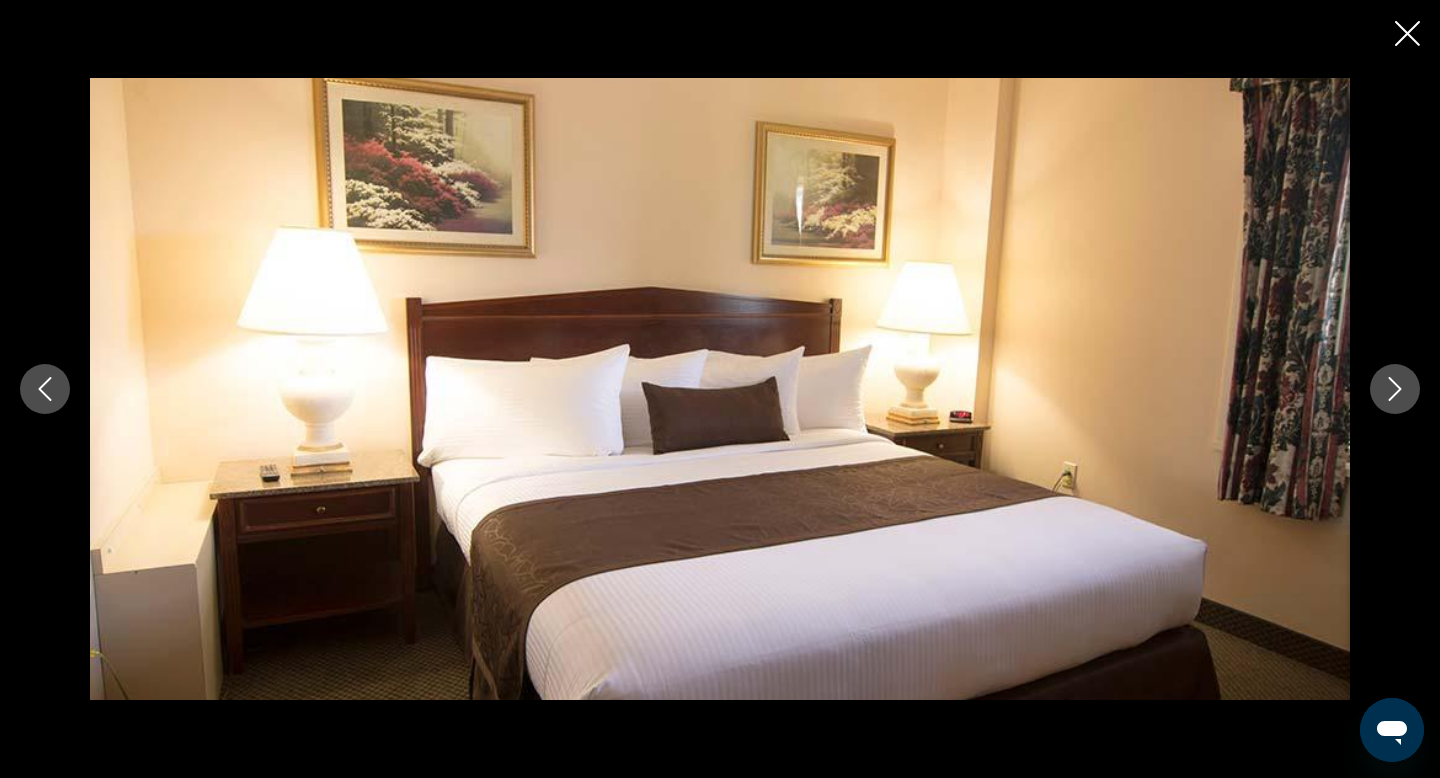 click 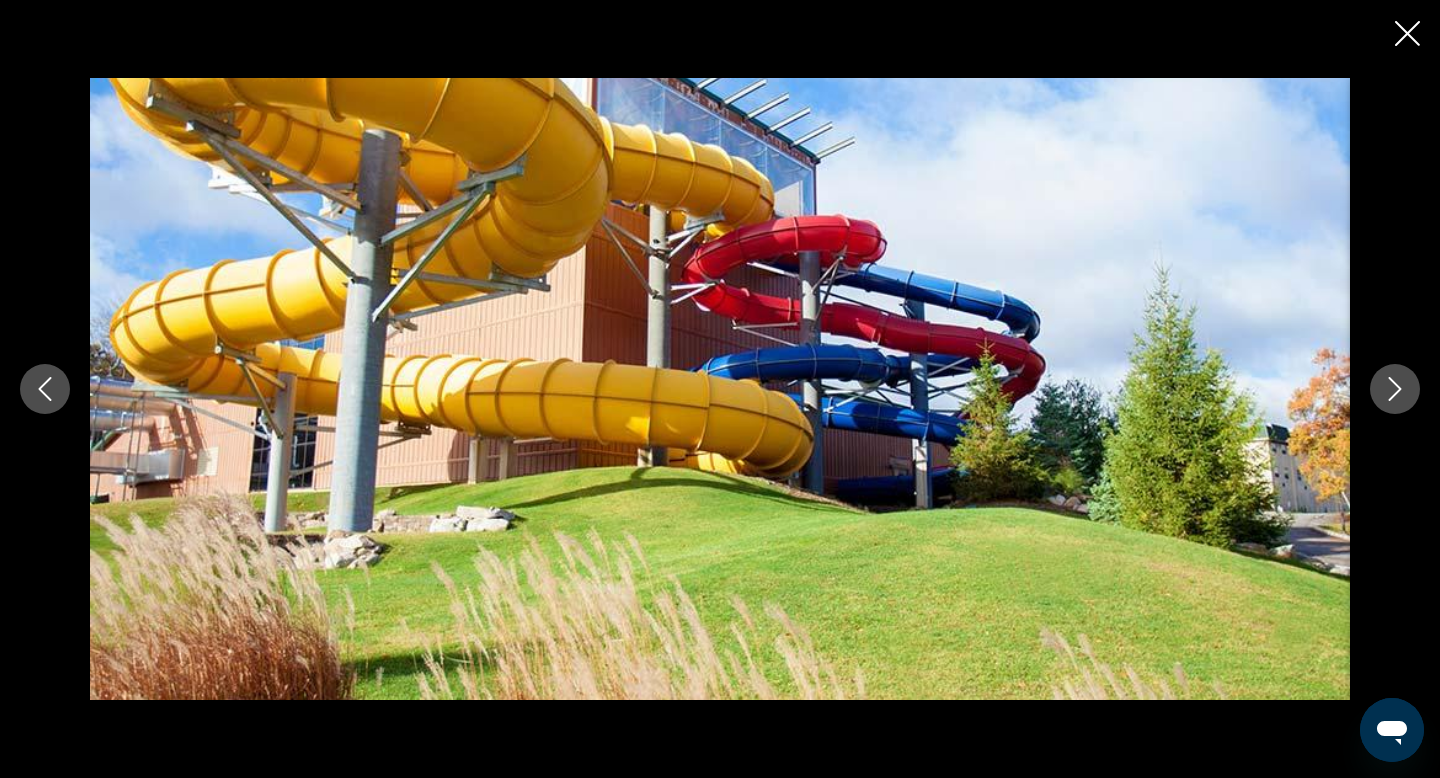 click 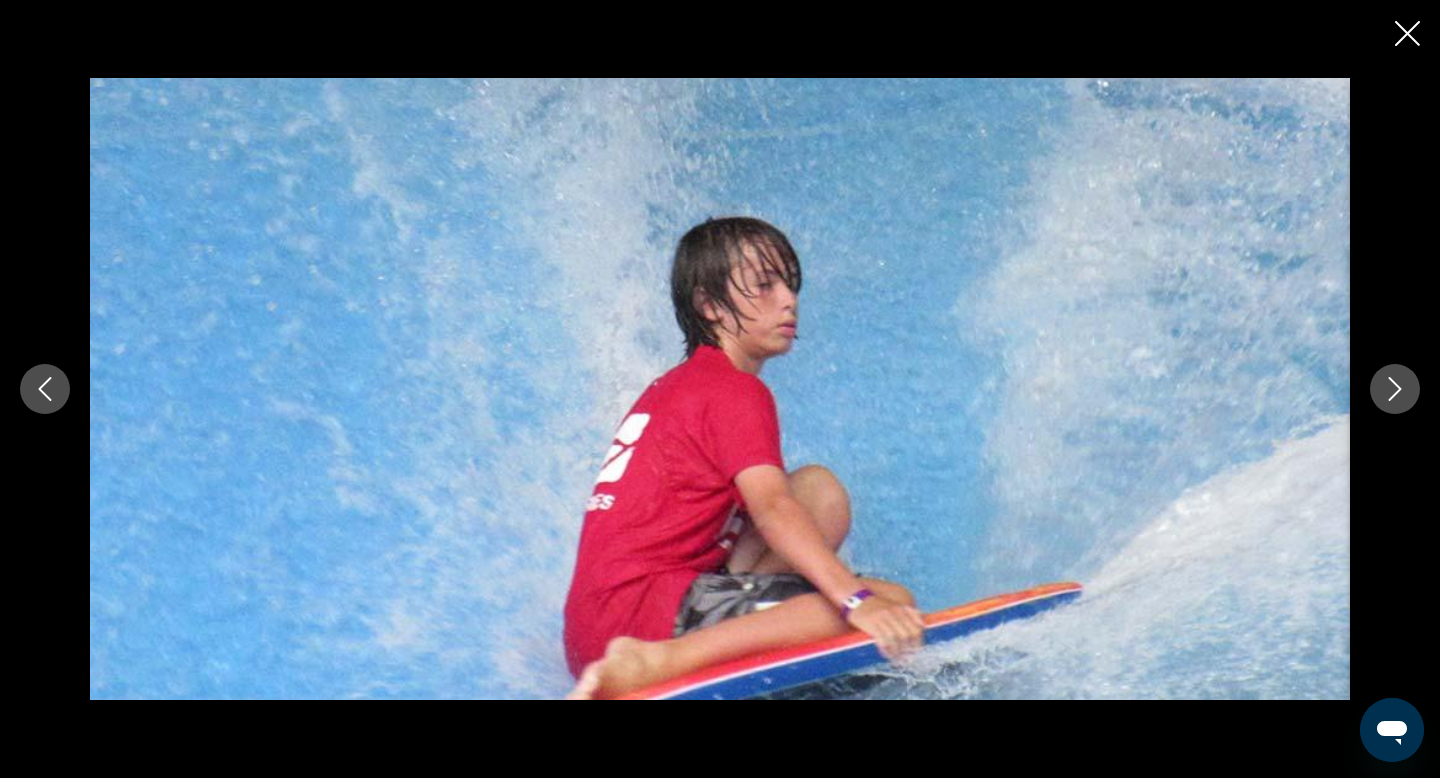 click 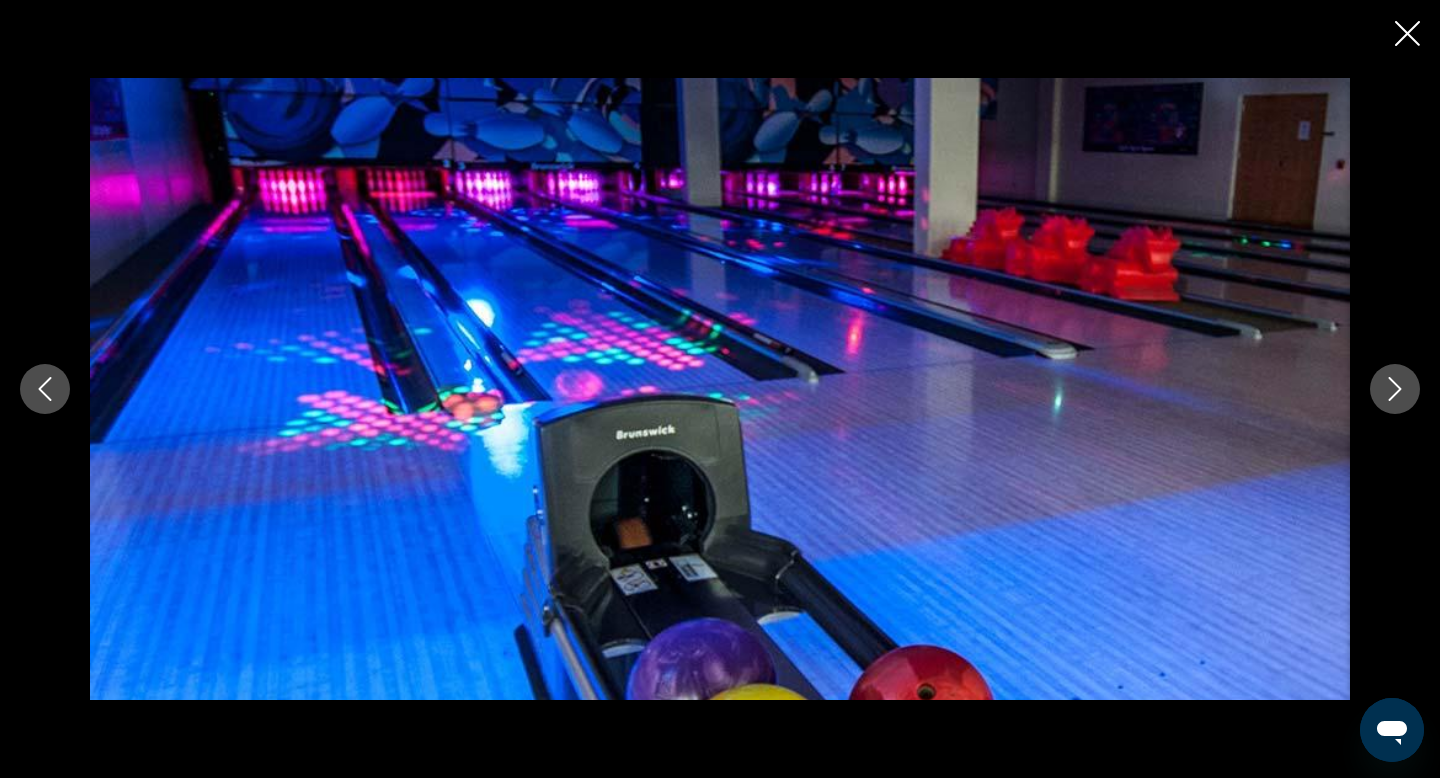 click 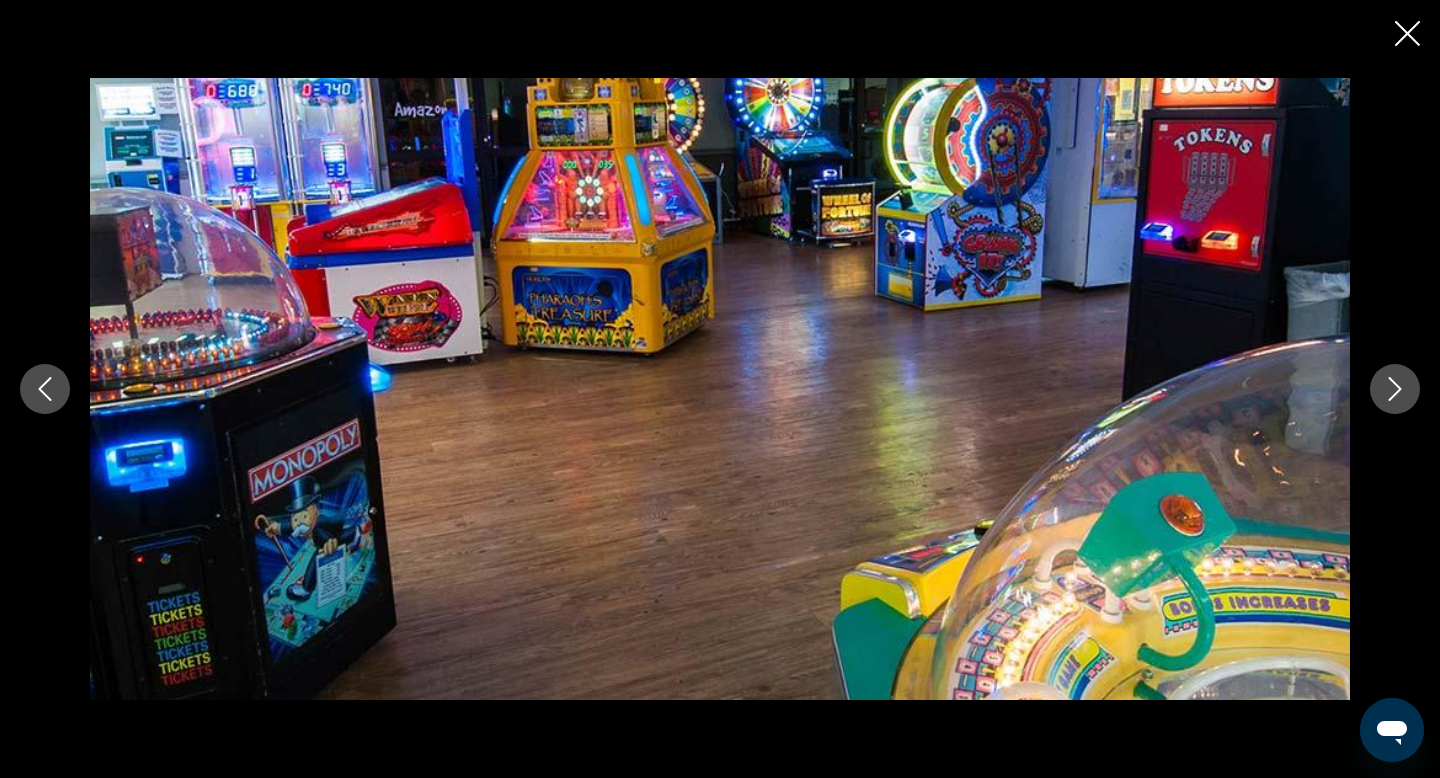 click 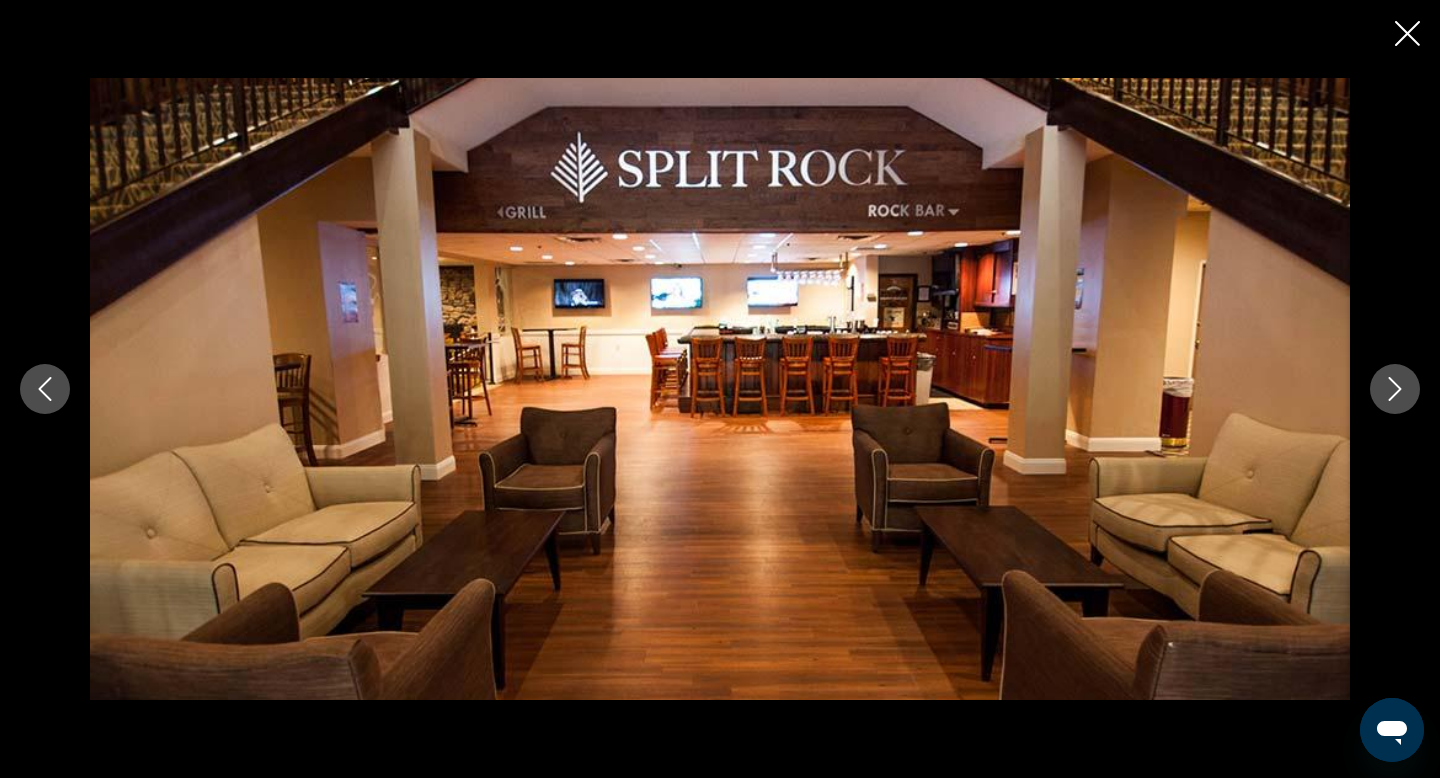 click 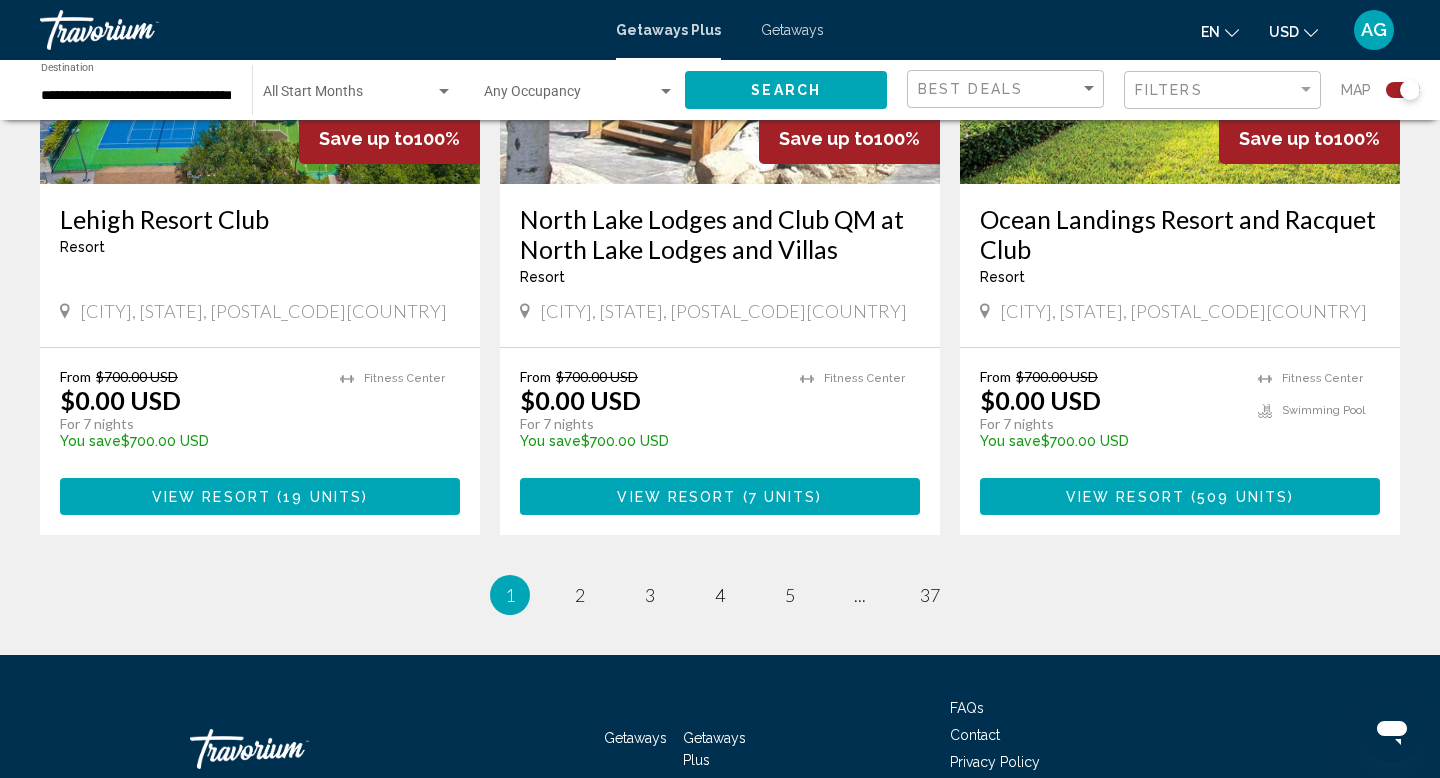 scroll, scrollTop: 3039, scrollLeft: 0, axis: vertical 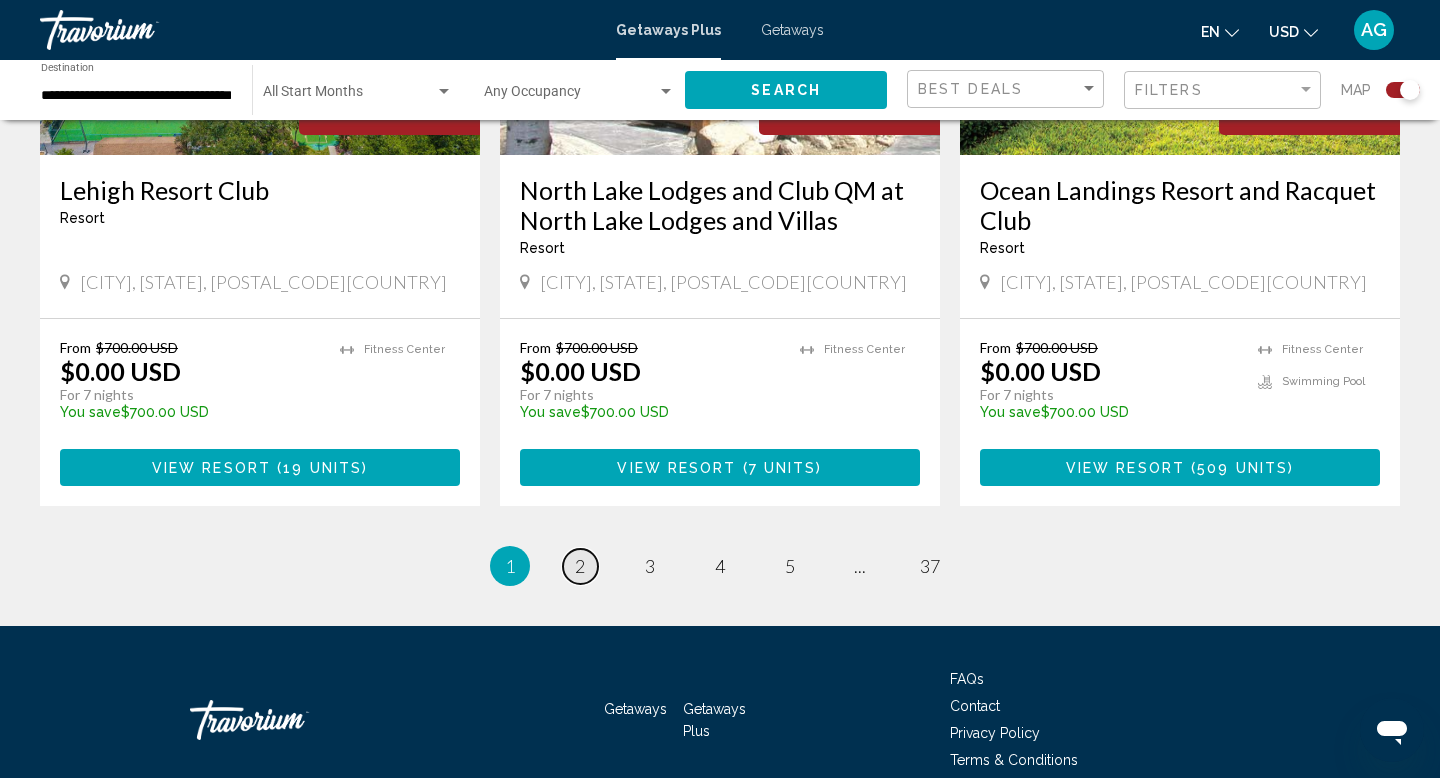 click on "page  2" at bounding box center (580, 566) 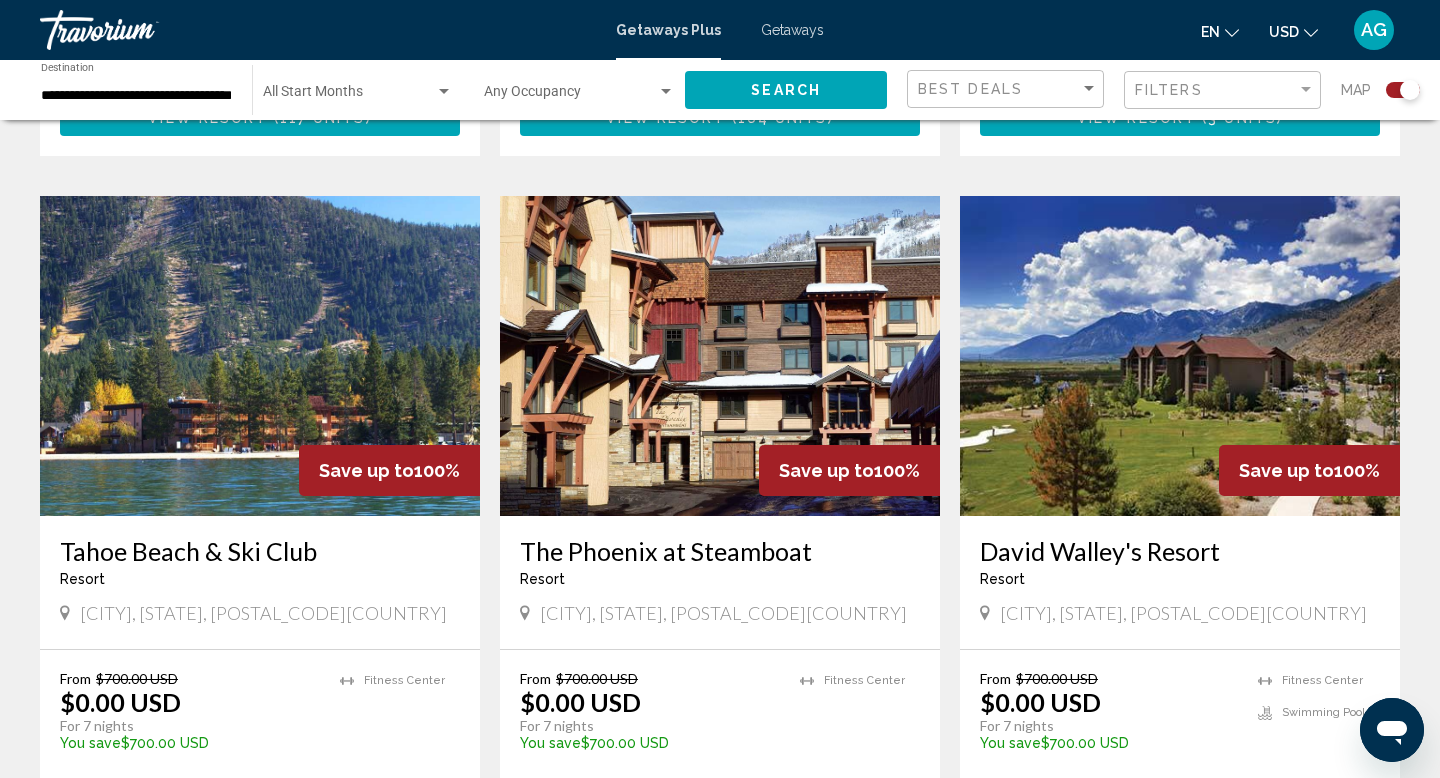 scroll, scrollTop: 3130, scrollLeft: 0, axis: vertical 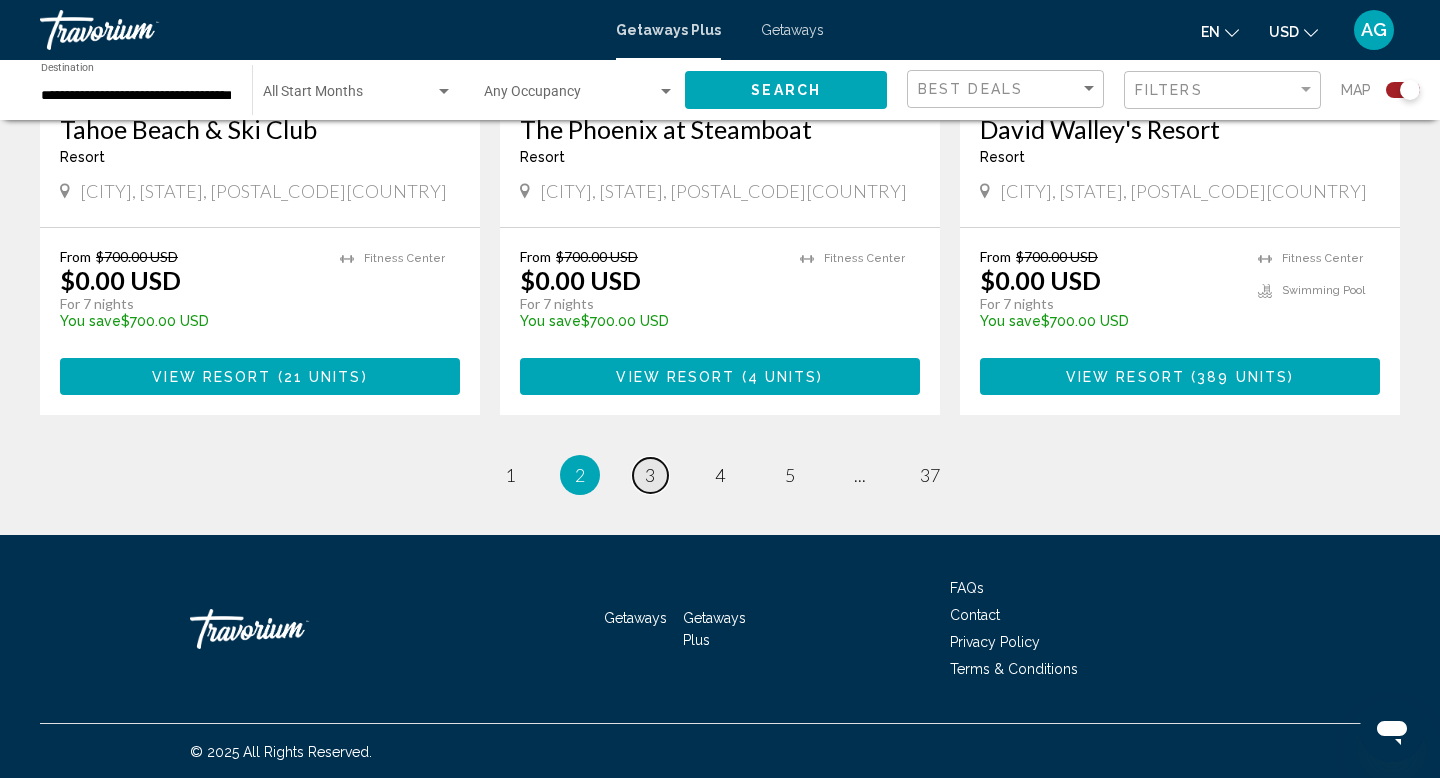 click on "3" at bounding box center (650, 475) 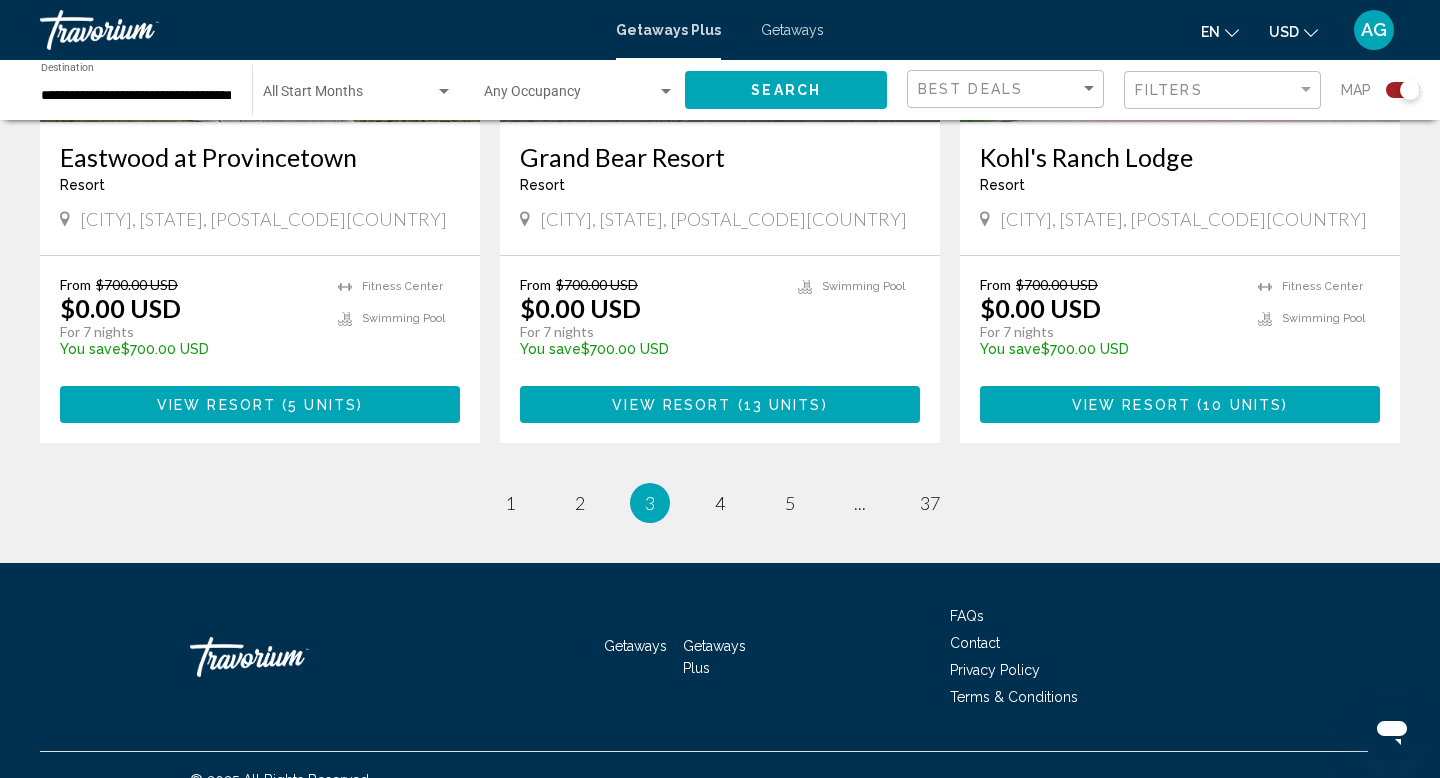 scroll, scrollTop: 3130, scrollLeft: 0, axis: vertical 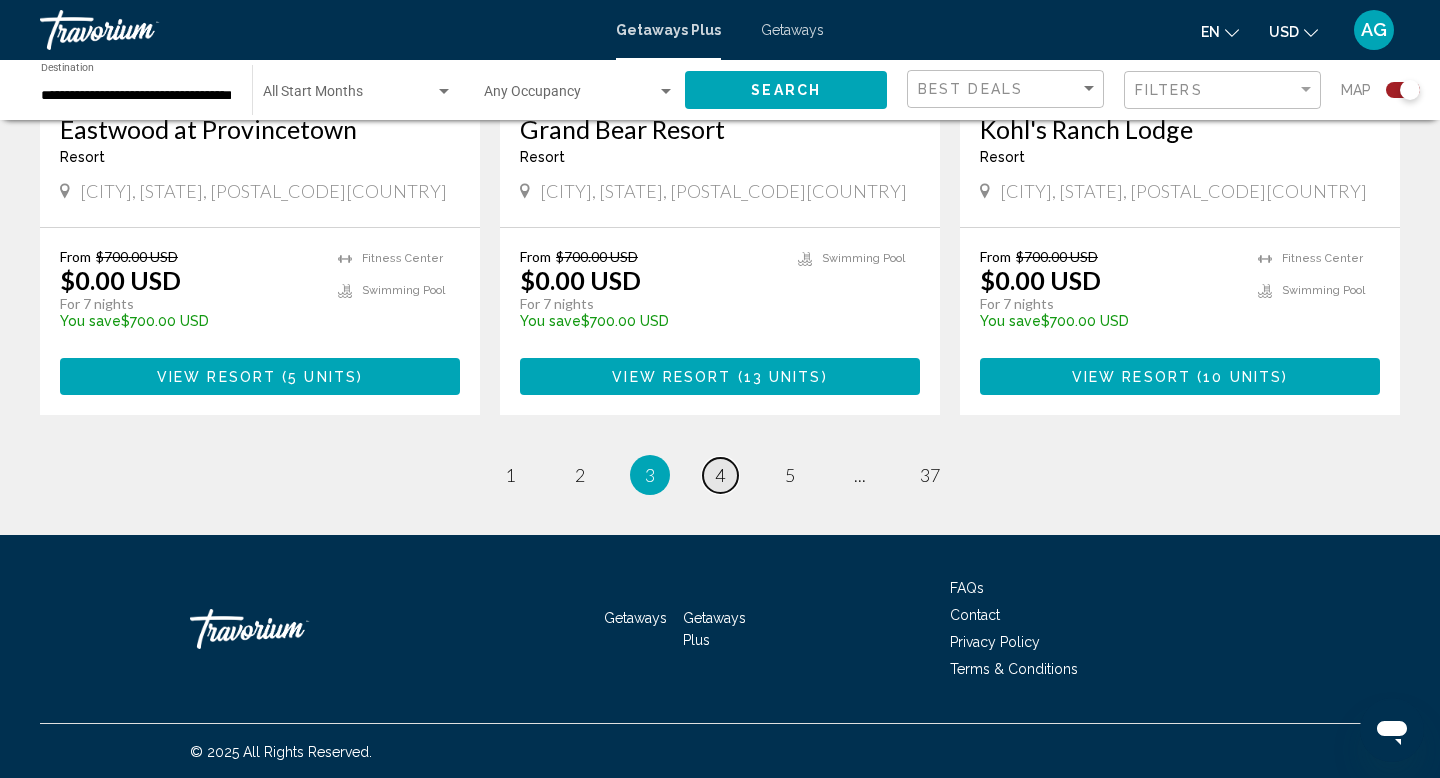 click on "page  4" at bounding box center (720, 475) 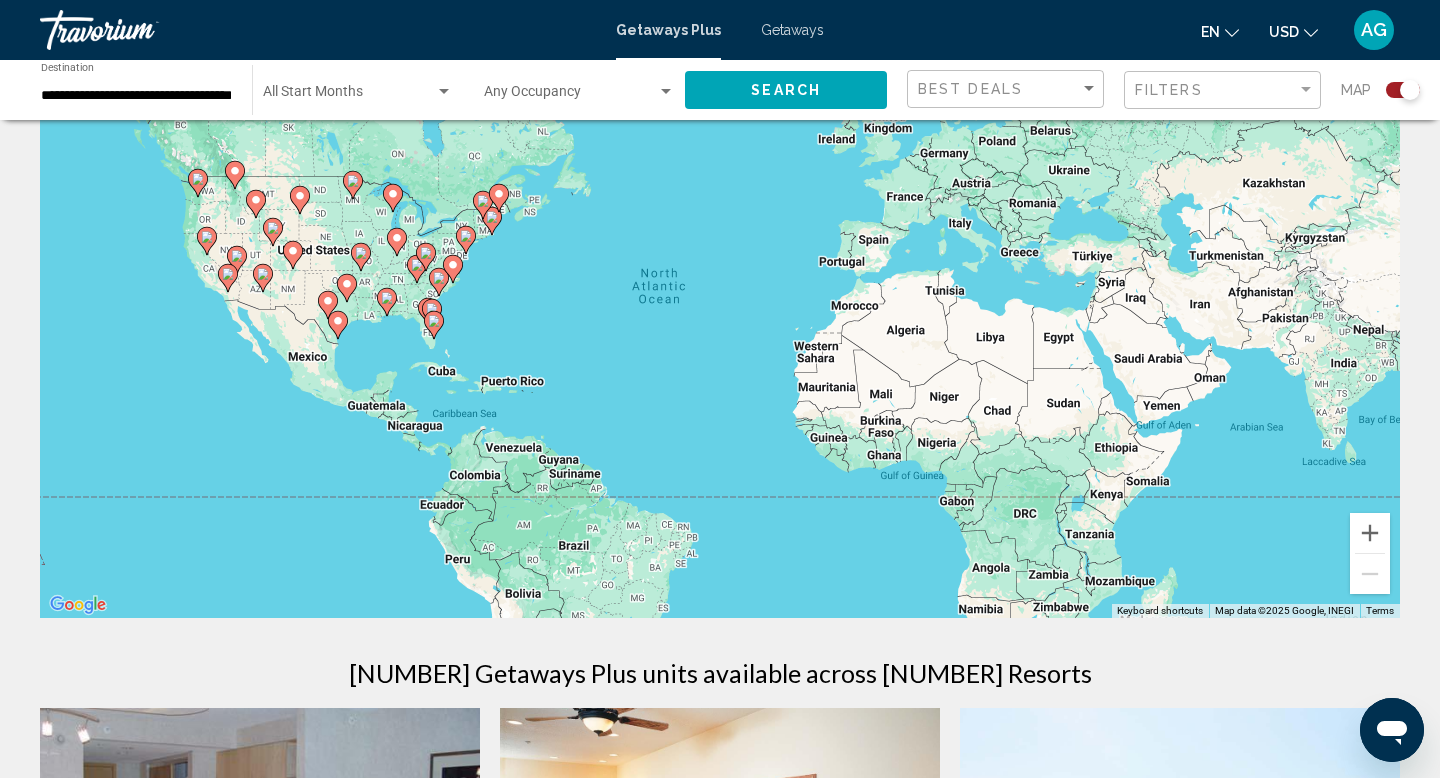 scroll, scrollTop: 124, scrollLeft: 0, axis: vertical 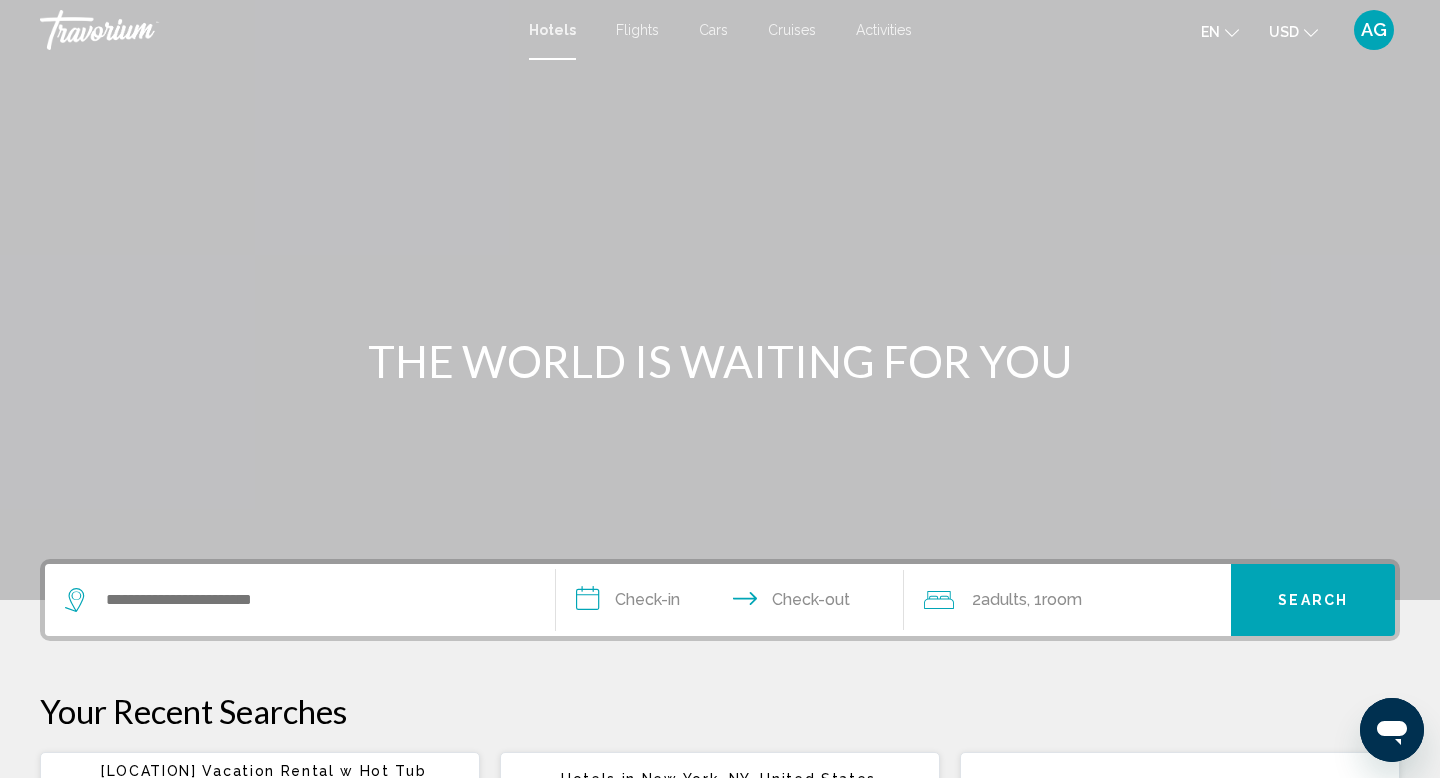 click on "Cars" at bounding box center [713, 30] 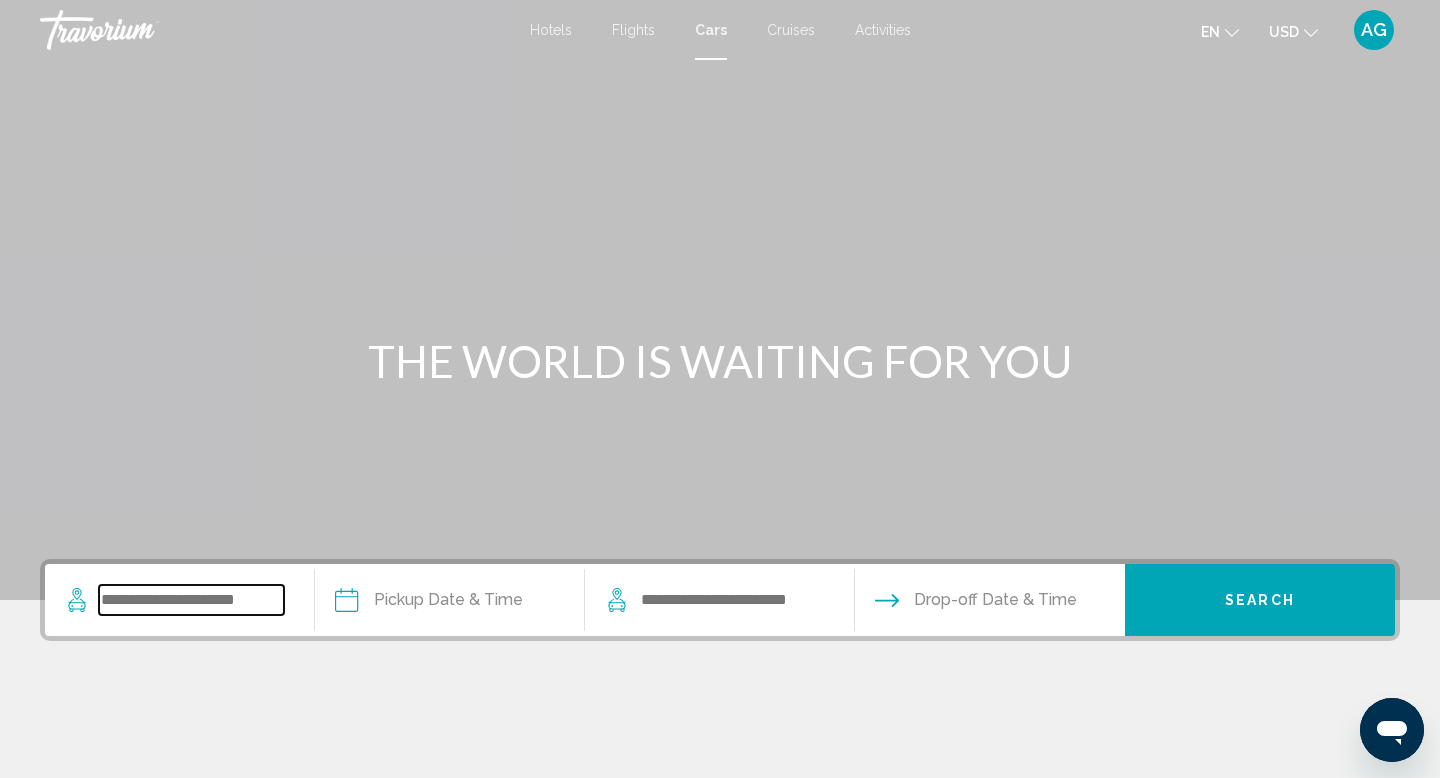 click at bounding box center [191, 600] 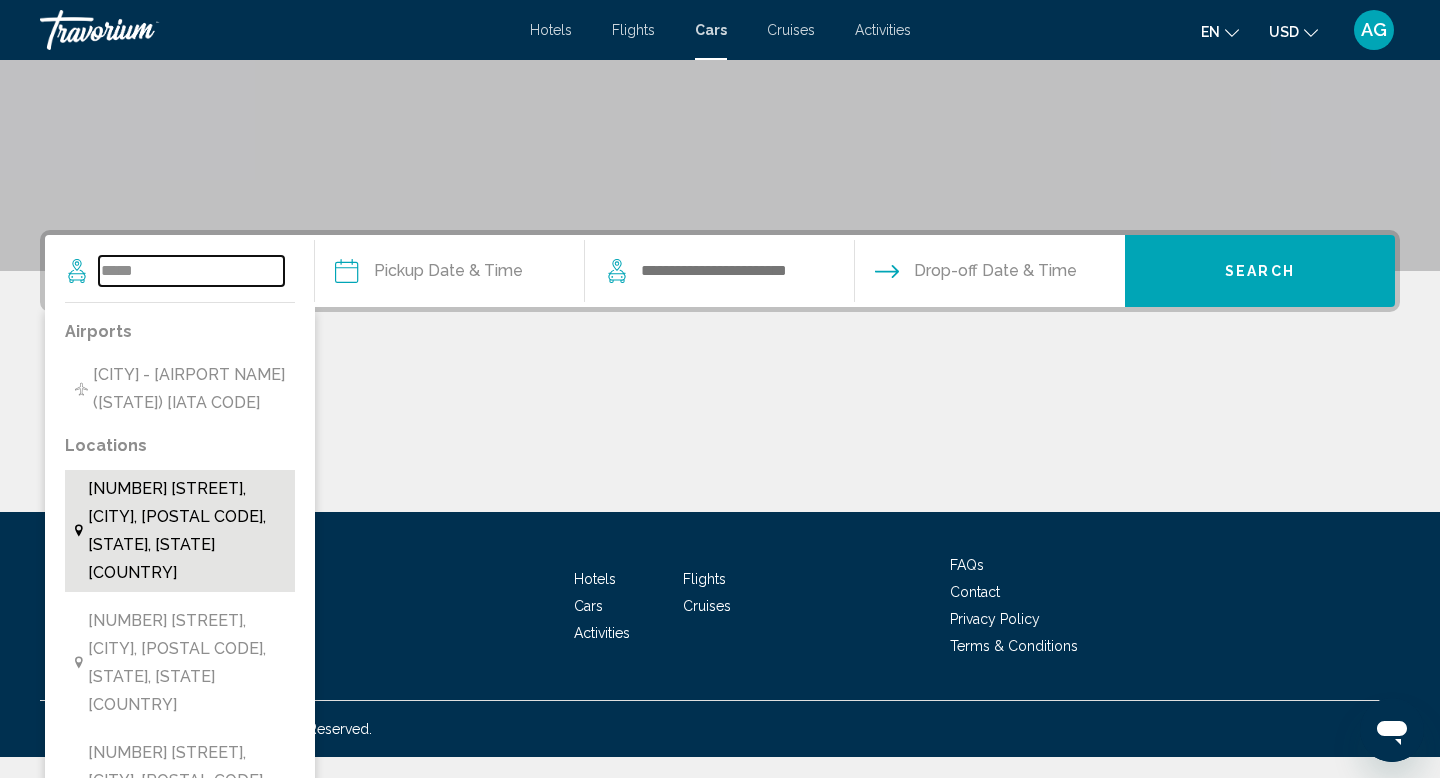 scroll, scrollTop: 330, scrollLeft: 0, axis: vertical 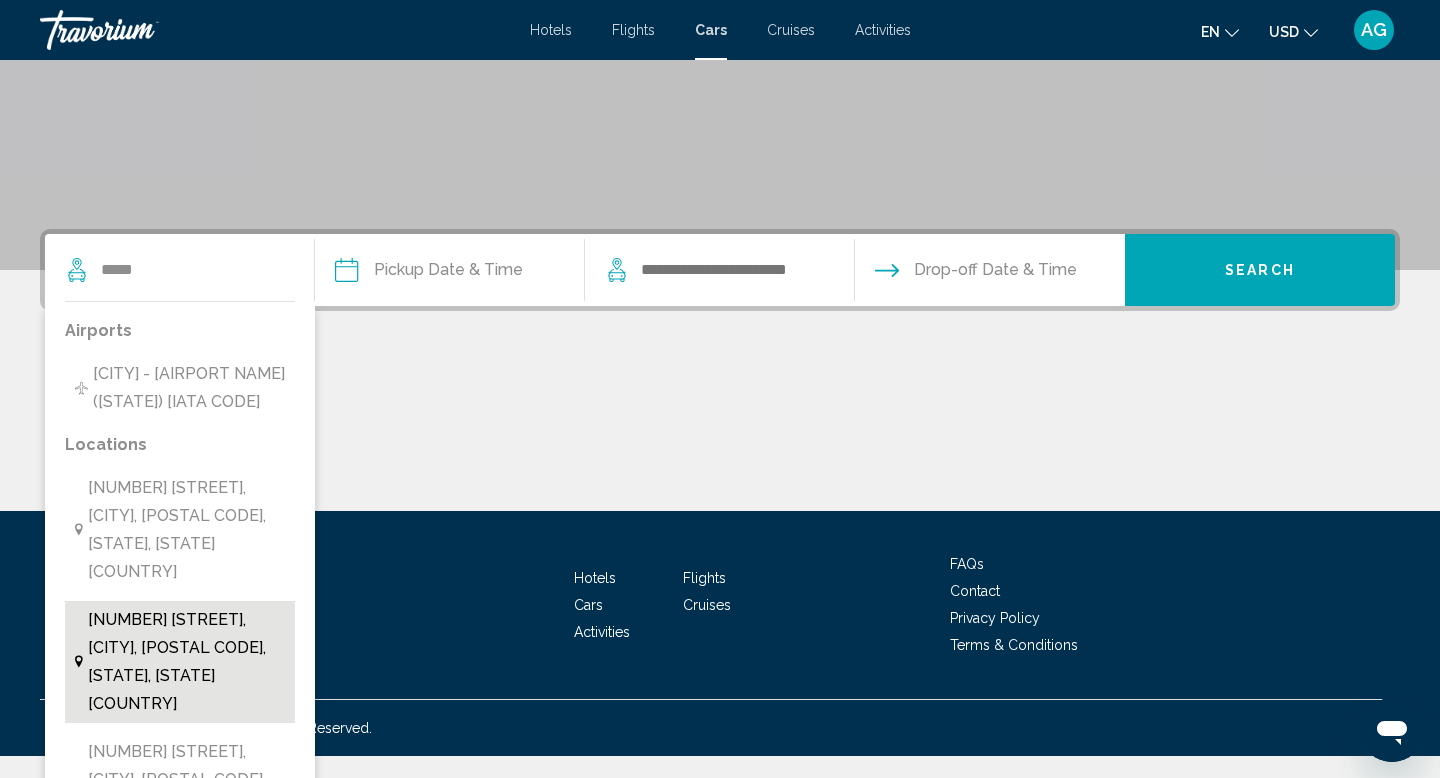 click on "14975 W Dixie Hwy, Miami, 33181 1017, Fl, Florida [FL] [US]" at bounding box center [186, 662] 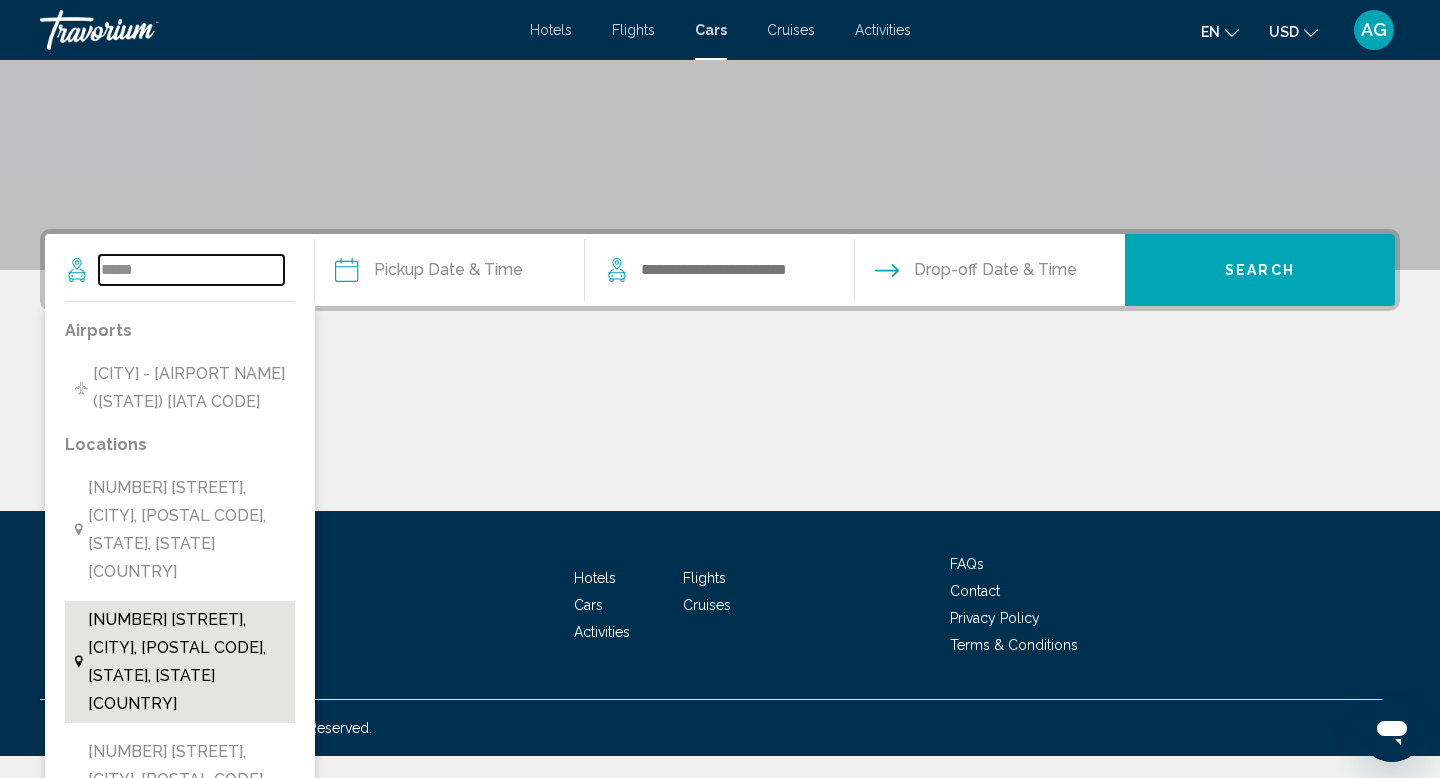 type on "**********" 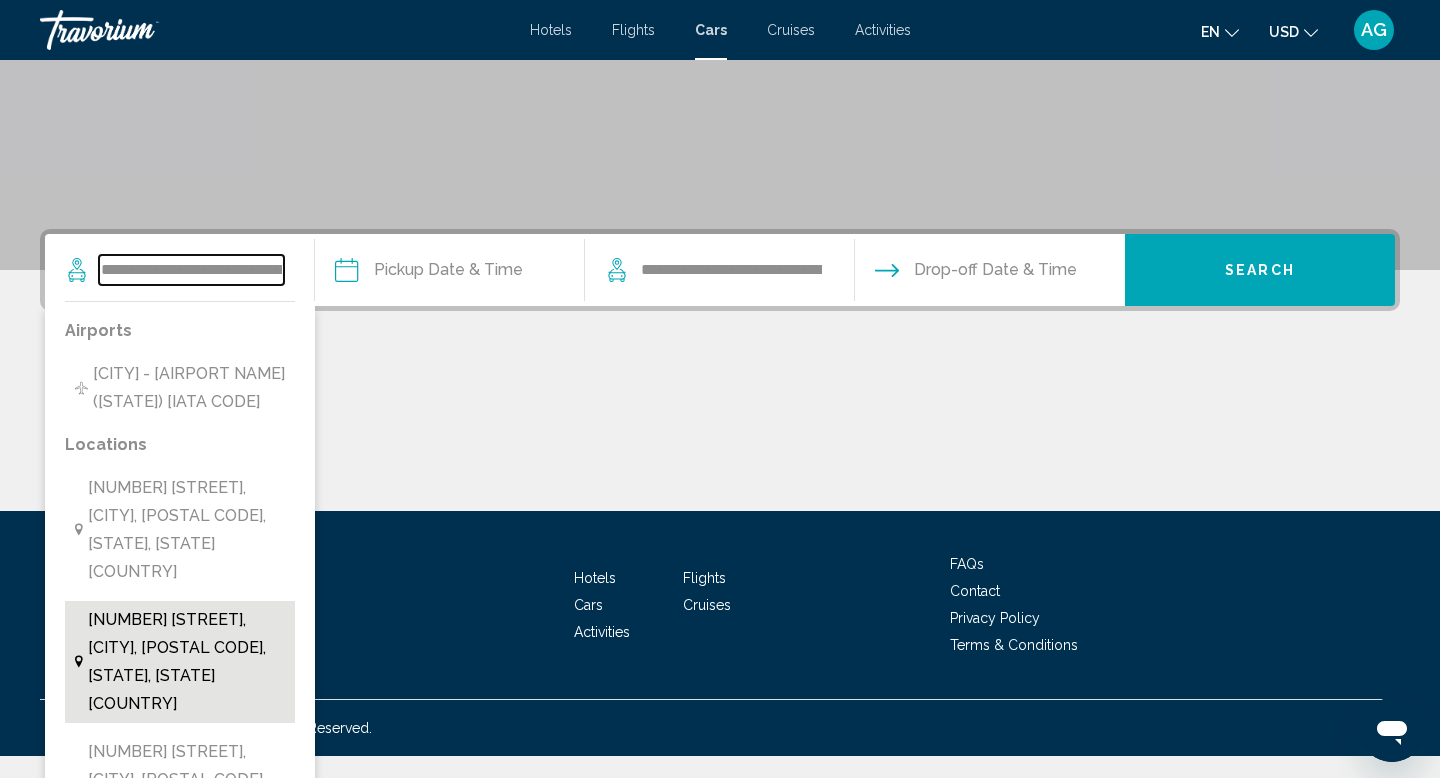 scroll, scrollTop: 308, scrollLeft: 0, axis: vertical 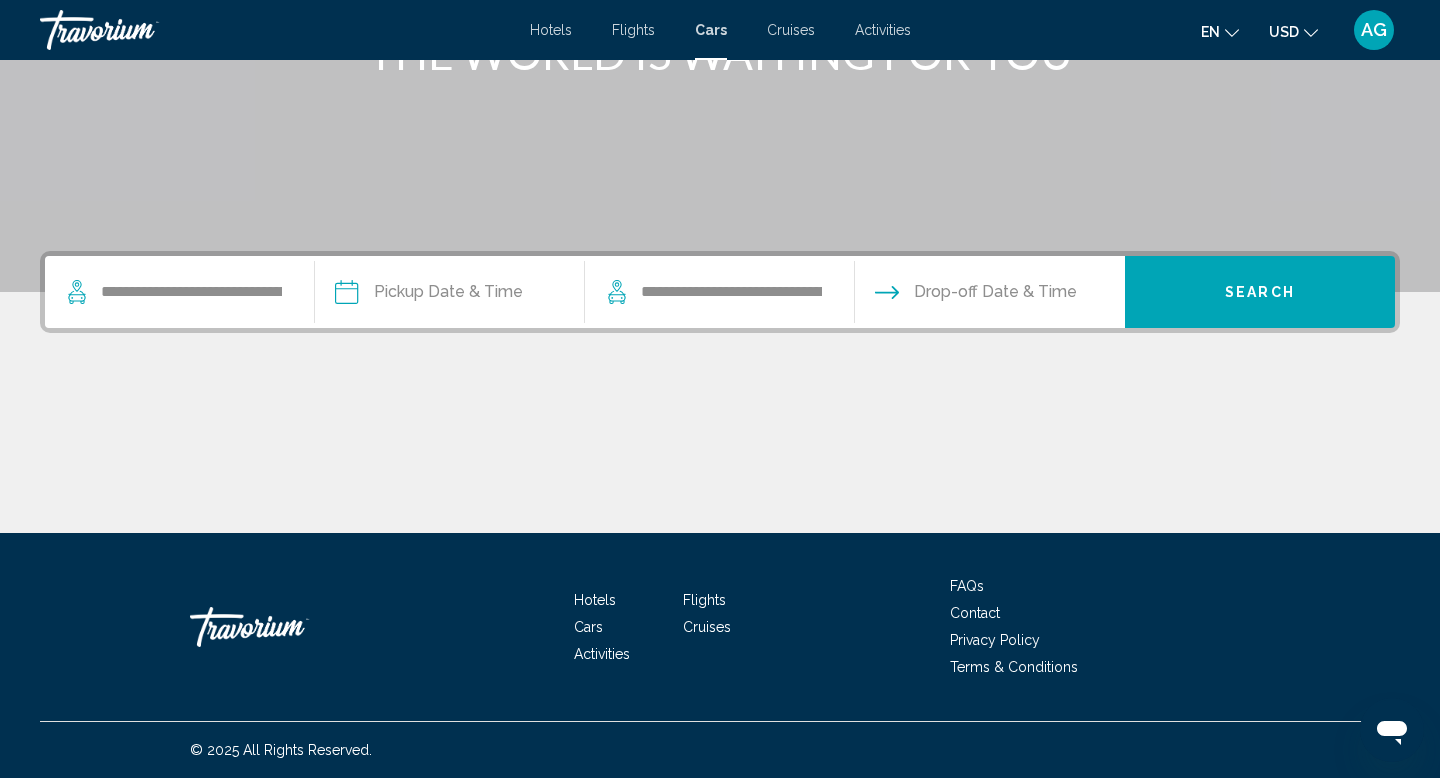 click at bounding box center [449, 295] 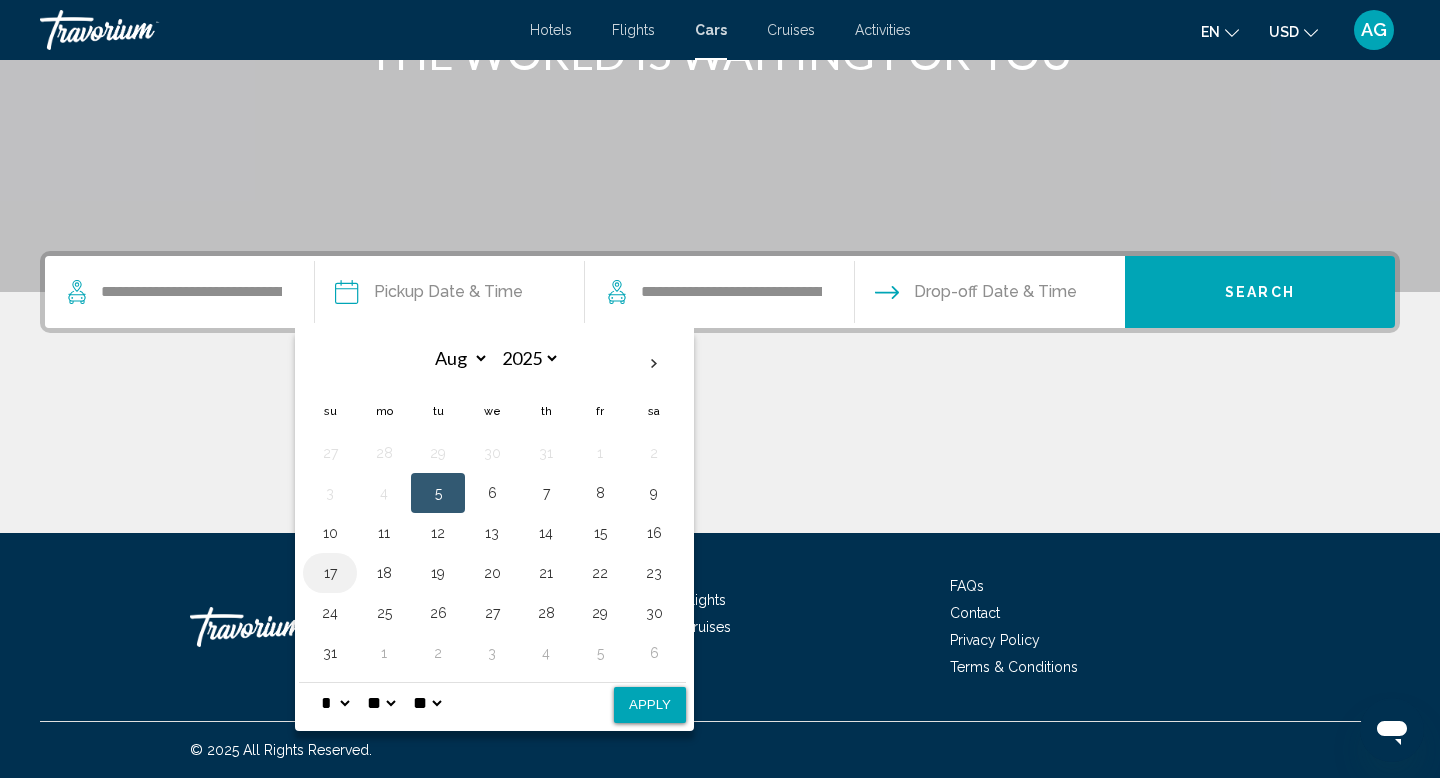 click on "17" at bounding box center [330, 573] 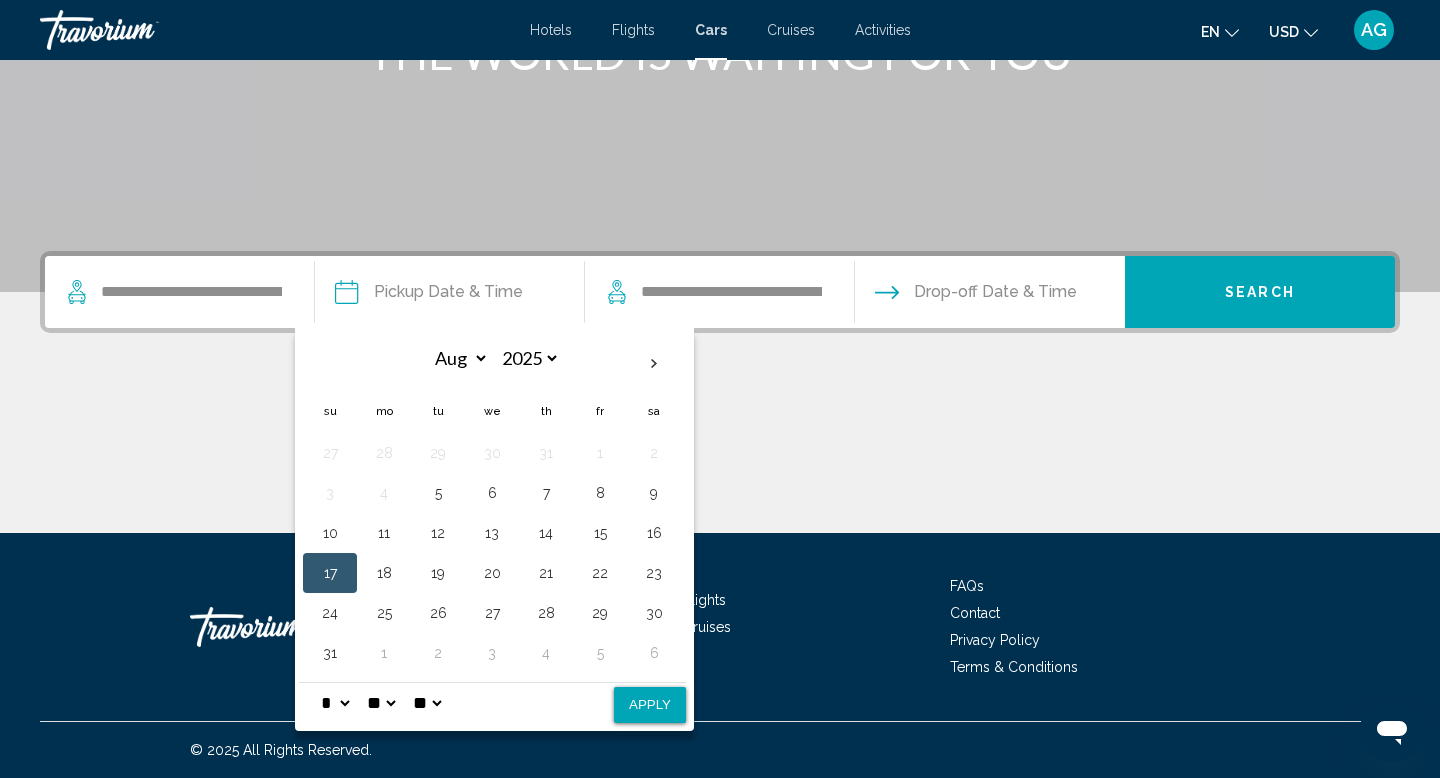 click on "Apply" at bounding box center [650, 705] 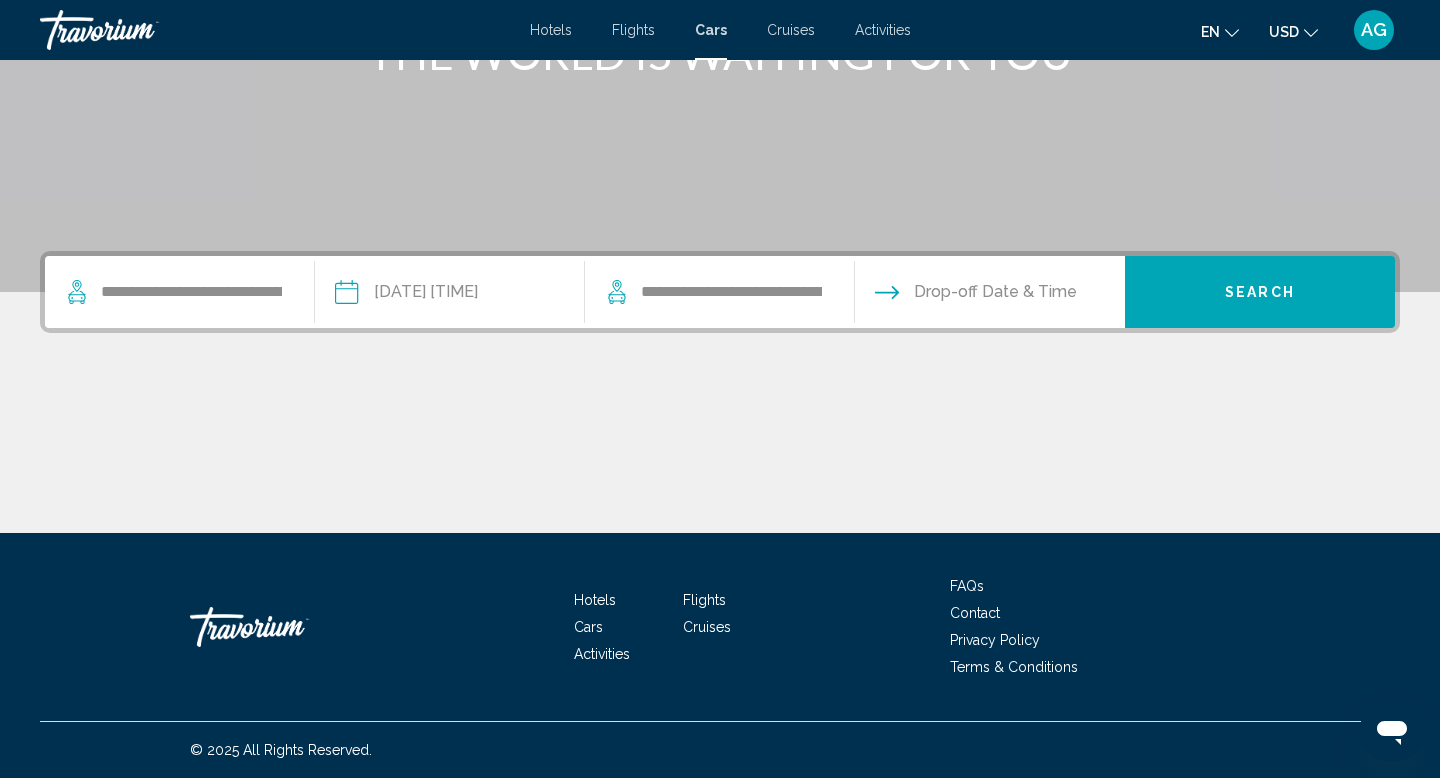 click at bounding box center (989, 295) 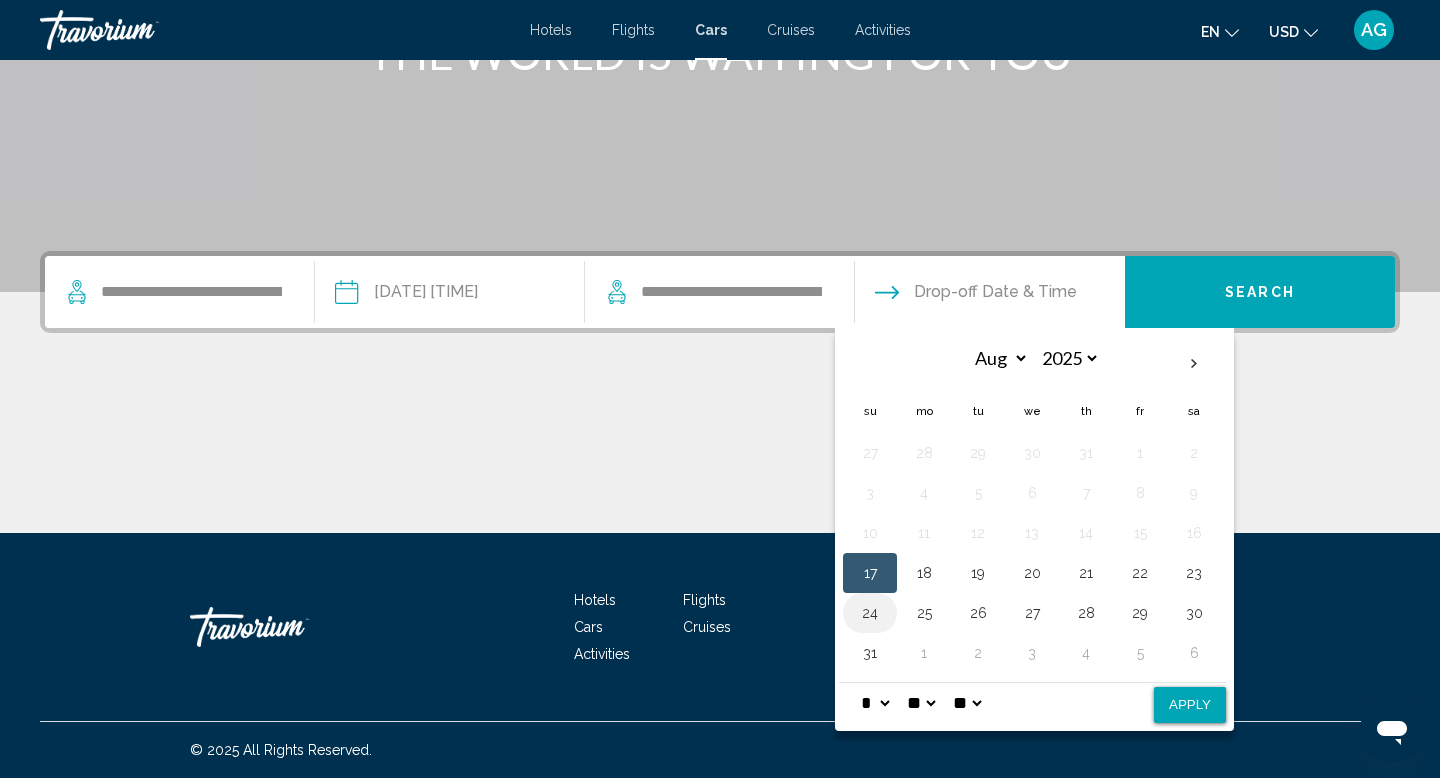click on "24" at bounding box center [870, 613] 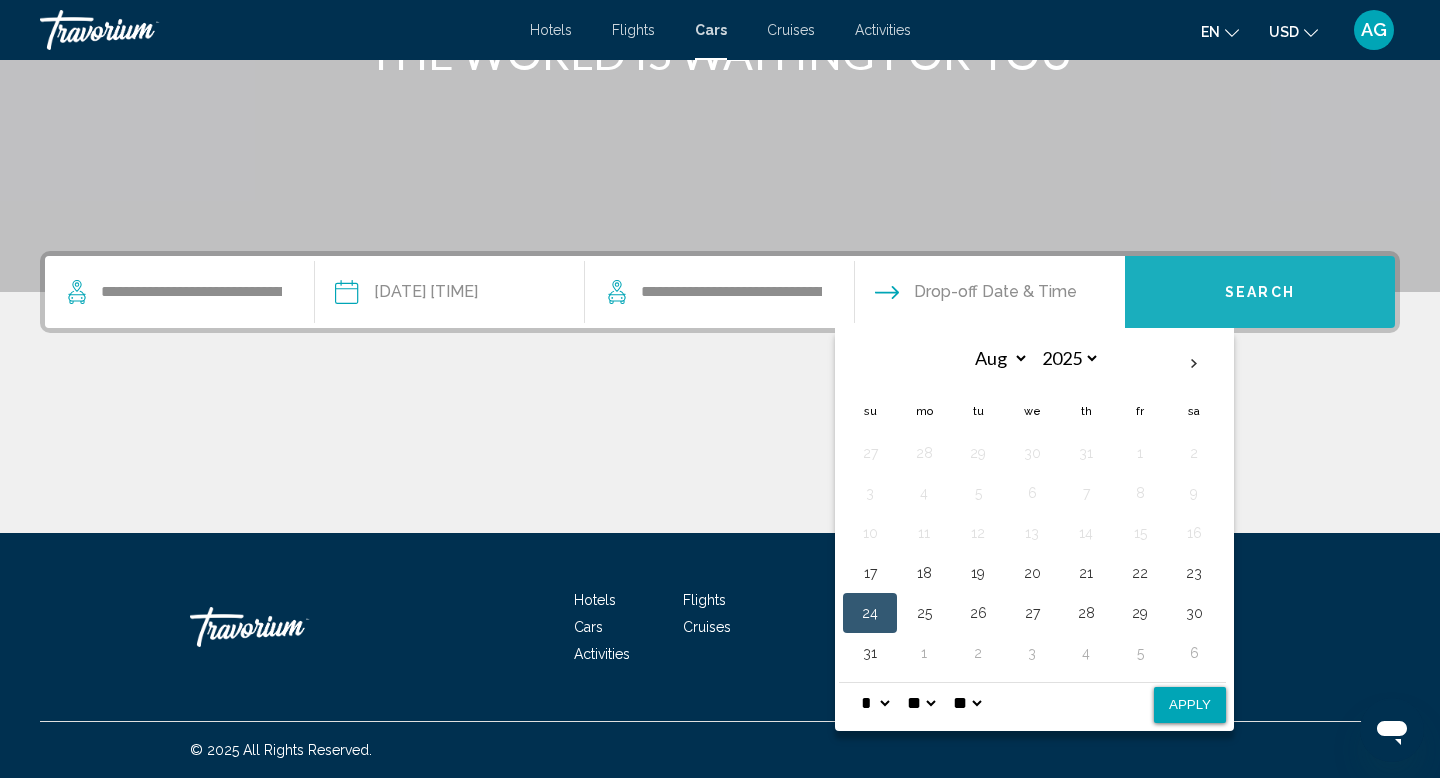 click on "Search" at bounding box center [1260, 293] 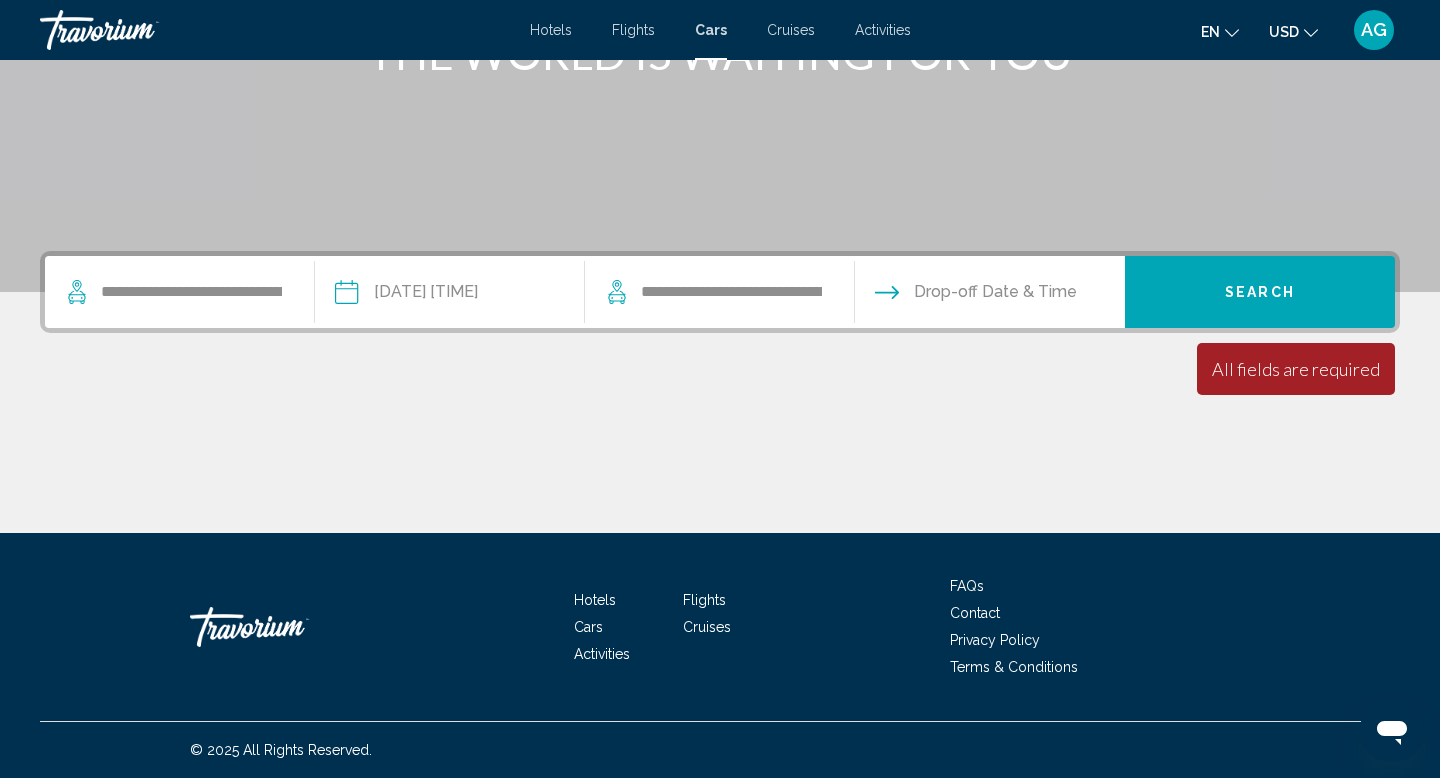click at bounding box center [989, 295] 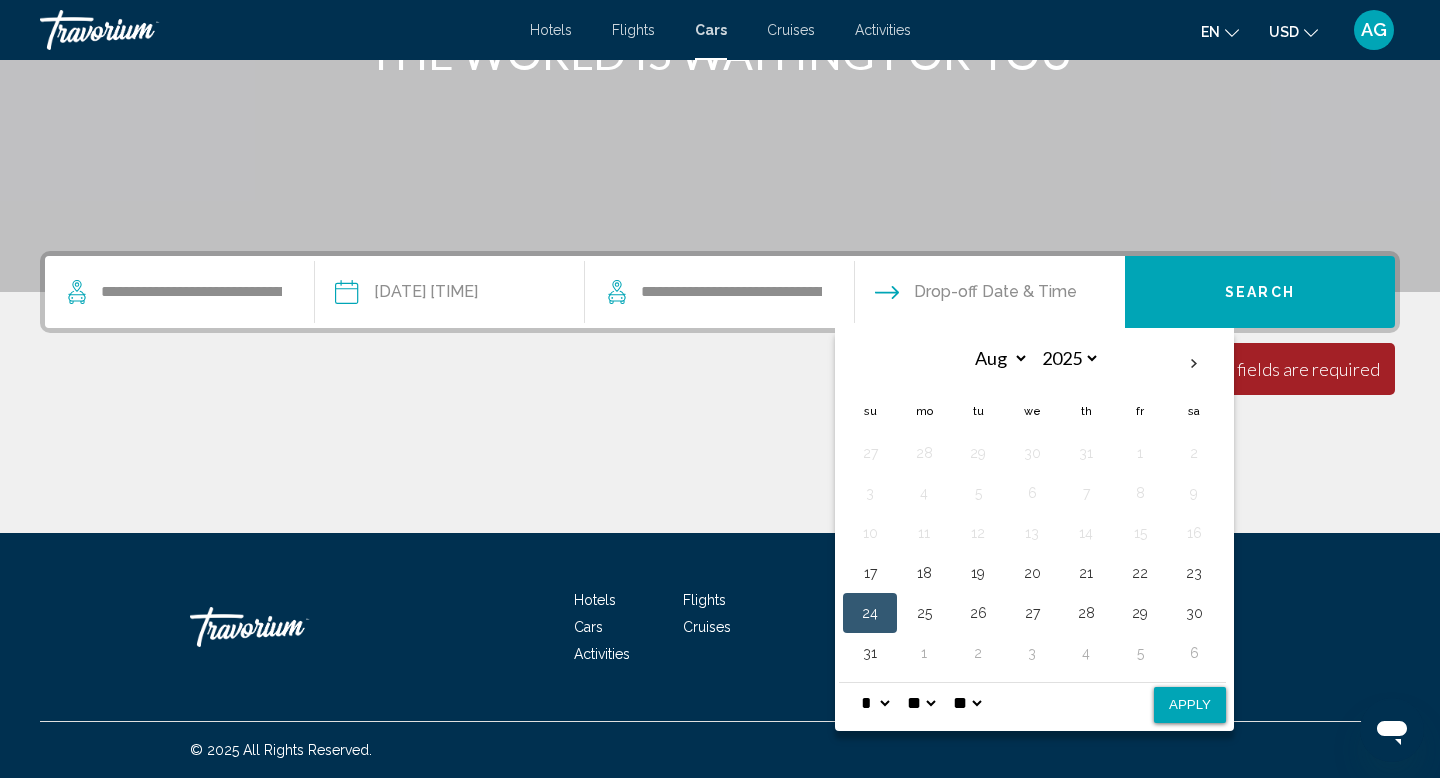 click on "24" at bounding box center [870, 613] 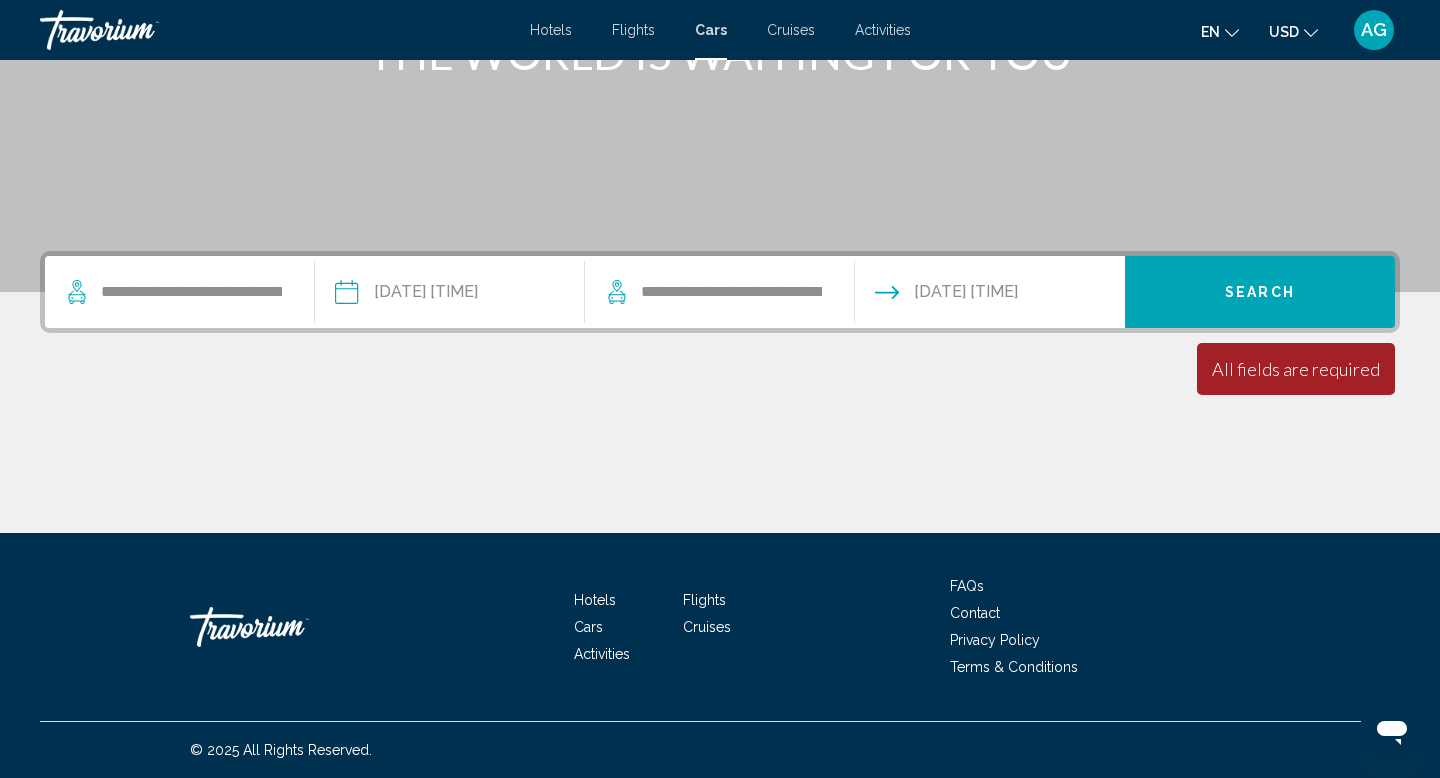 click on "Search" at bounding box center [1260, 292] 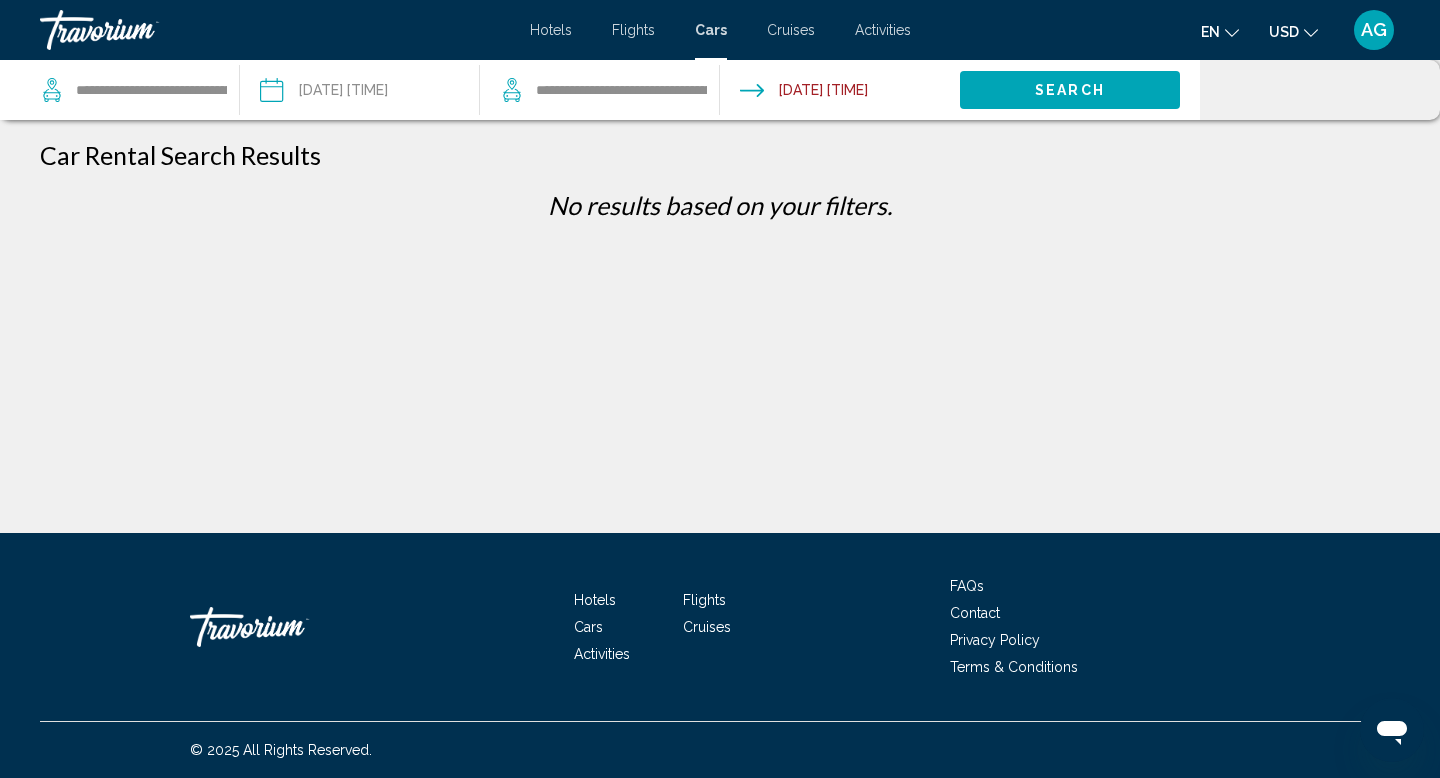 scroll, scrollTop: 0, scrollLeft: 0, axis: both 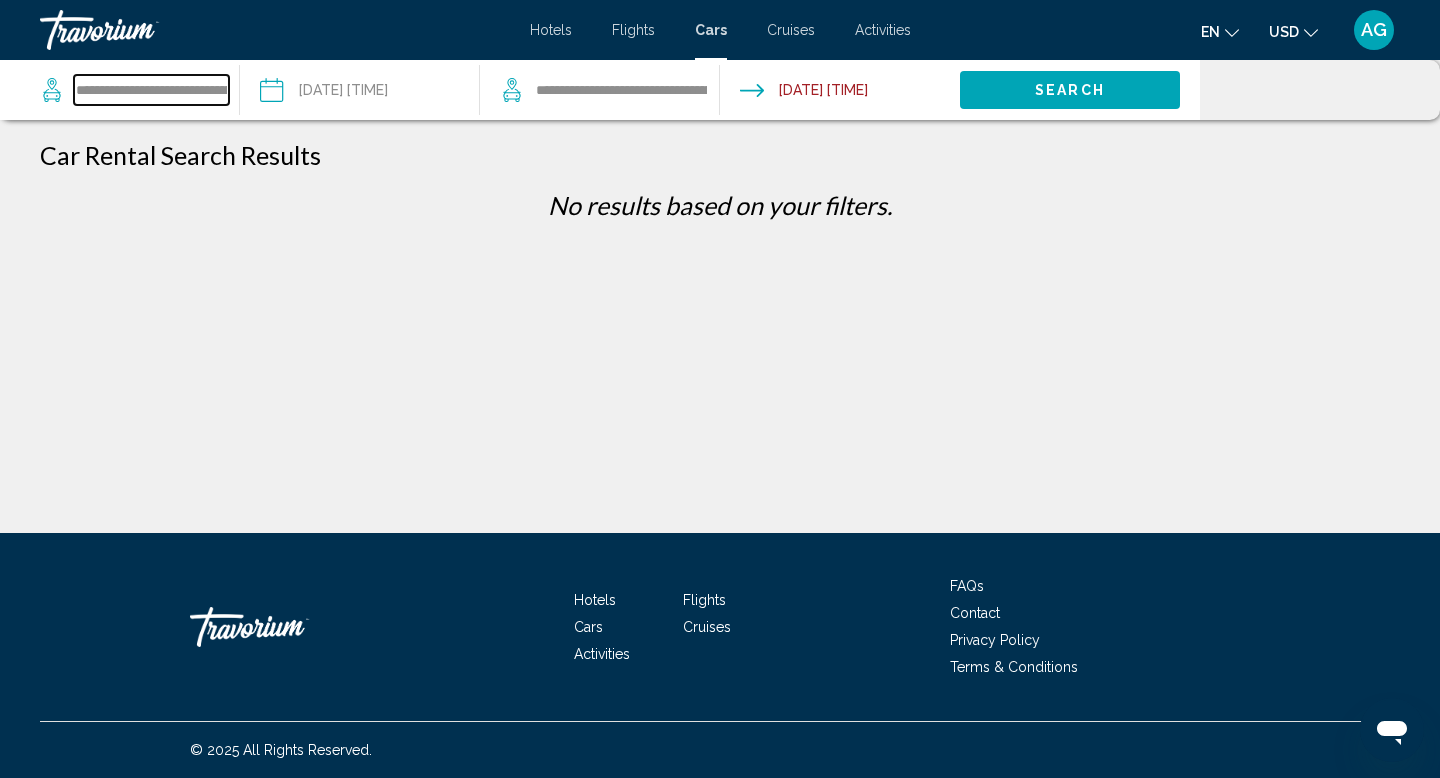 click on "**********" at bounding box center (151, 90) 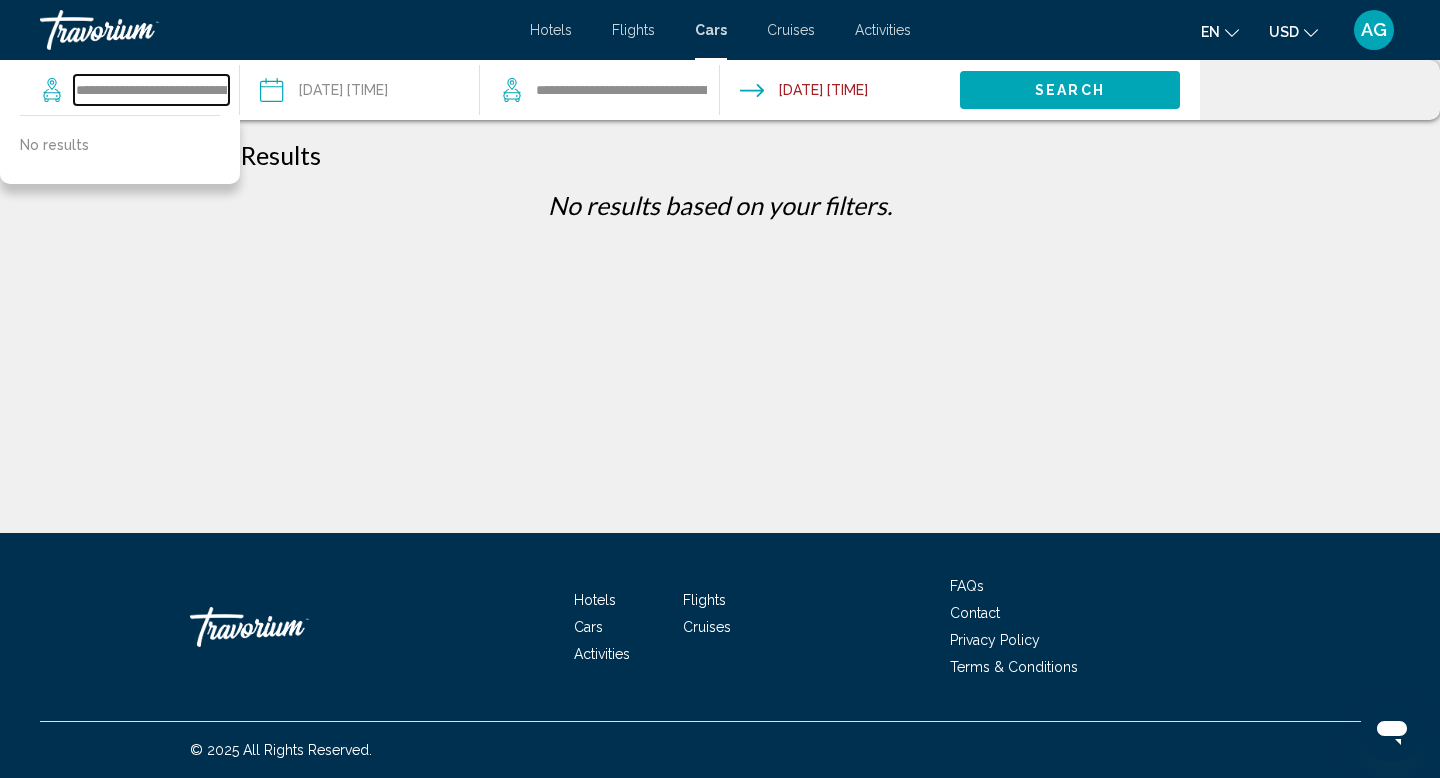 drag, startPoint x: 219, startPoint y: 87, endPoint x: 70, endPoint y: 70, distance: 149.96666 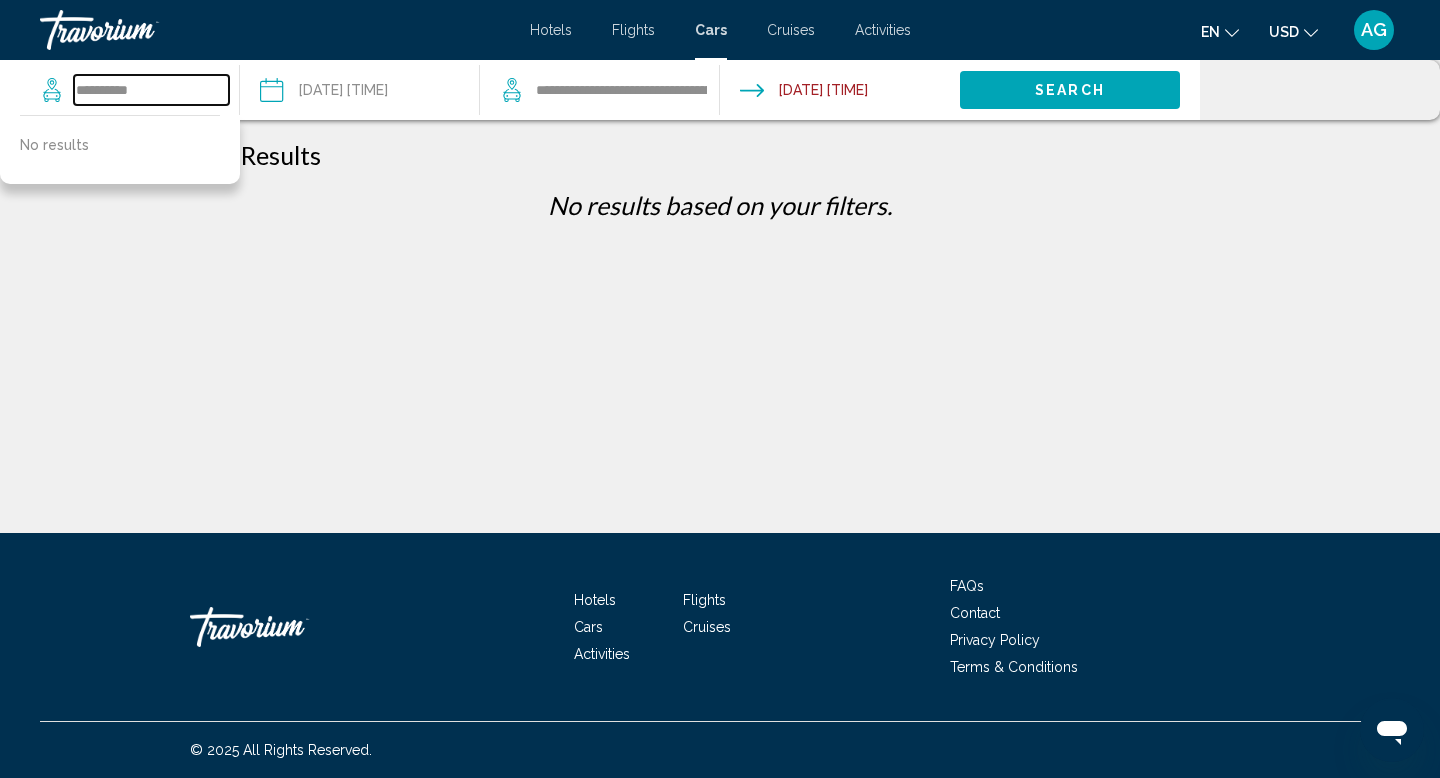 drag, startPoint x: 205, startPoint y: 93, endPoint x: 18, endPoint y: 72, distance: 188.17545 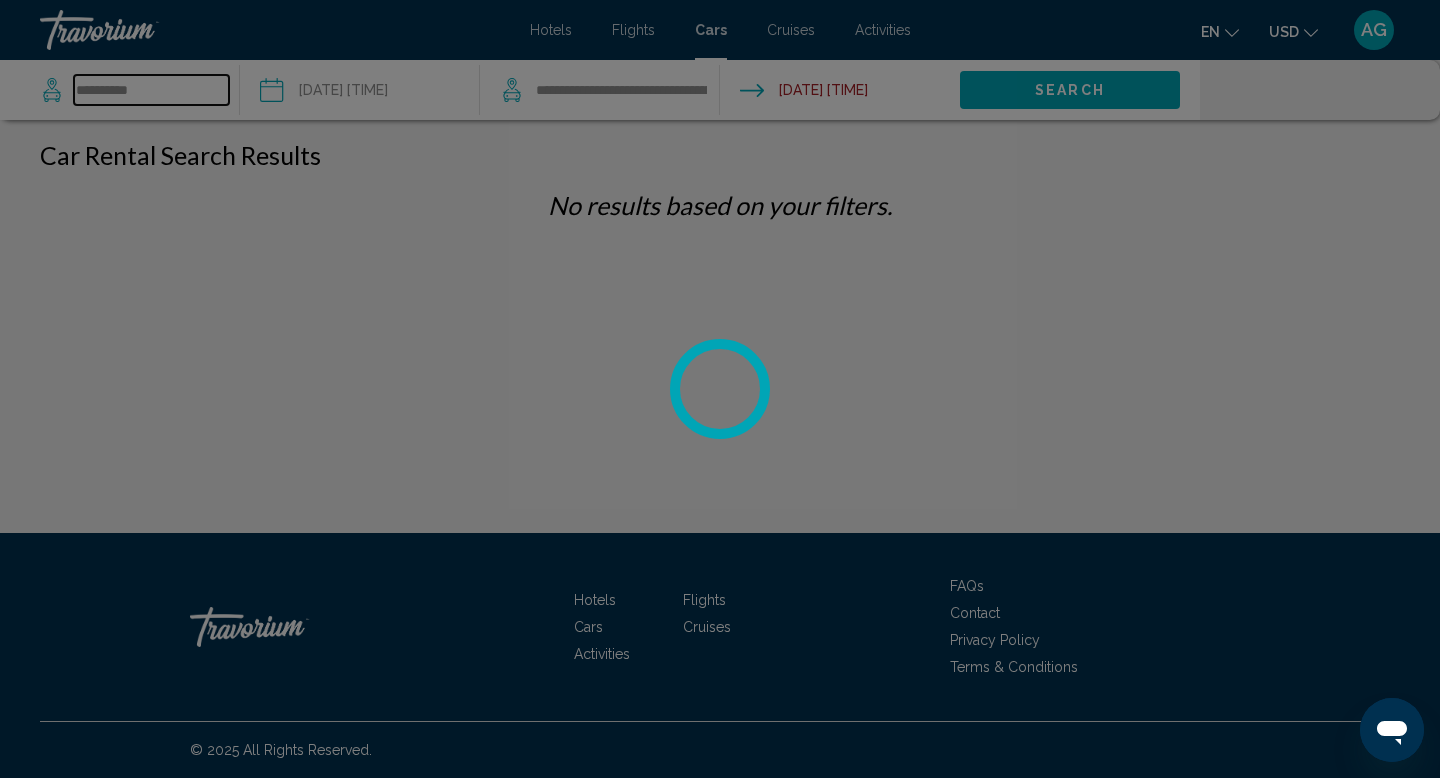 type on "*********" 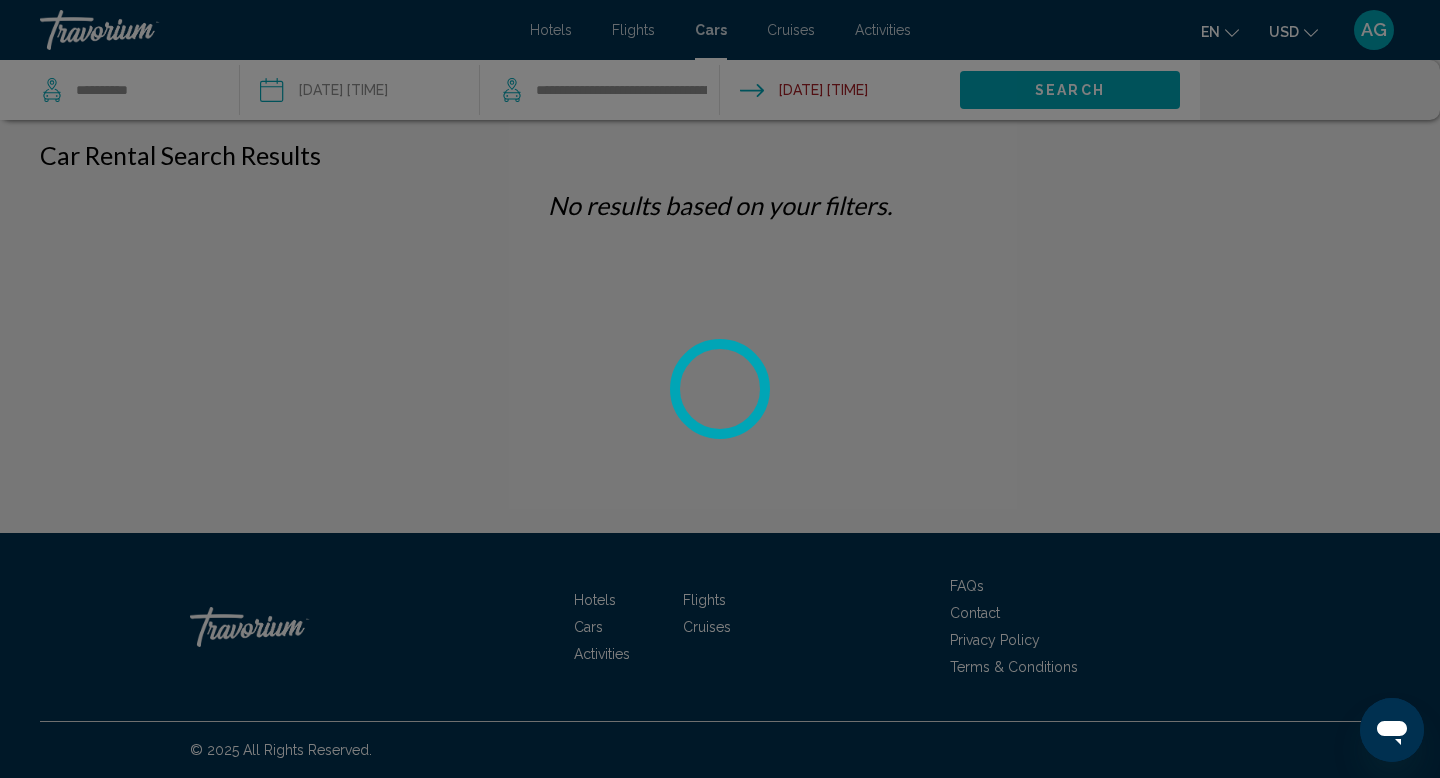 drag, startPoint x: 139, startPoint y: 95, endPoint x: 52, endPoint y: 82, distance: 87.965904 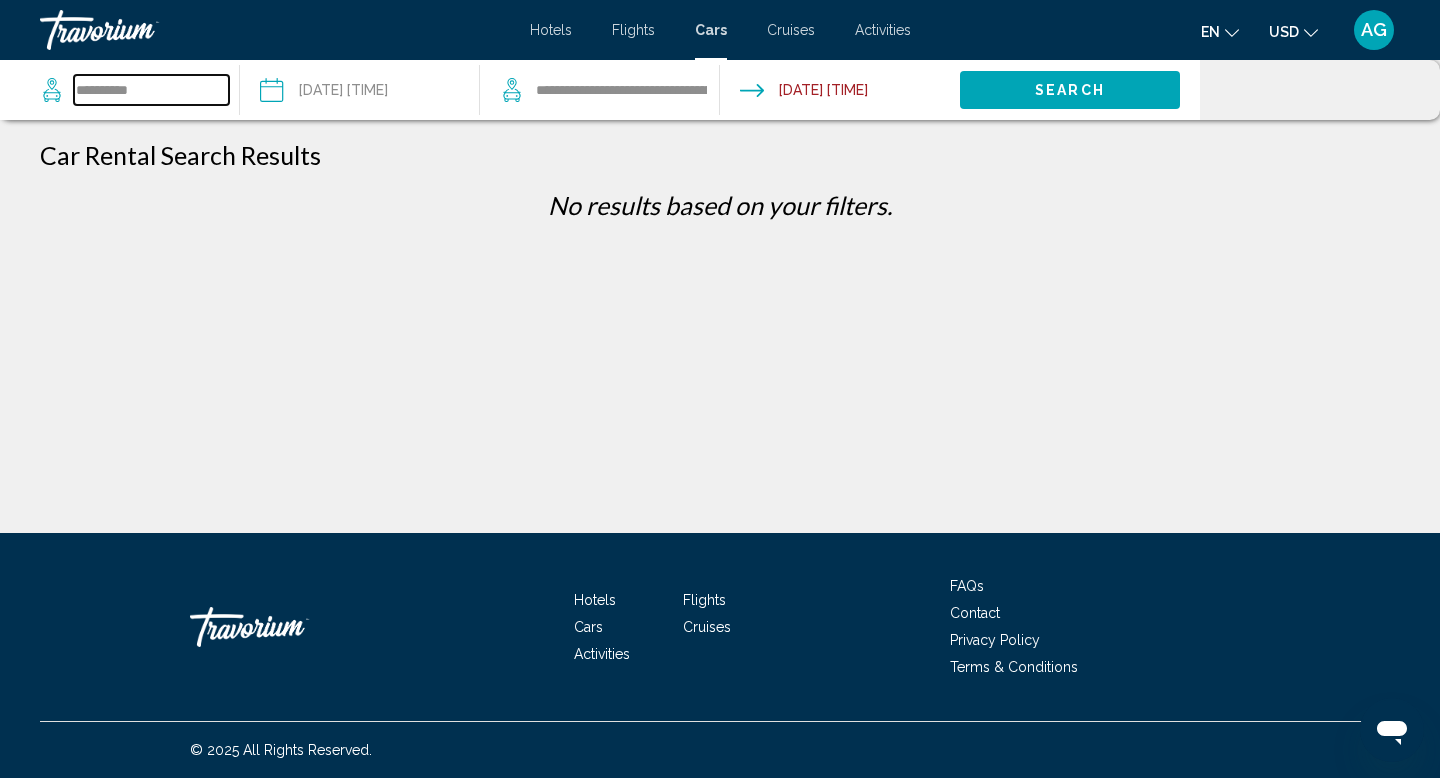 drag, startPoint x: 134, startPoint y: 91, endPoint x: 69, endPoint y: 85, distance: 65.27634 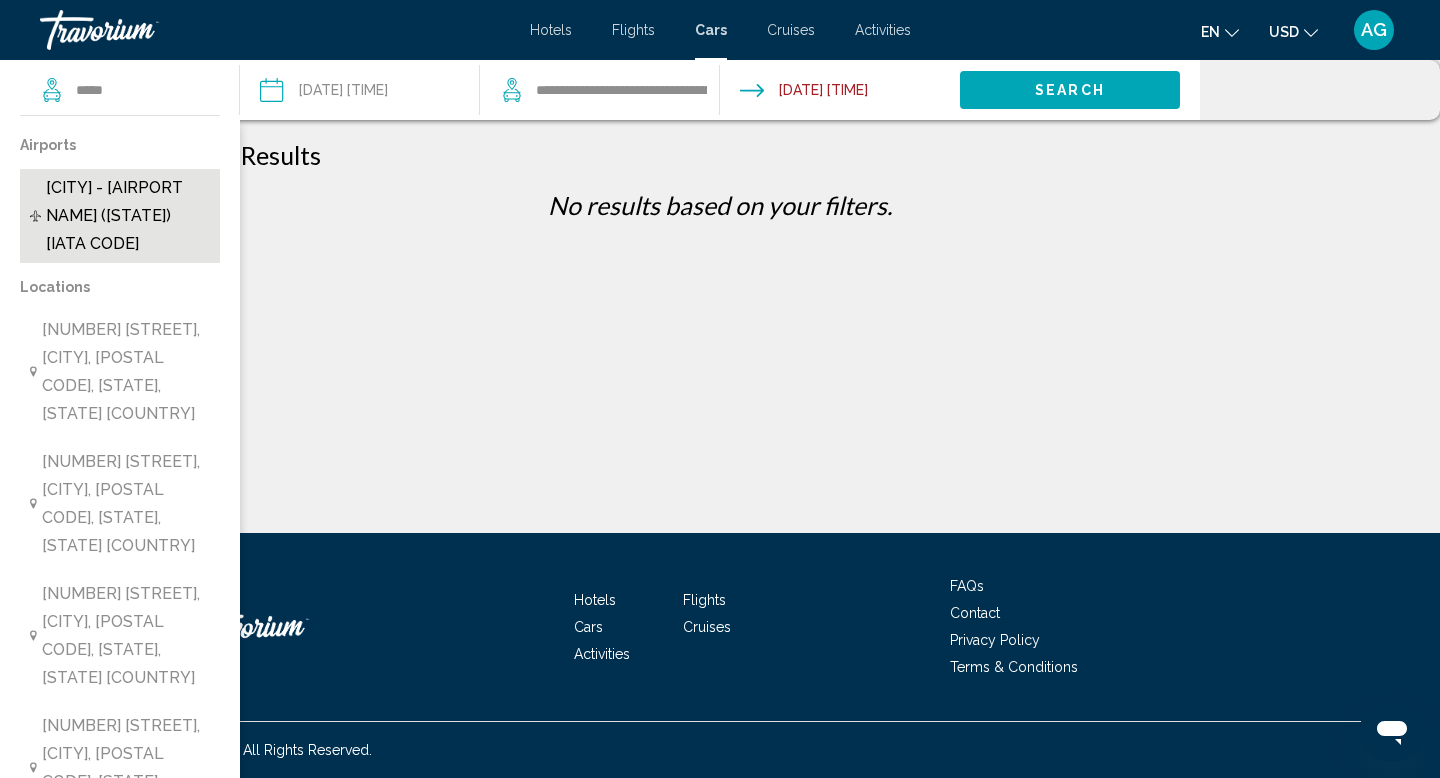 click on "Miami - Airport (Florida) [MIA] [FL] [US]" at bounding box center (128, 216) 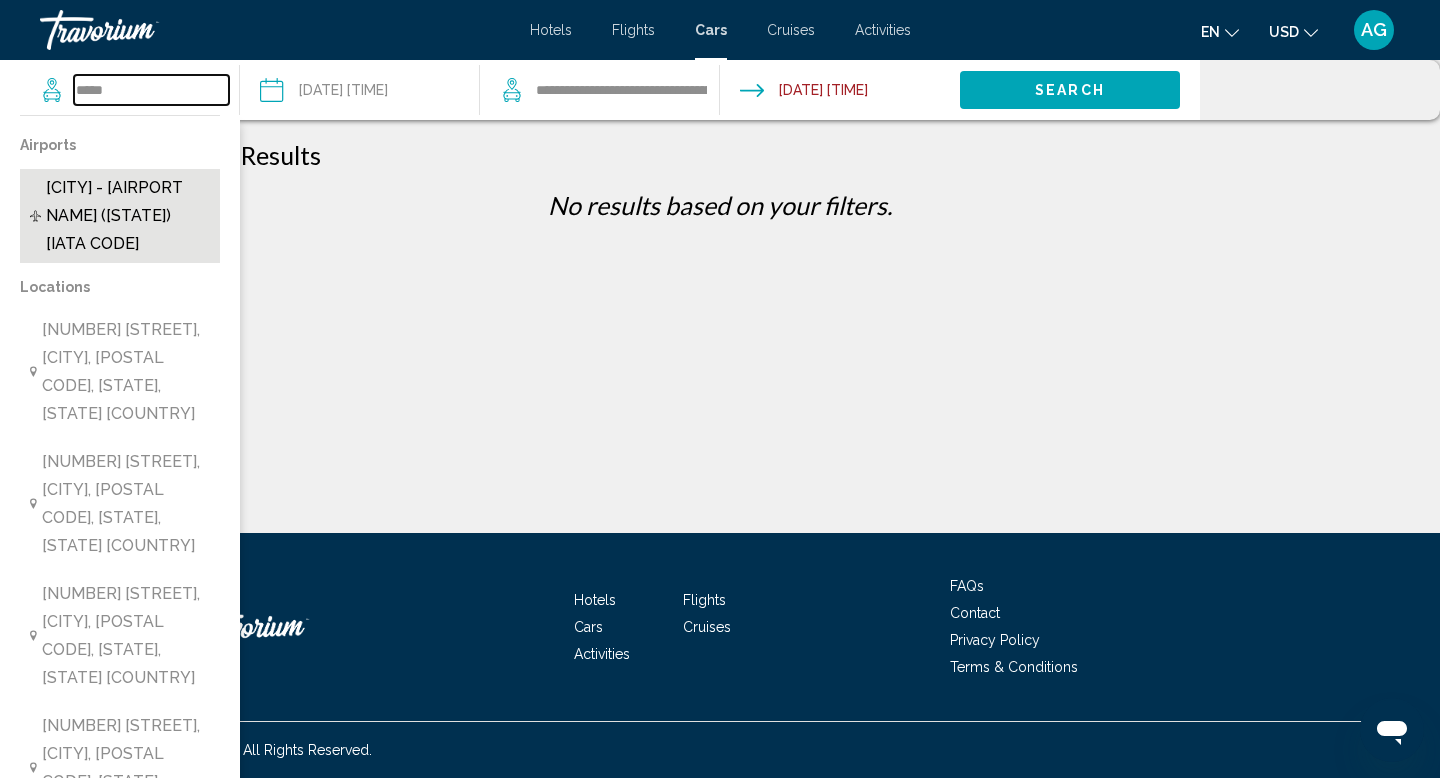 type on "**********" 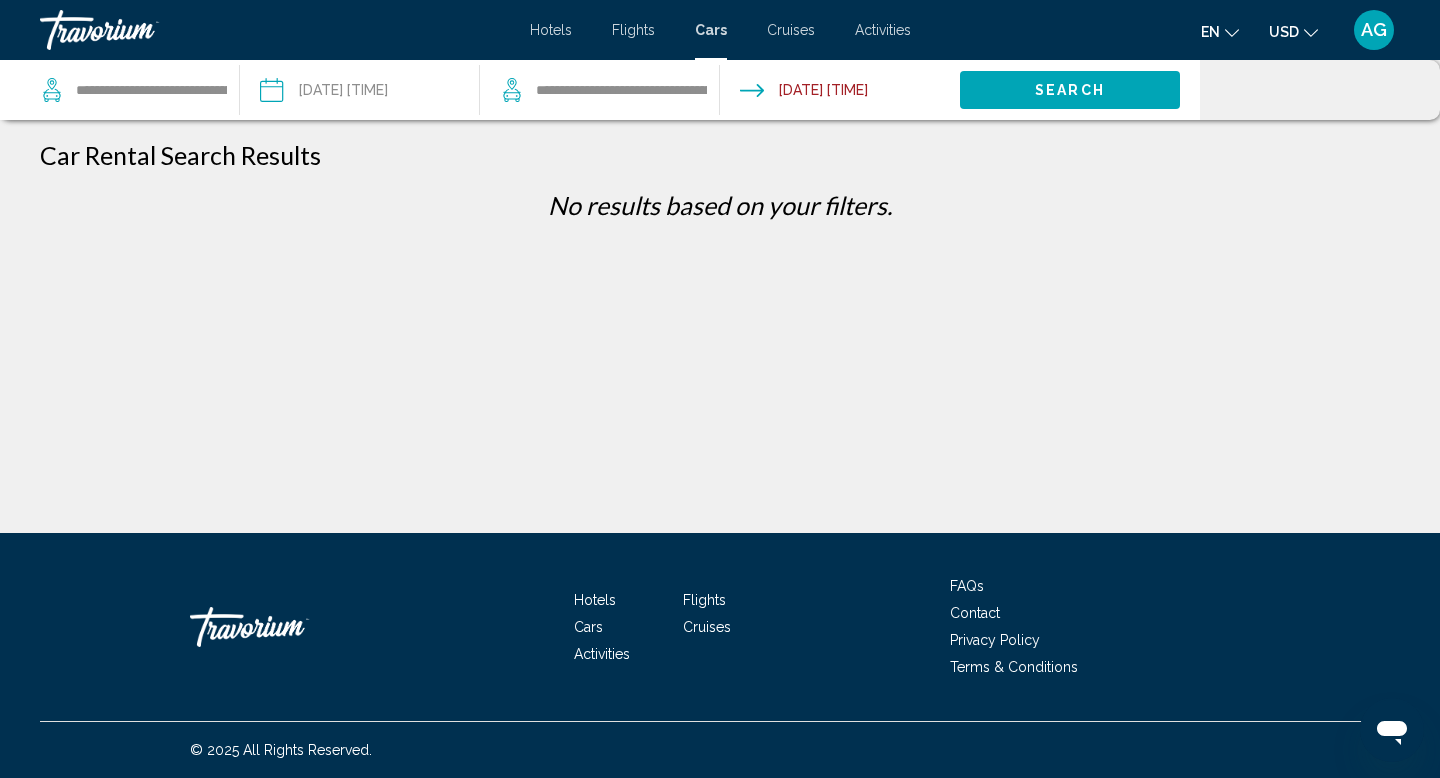 click on "Search" 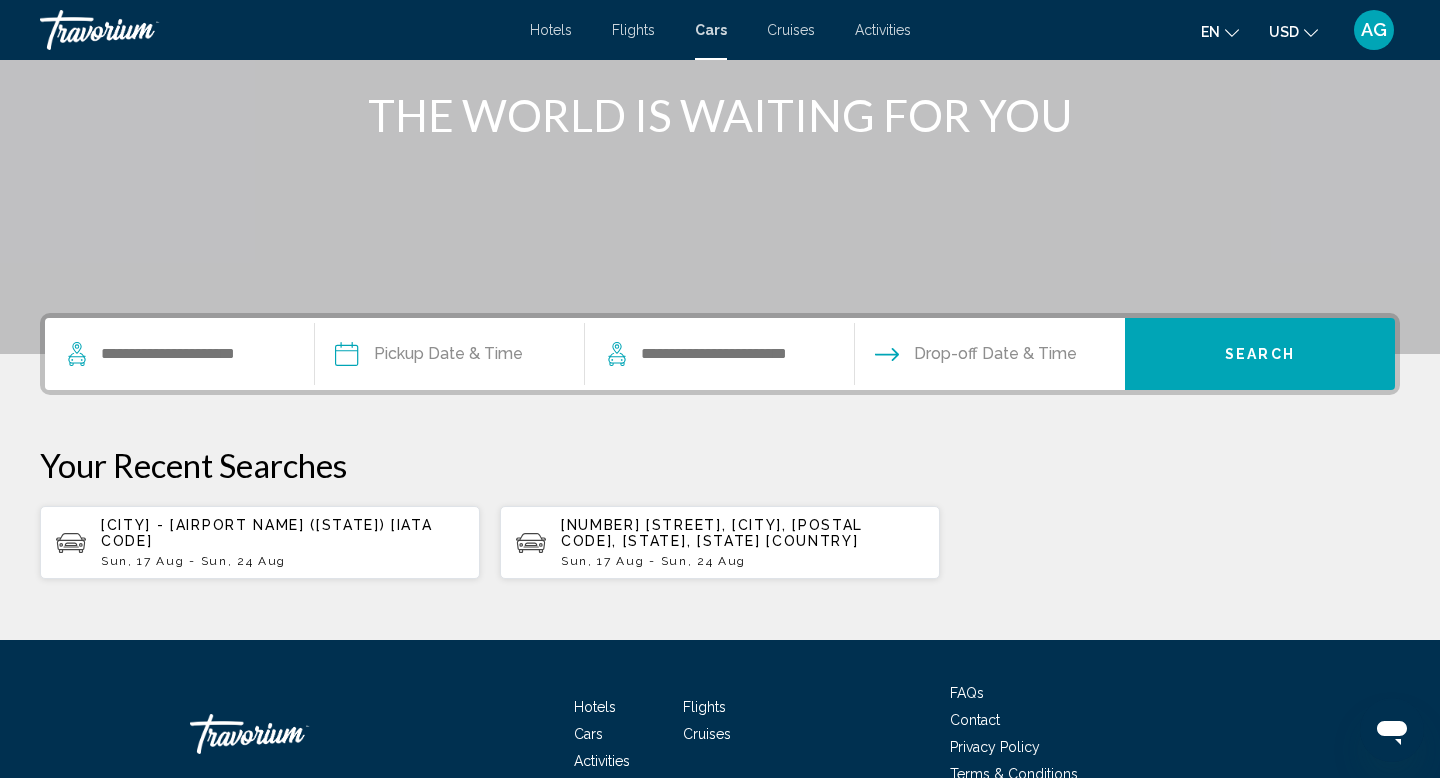 scroll, scrollTop: 261, scrollLeft: 0, axis: vertical 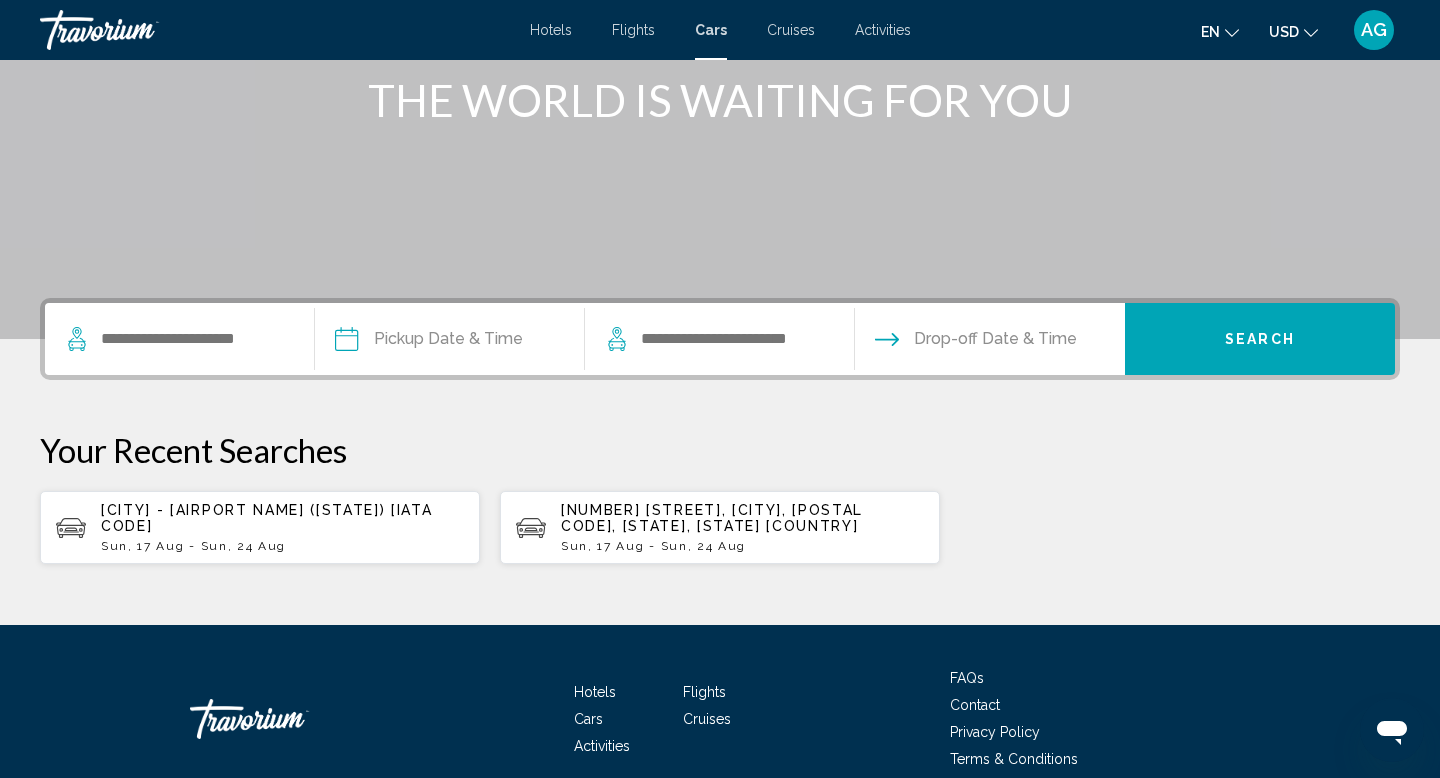 click on "Miami - Airport (Florida) [MIA] [FL] [US]" at bounding box center (267, 518) 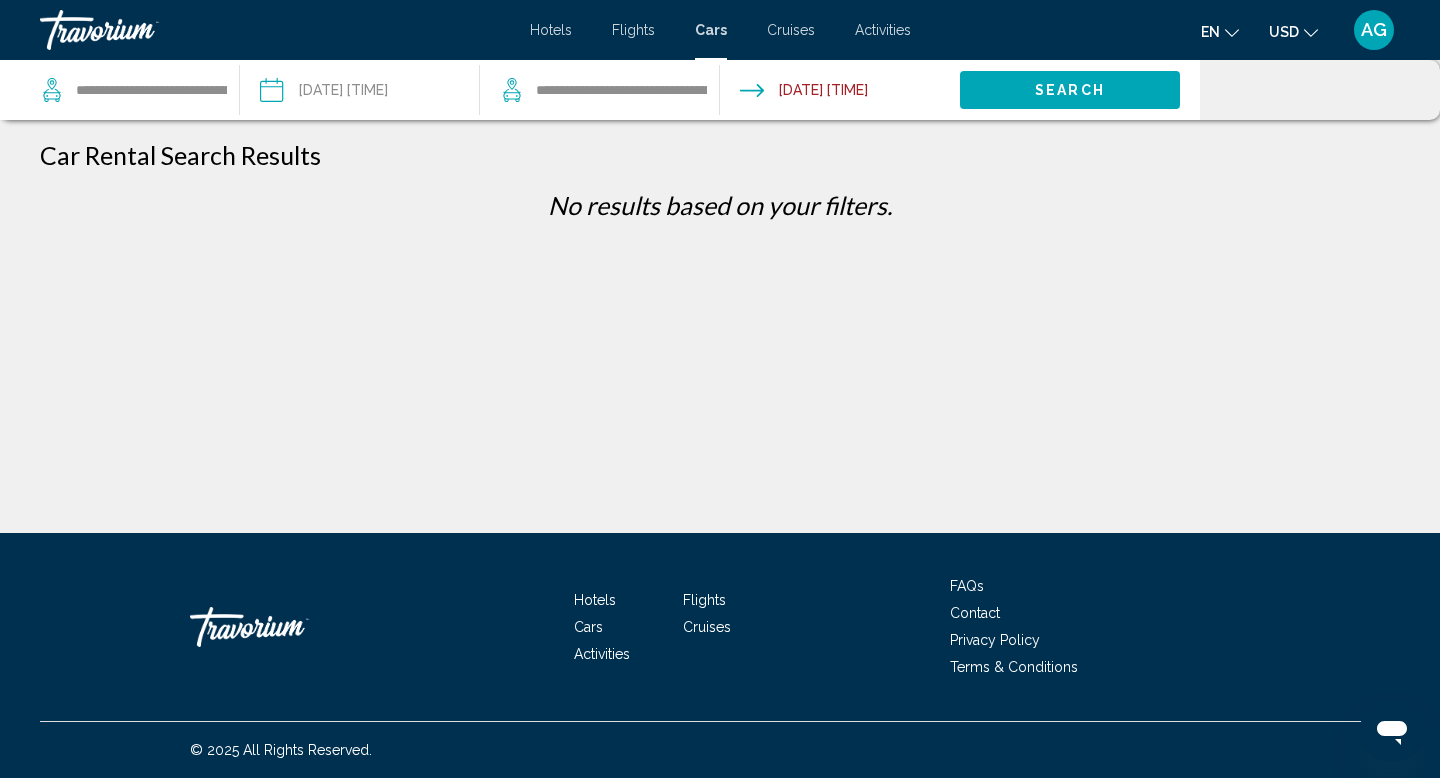 scroll, scrollTop: 0, scrollLeft: 0, axis: both 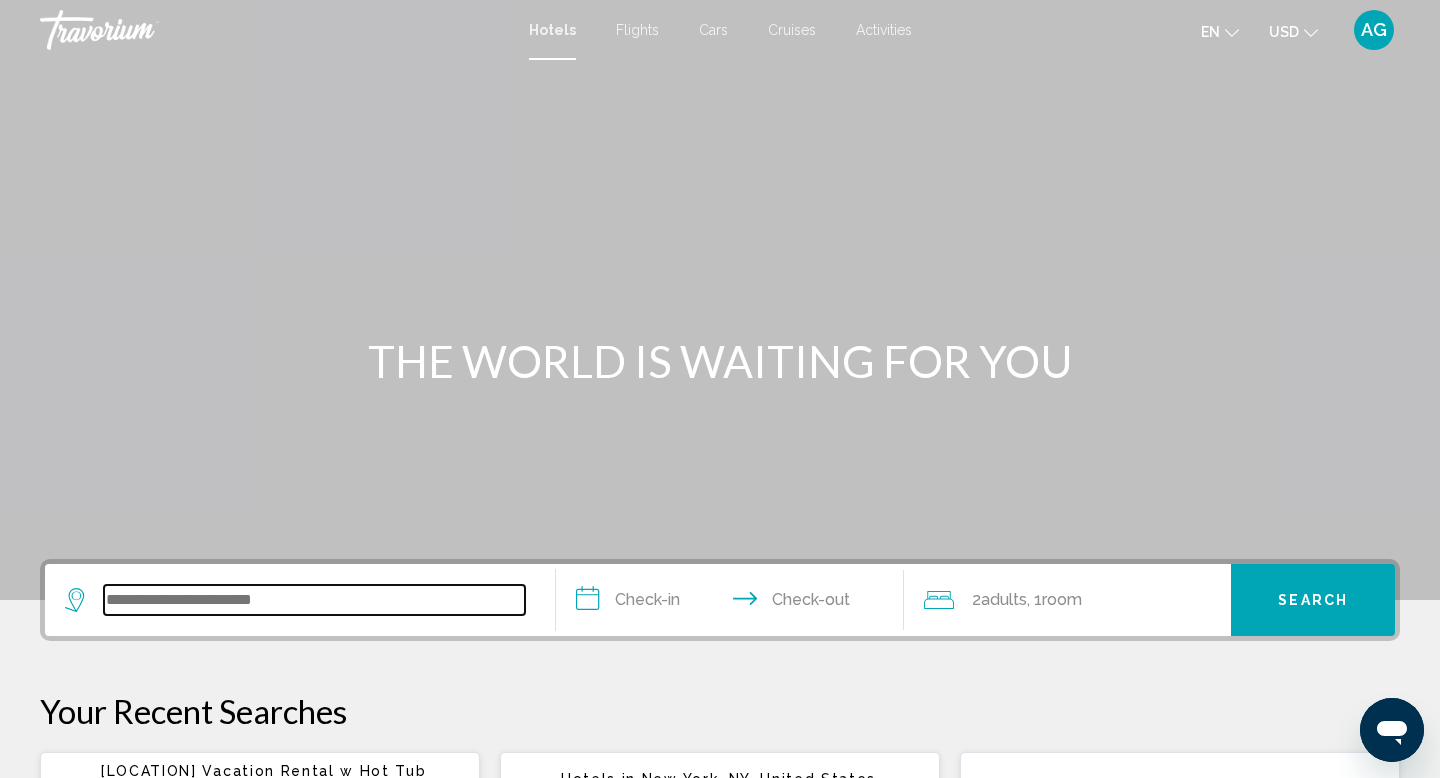 click at bounding box center (314, 600) 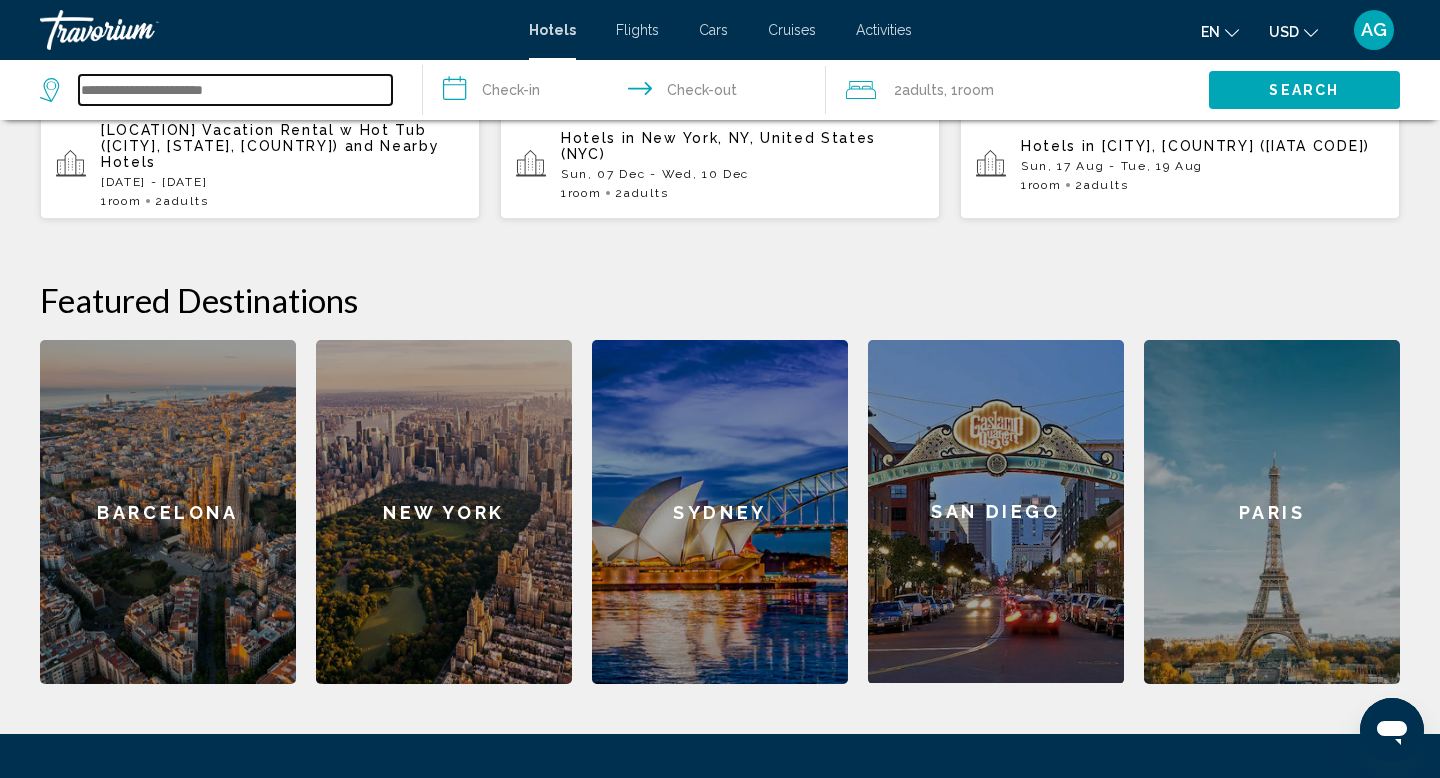 scroll, scrollTop: 664, scrollLeft: 0, axis: vertical 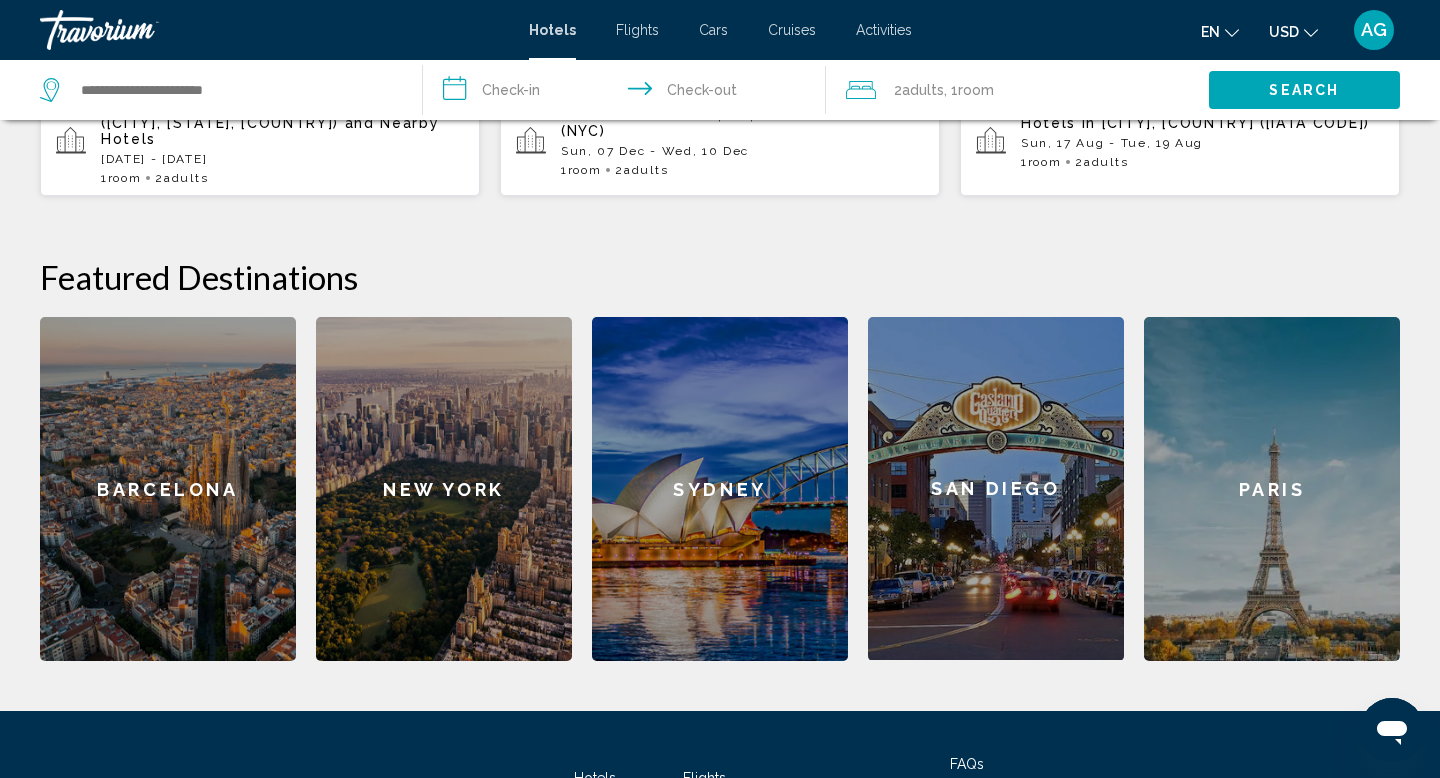 click on "New York" 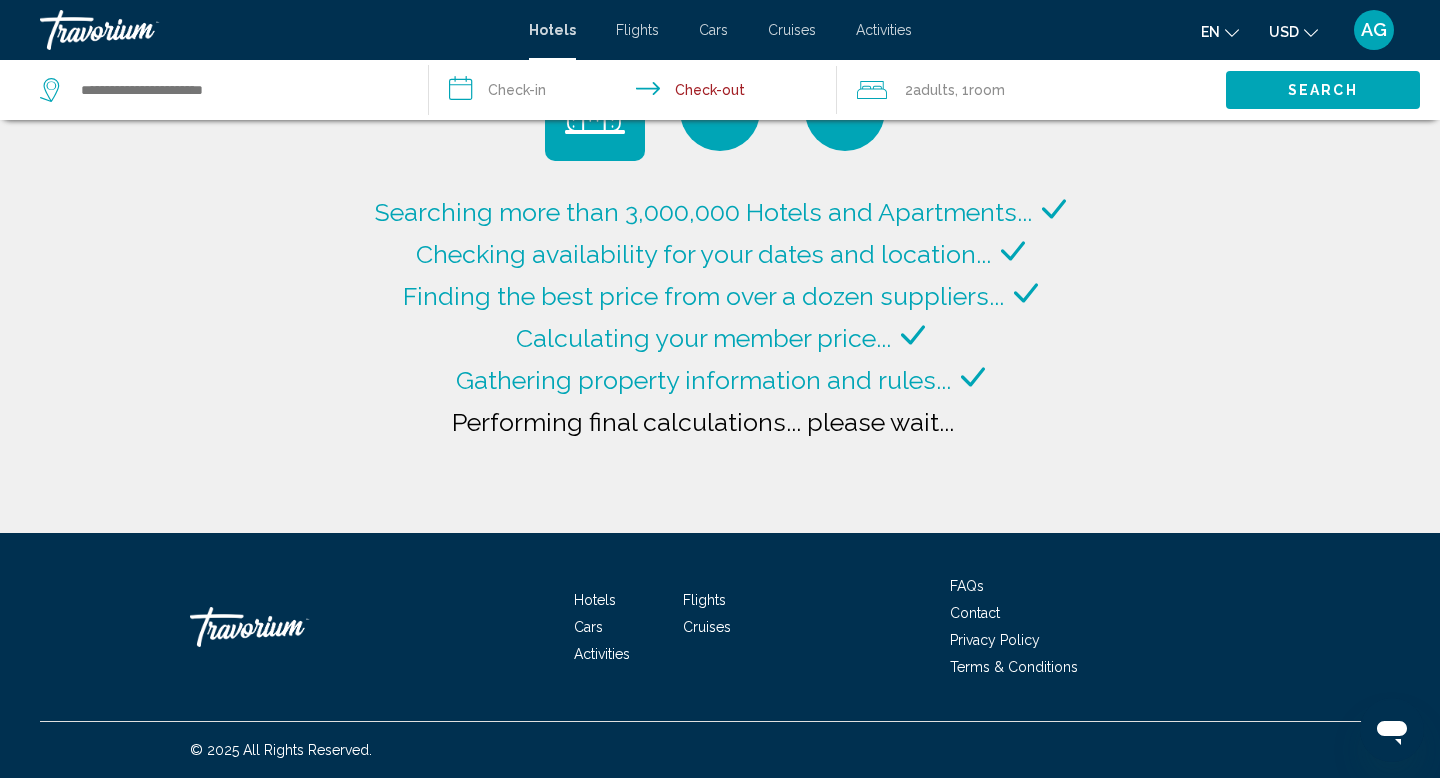 type on "**********" 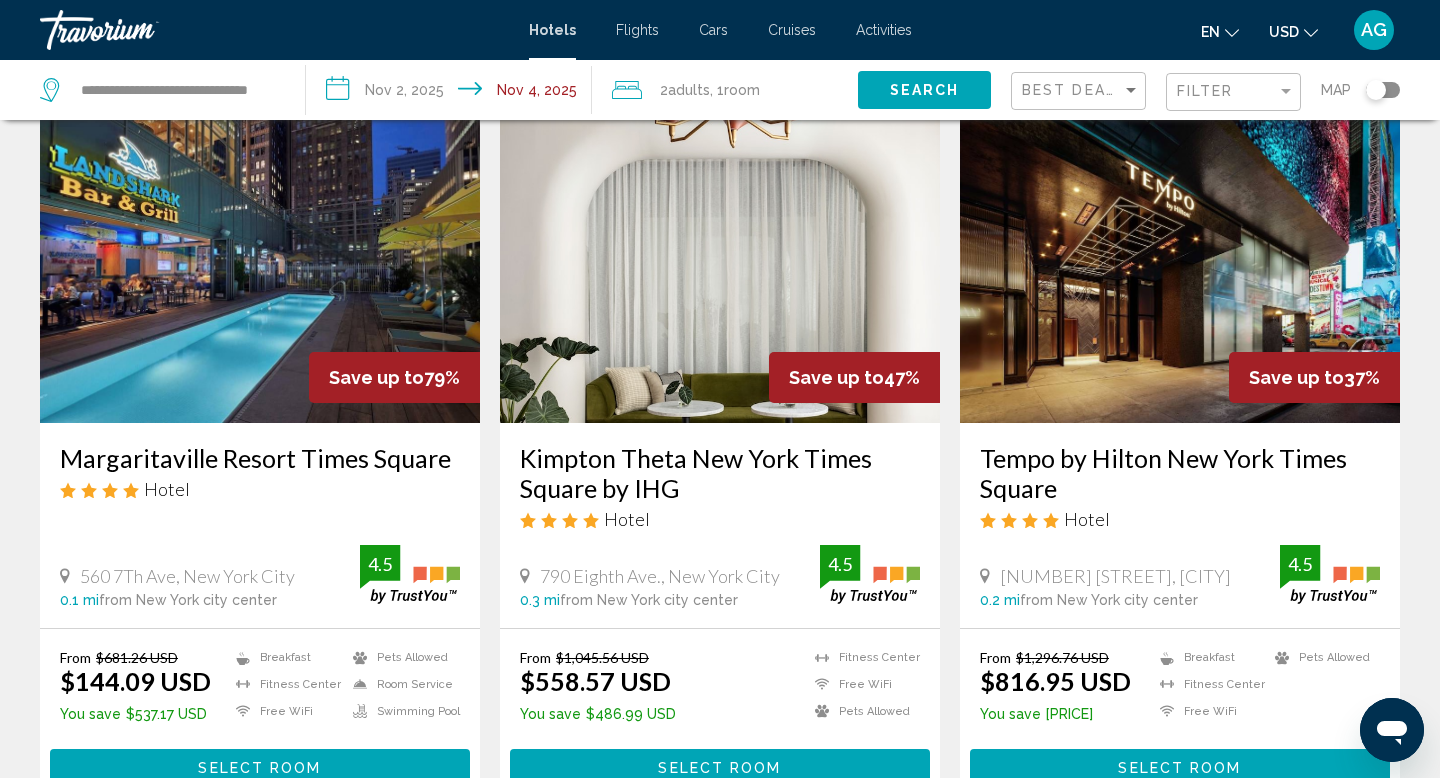 scroll, scrollTop: 91, scrollLeft: 0, axis: vertical 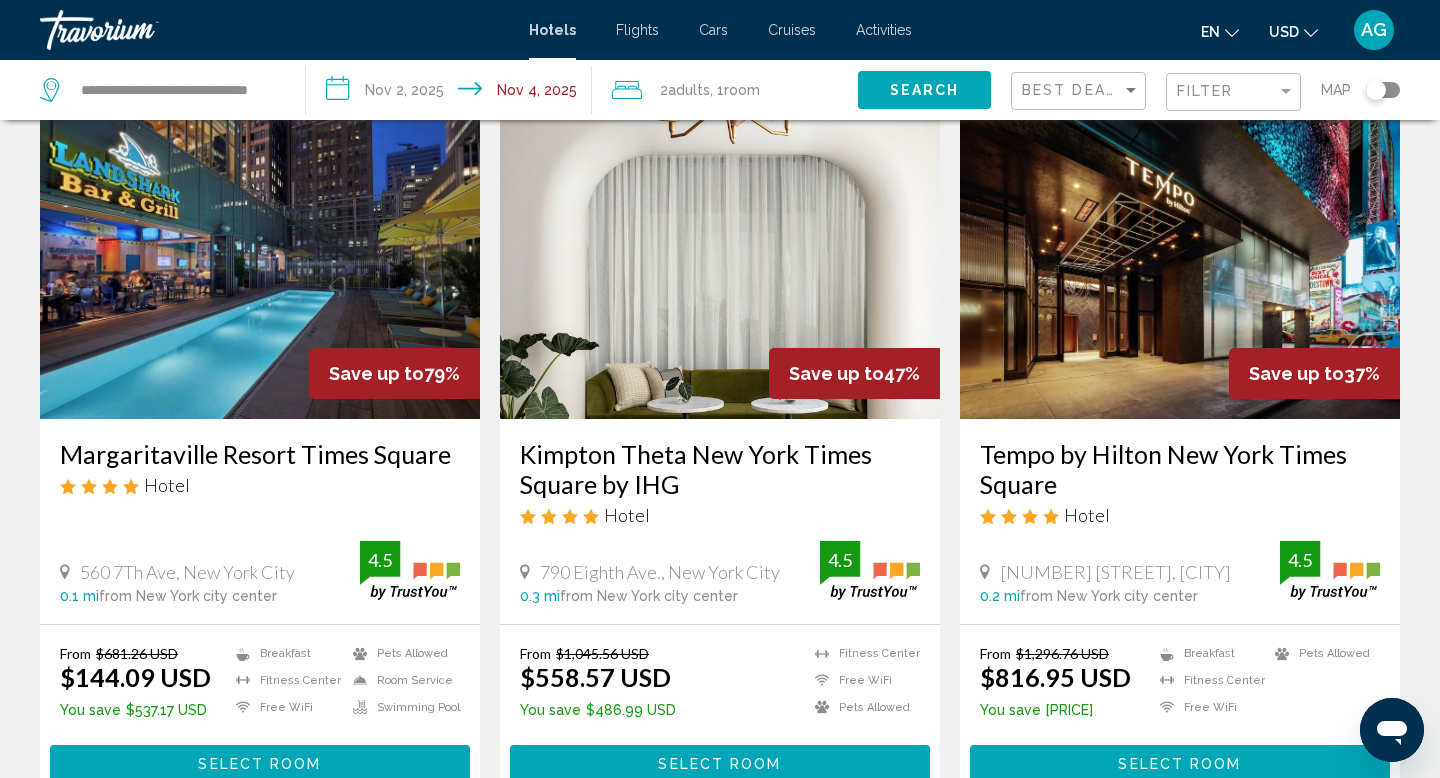 click at bounding box center (260, 259) 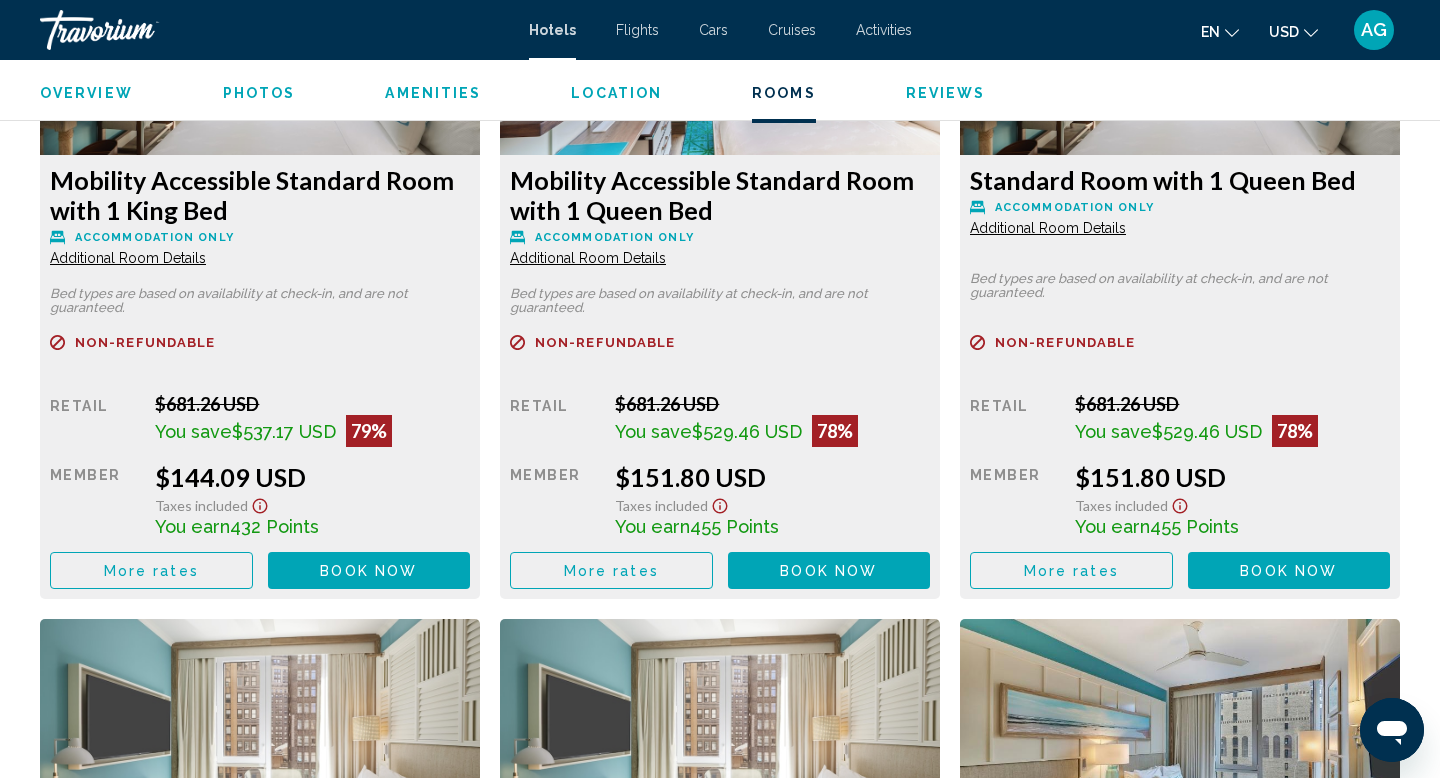 scroll, scrollTop: 2933, scrollLeft: 0, axis: vertical 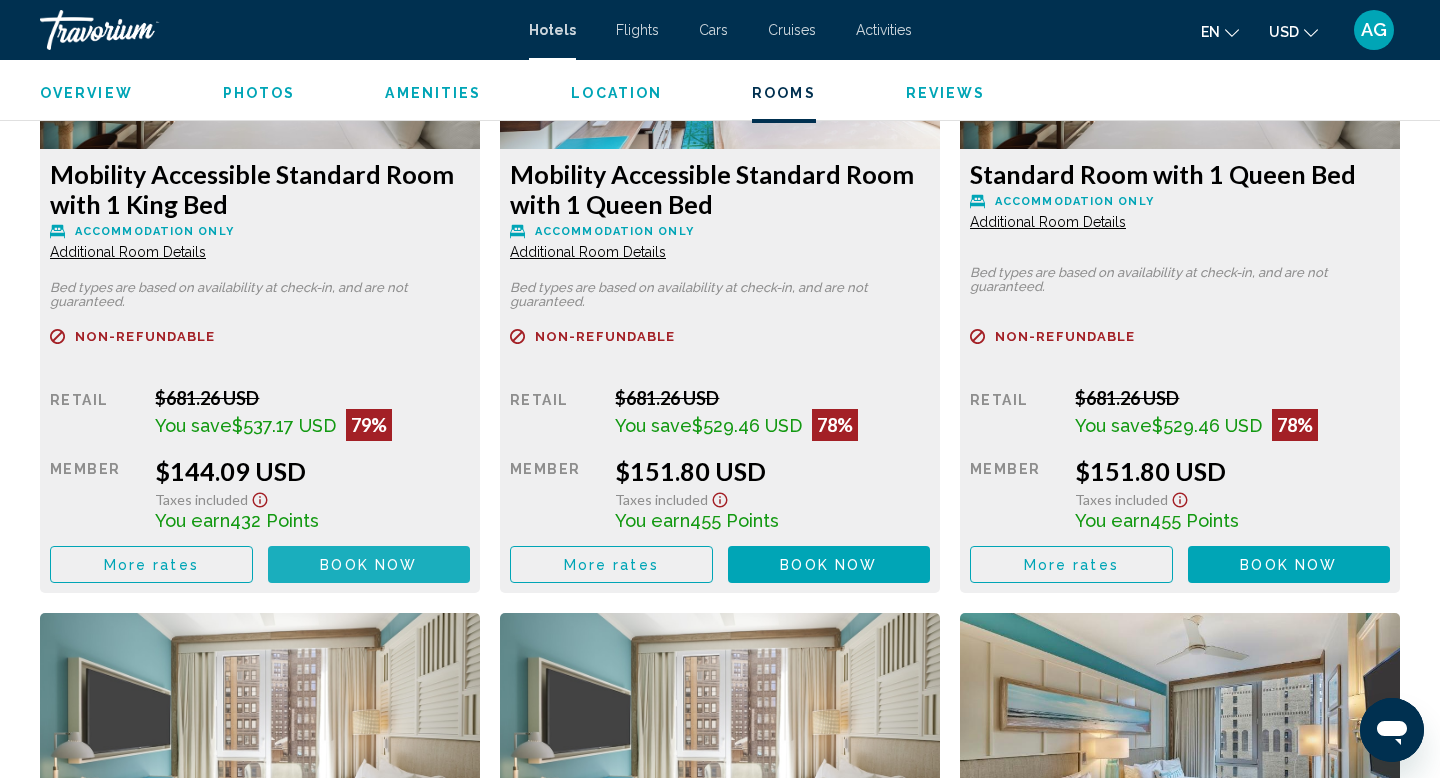 click on "Book now No longer available" at bounding box center (369, 564) 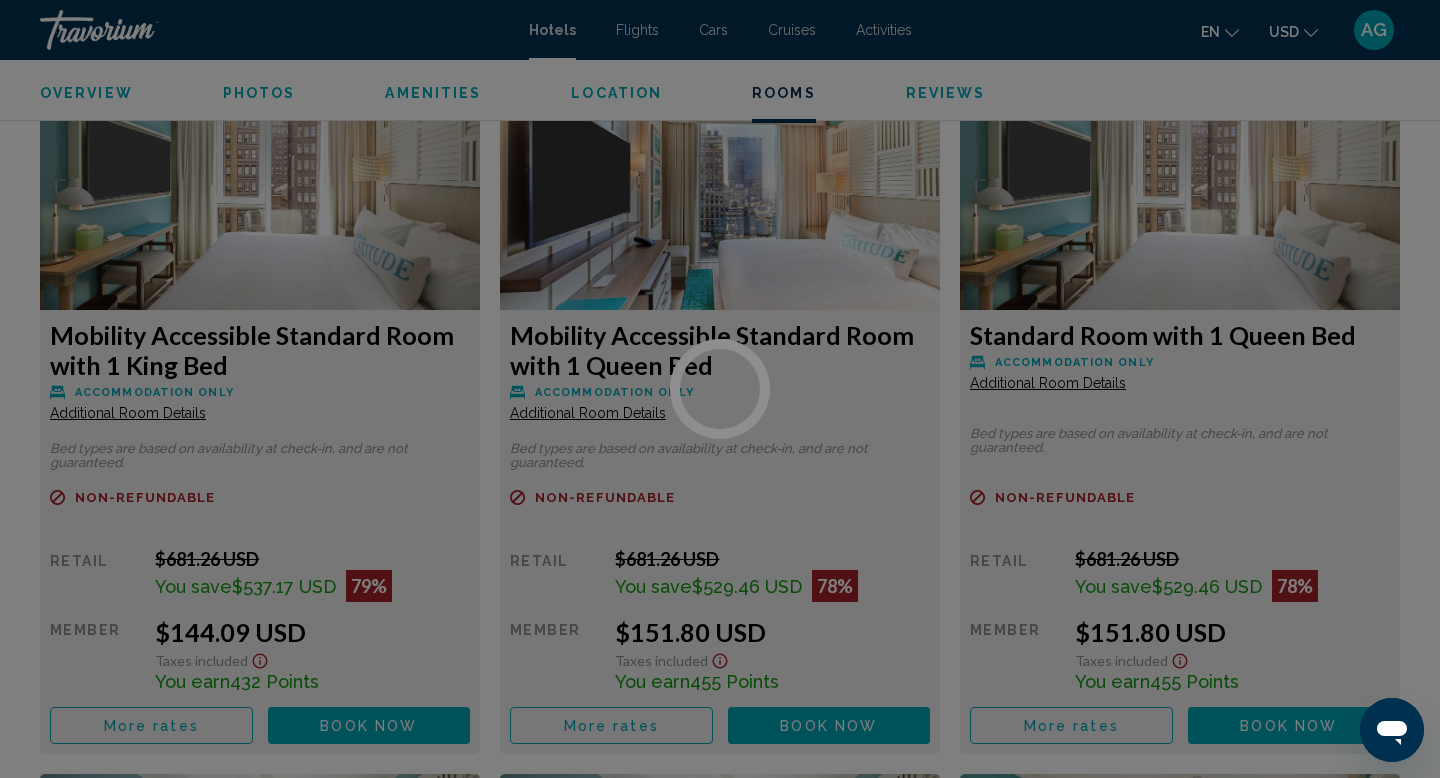 scroll, scrollTop: 0, scrollLeft: 0, axis: both 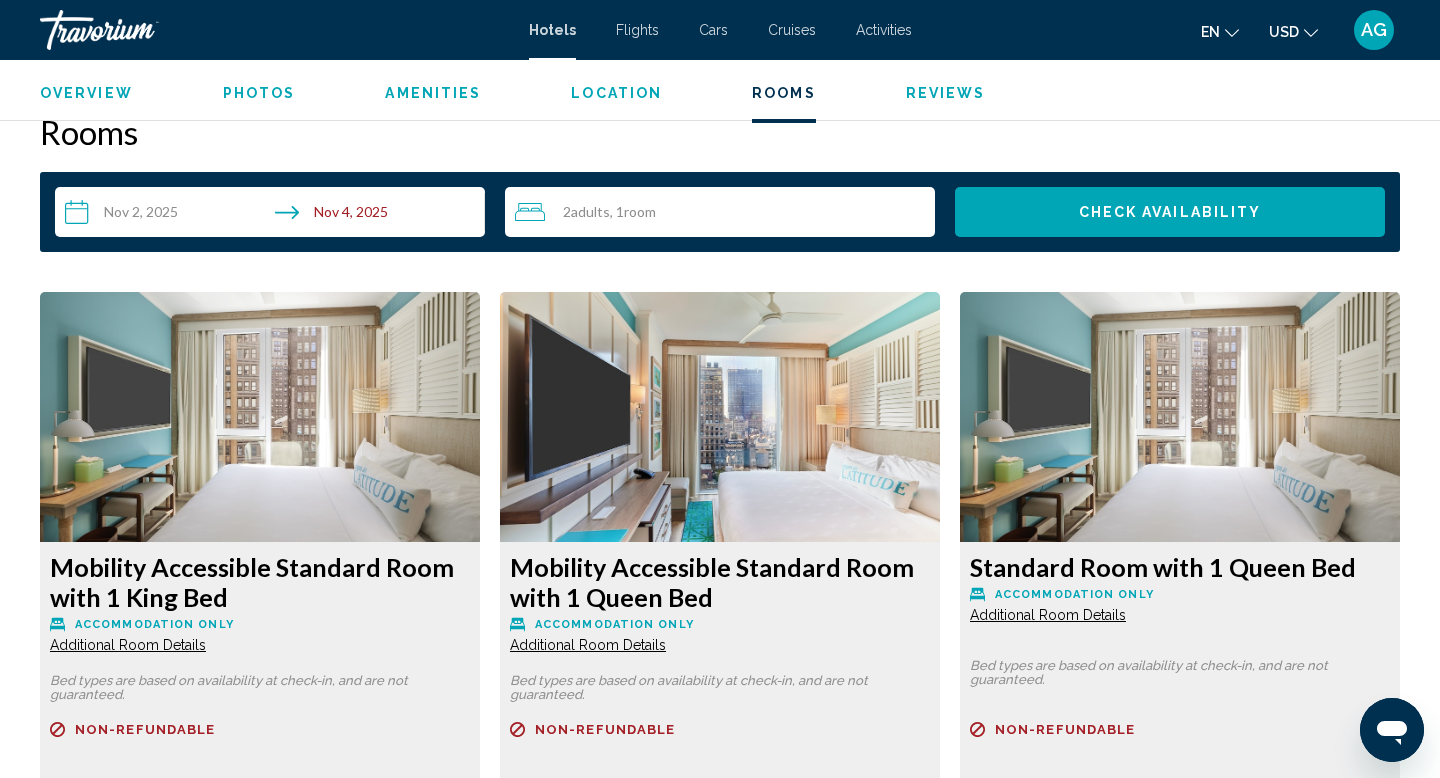 type 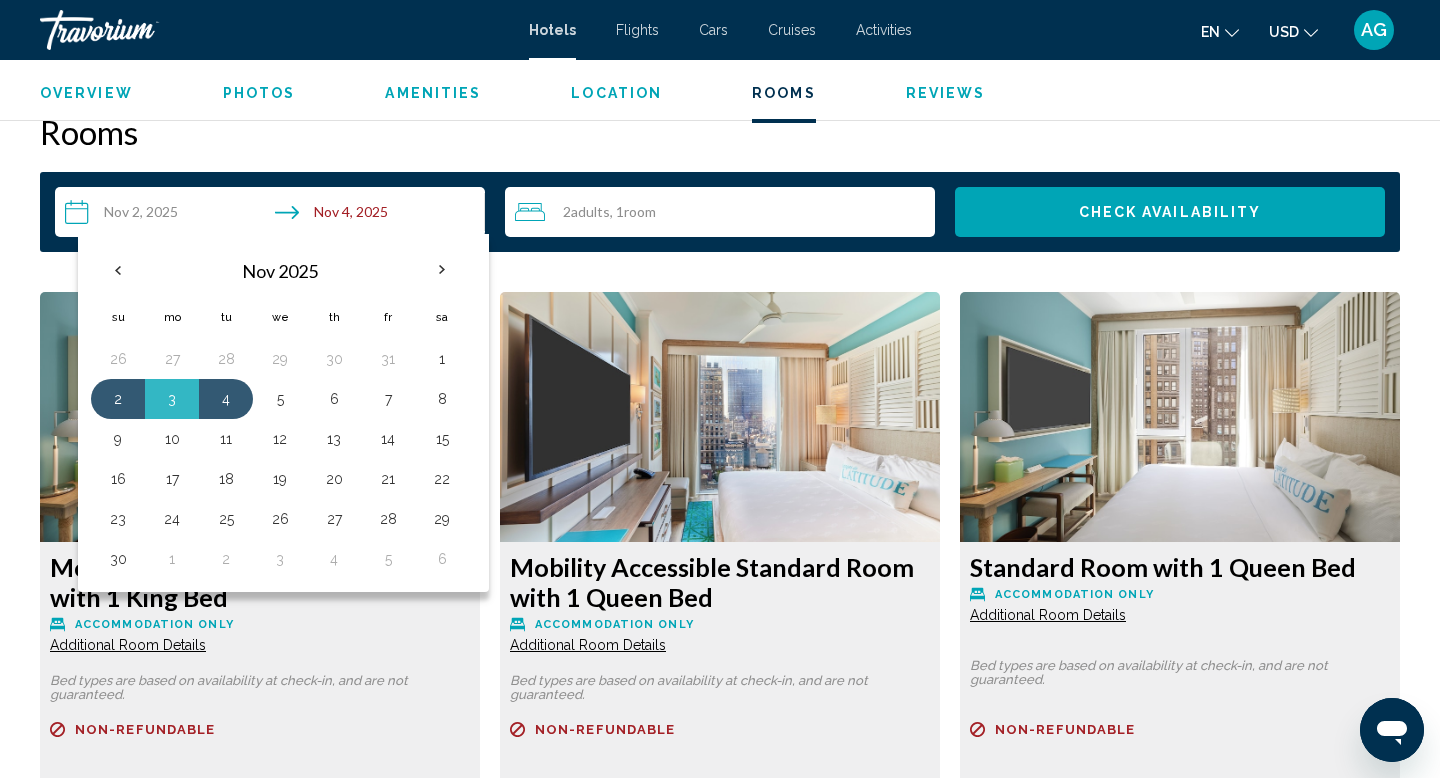 click on "**********" at bounding box center (720, 5797) 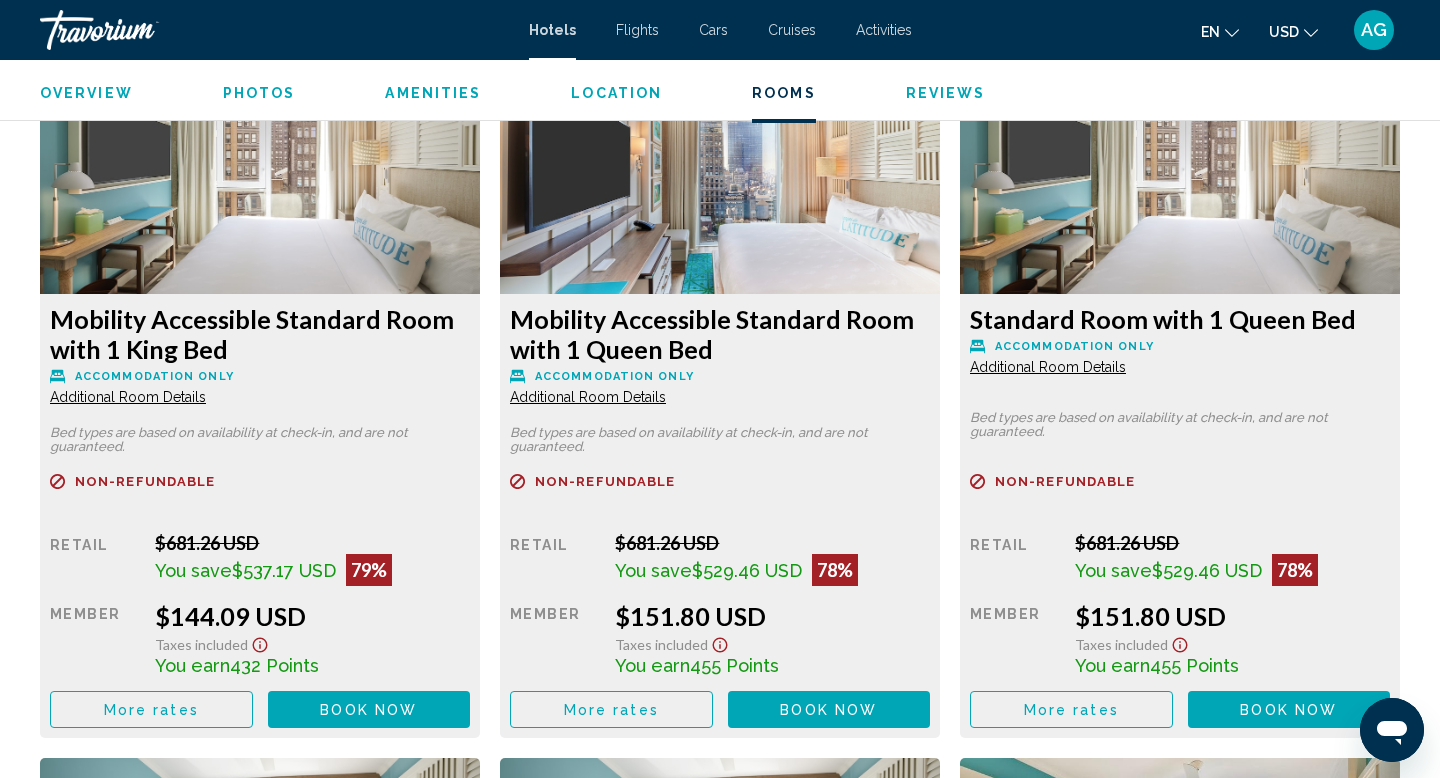 scroll, scrollTop: 2789, scrollLeft: 0, axis: vertical 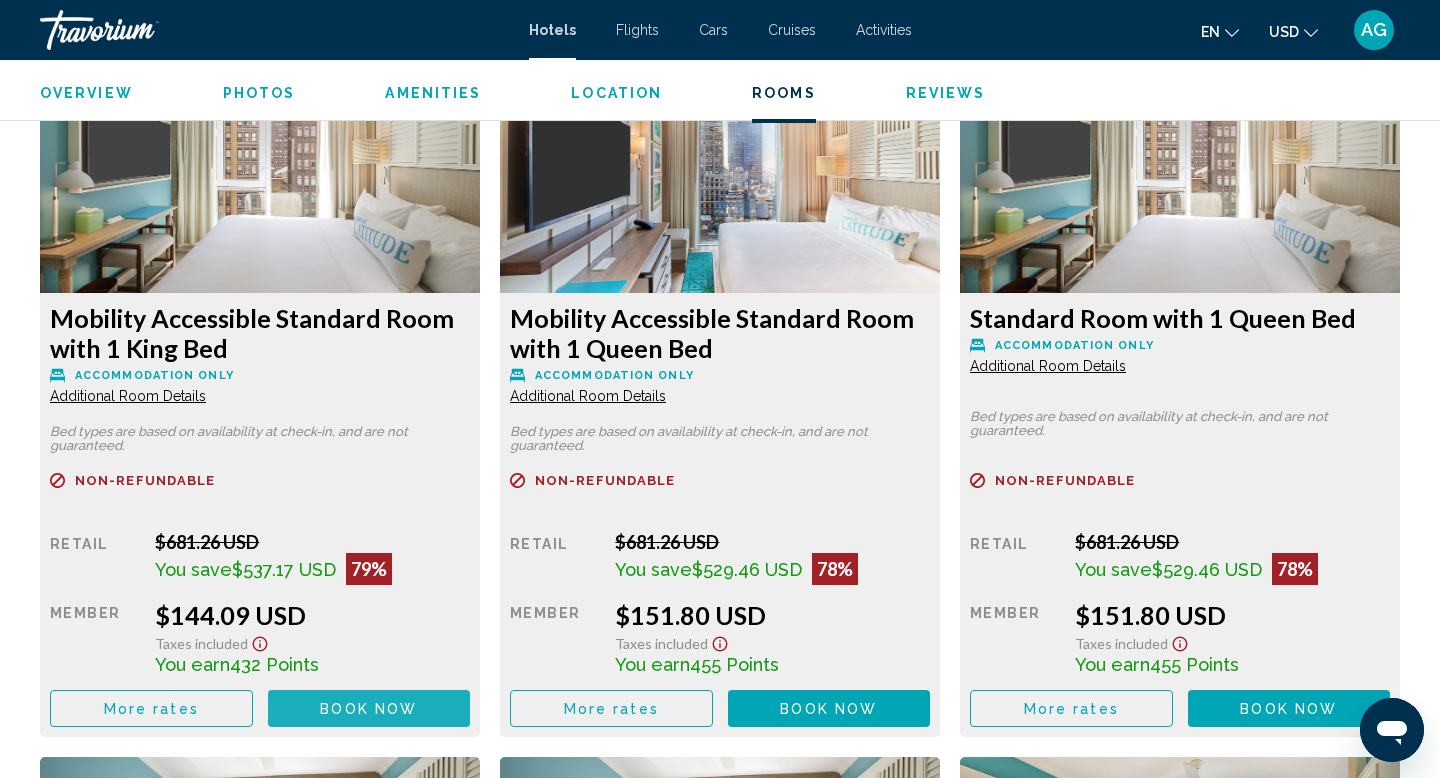 click on "Book now" at bounding box center (368, 709) 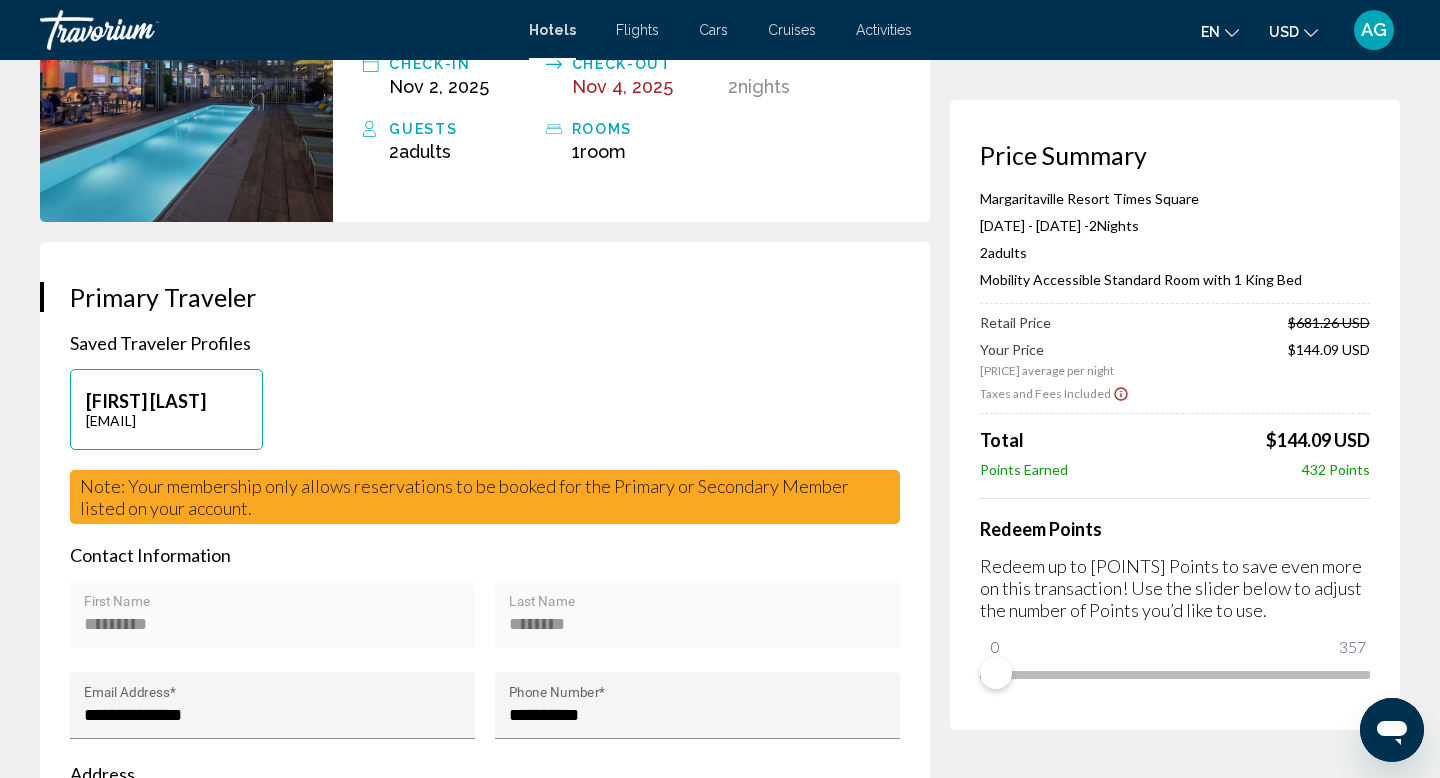 scroll, scrollTop: 0, scrollLeft: 0, axis: both 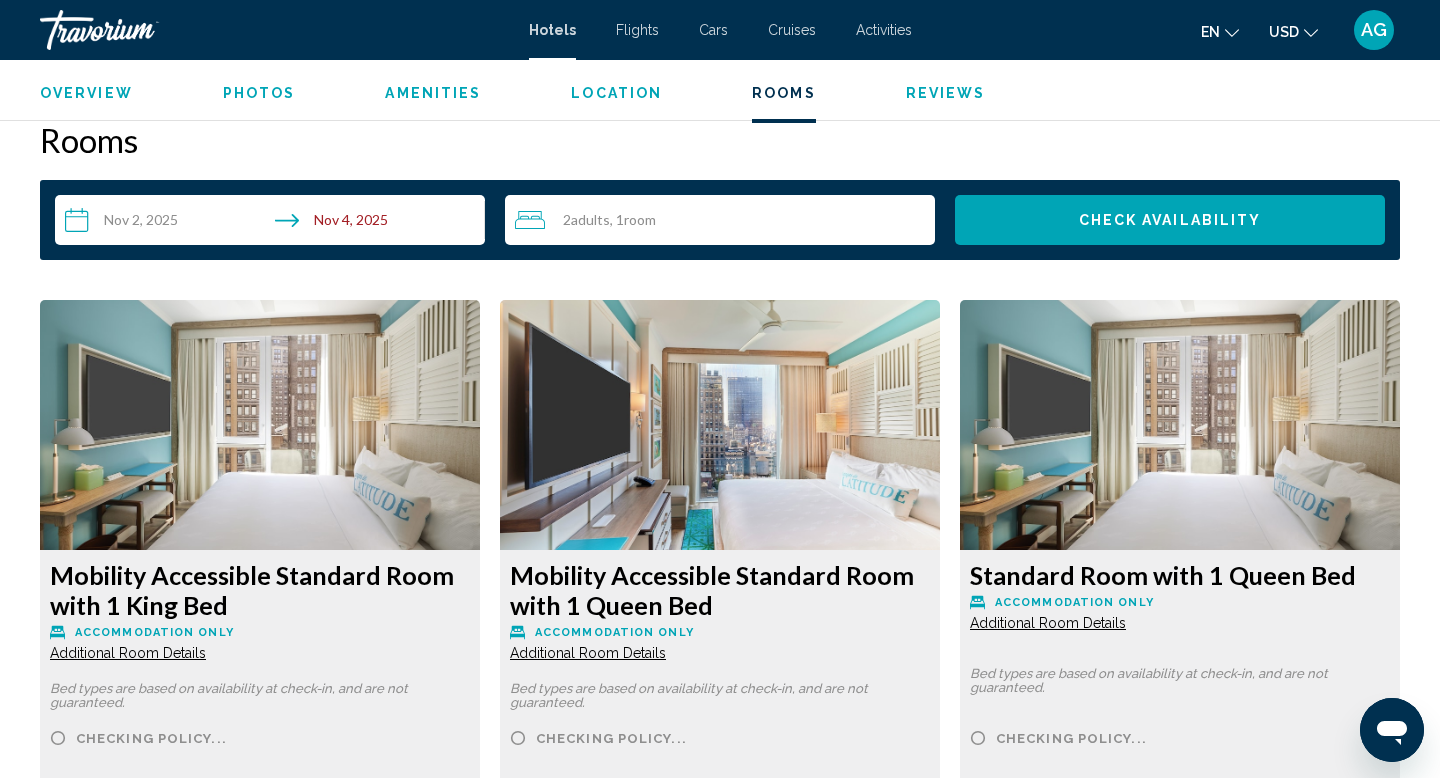 click on "**********" at bounding box center [274, 223] 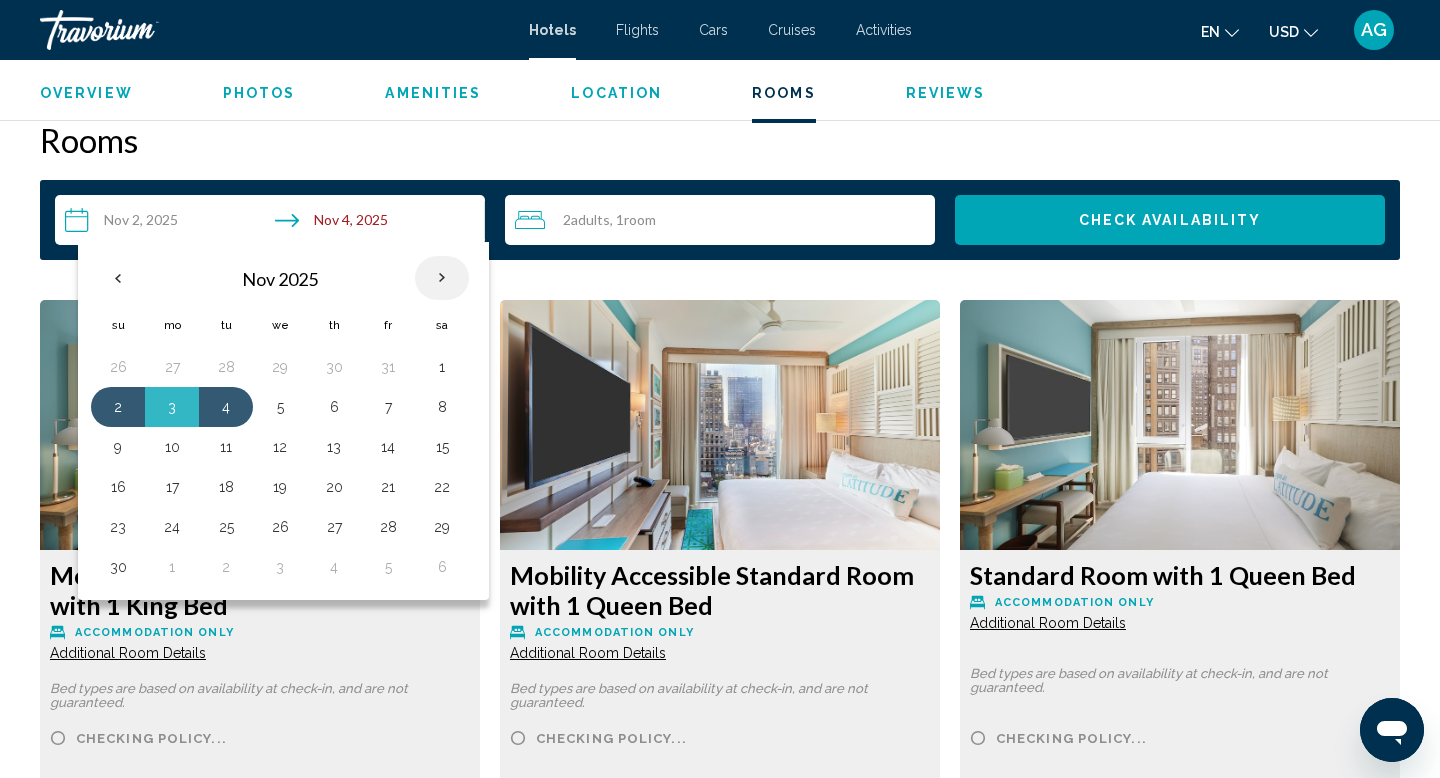click at bounding box center [442, 278] 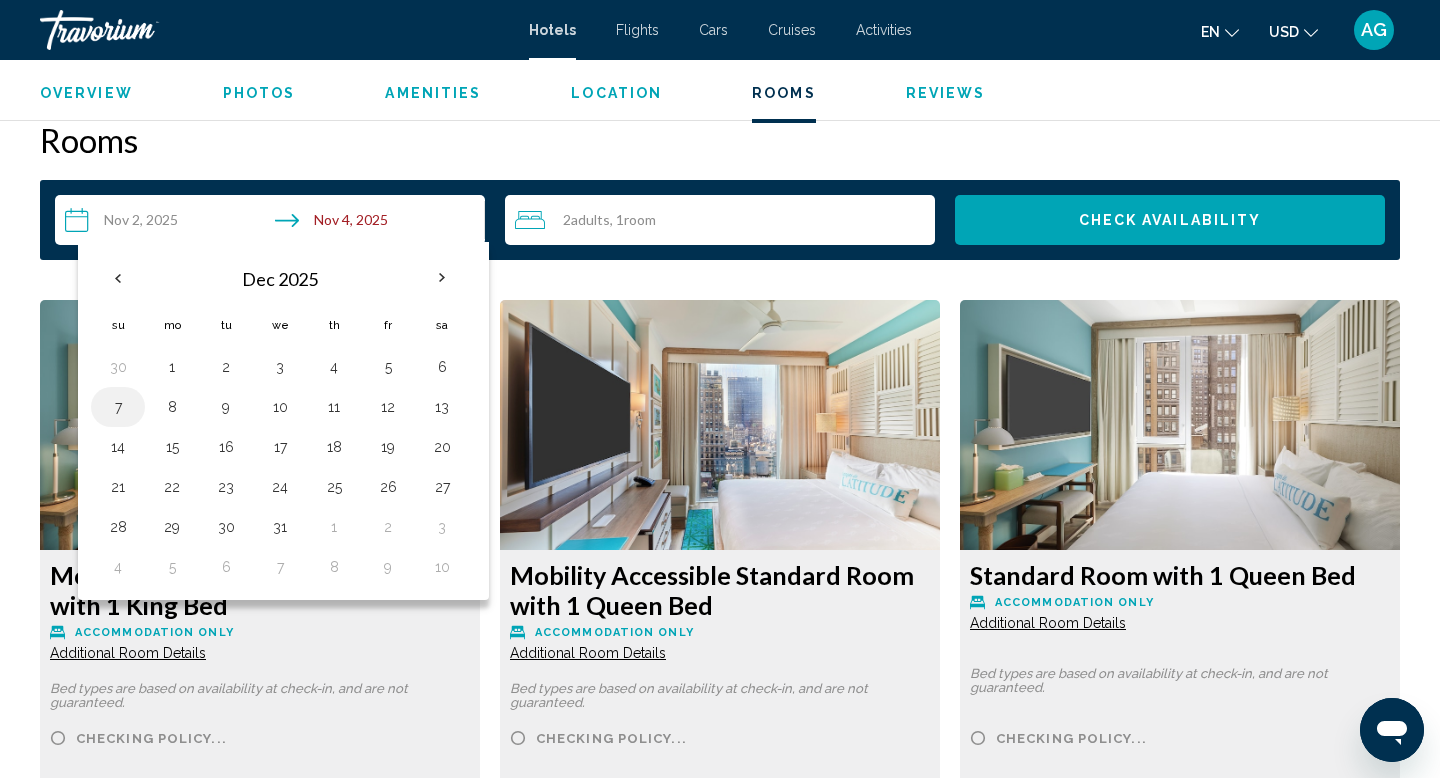 click on "7" at bounding box center [118, 407] 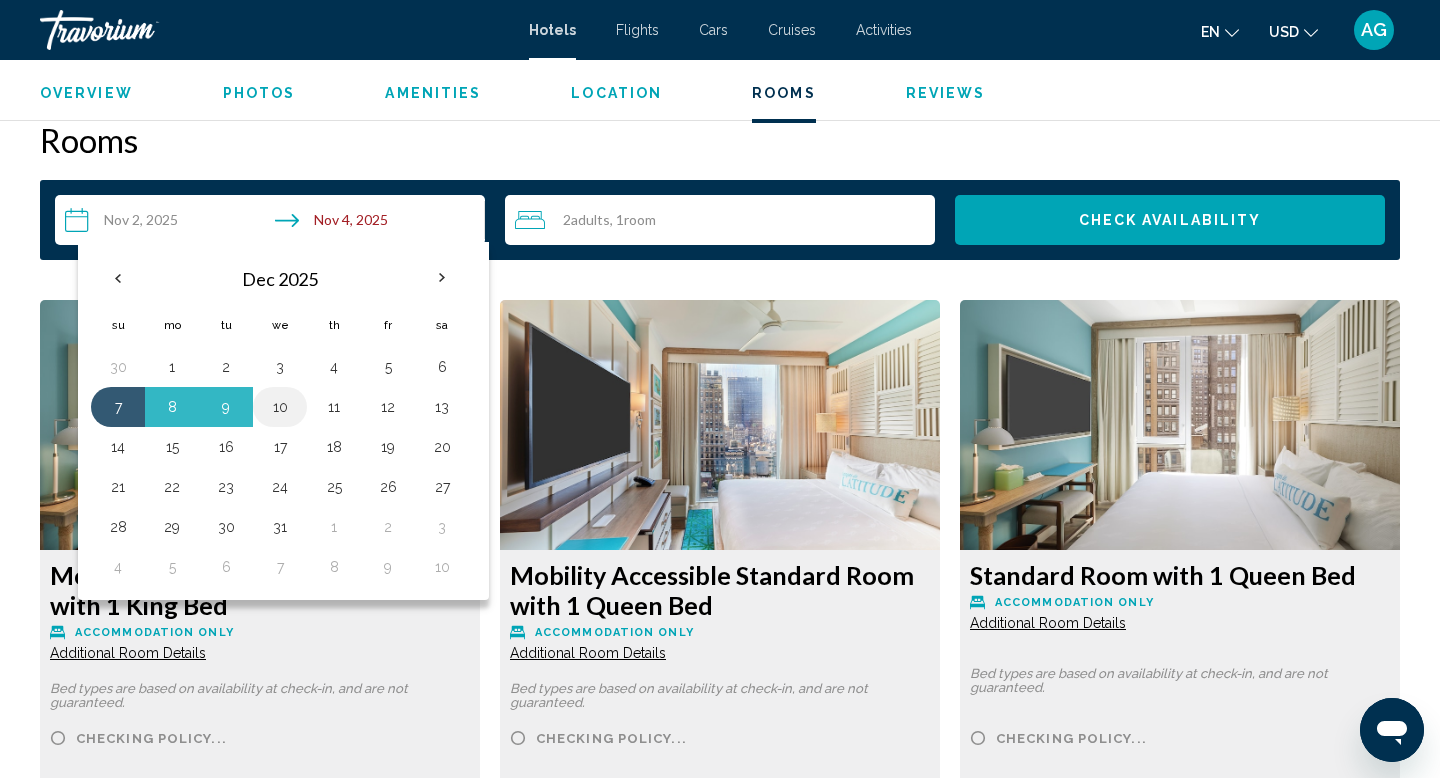 click on "10" at bounding box center (280, 407) 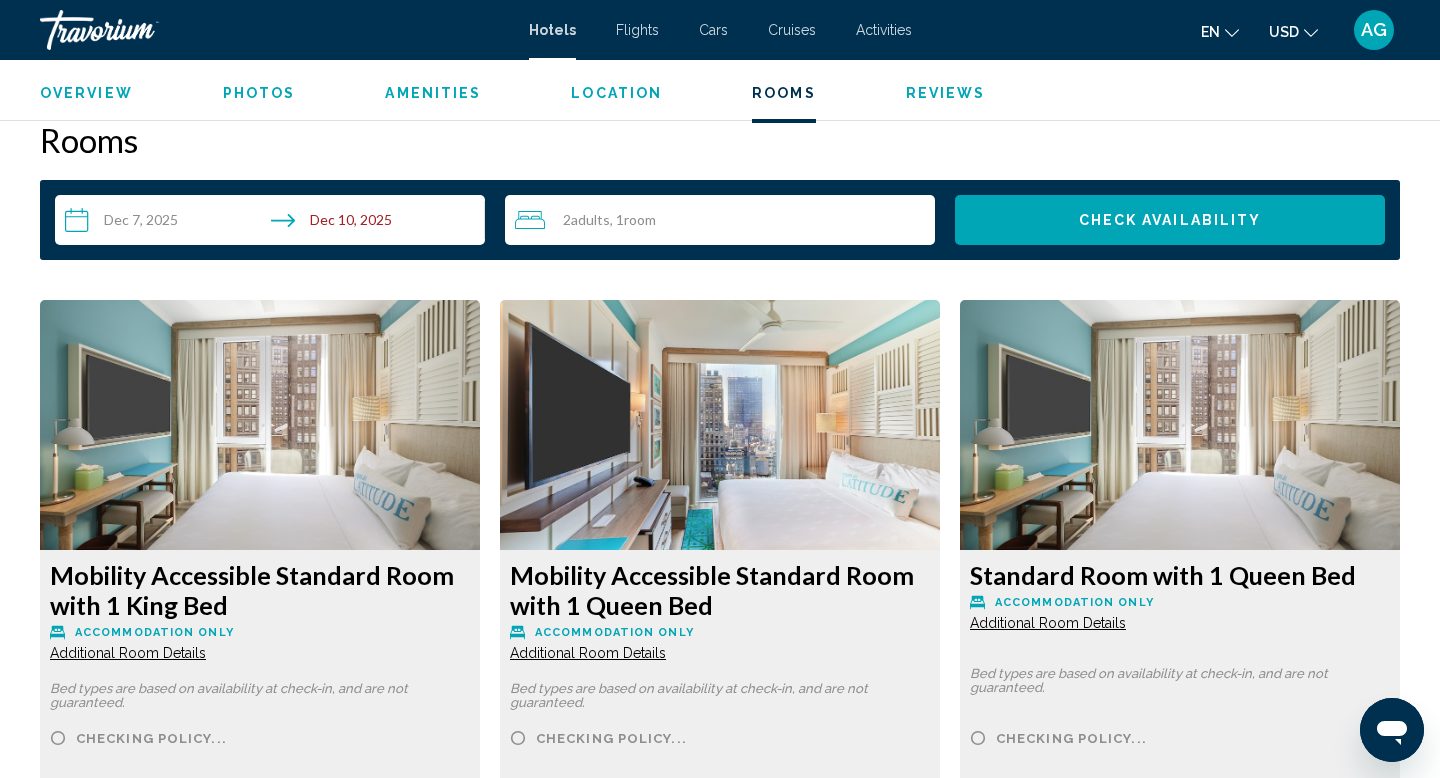 click on "Check Availability" at bounding box center (1170, 220) 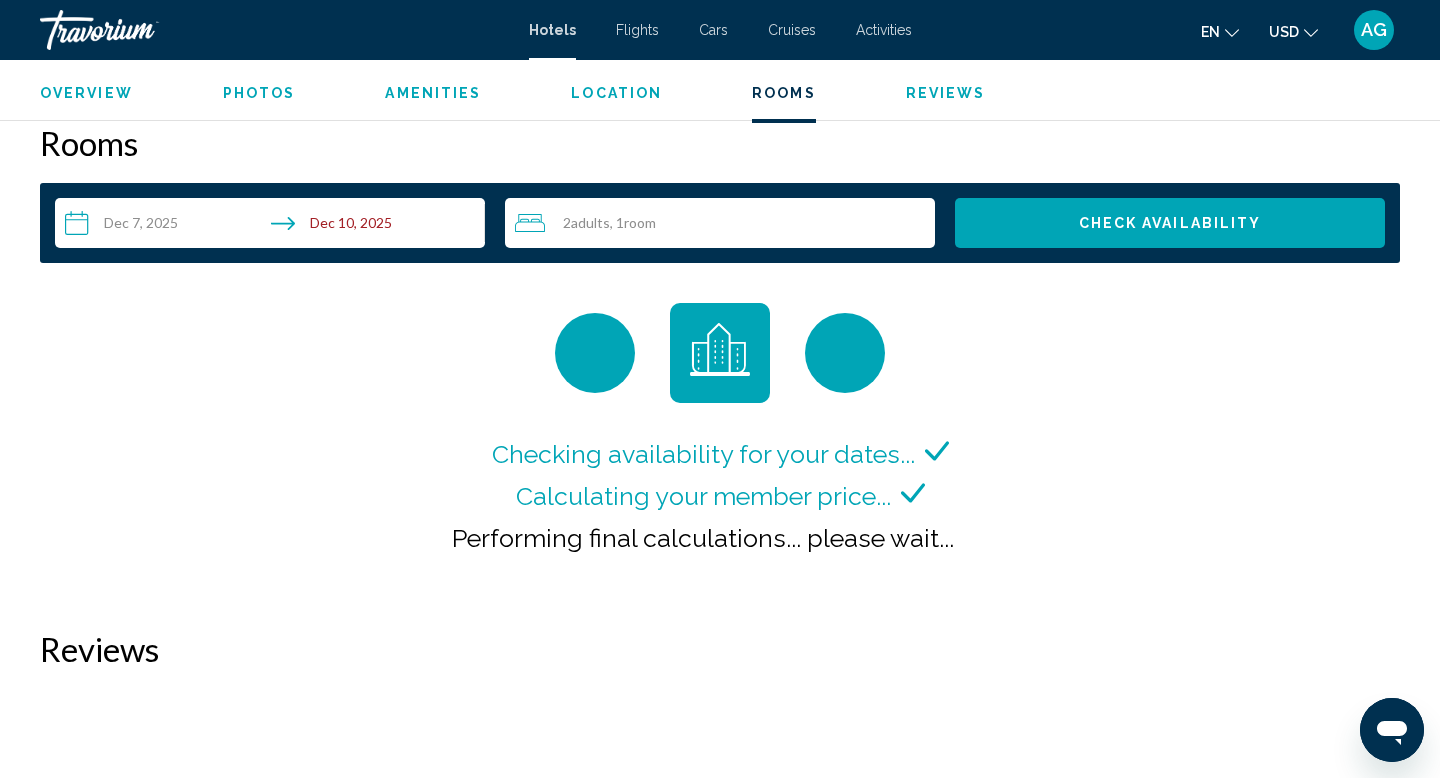 scroll, scrollTop: 2527, scrollLeft: 0, axis: vertical 